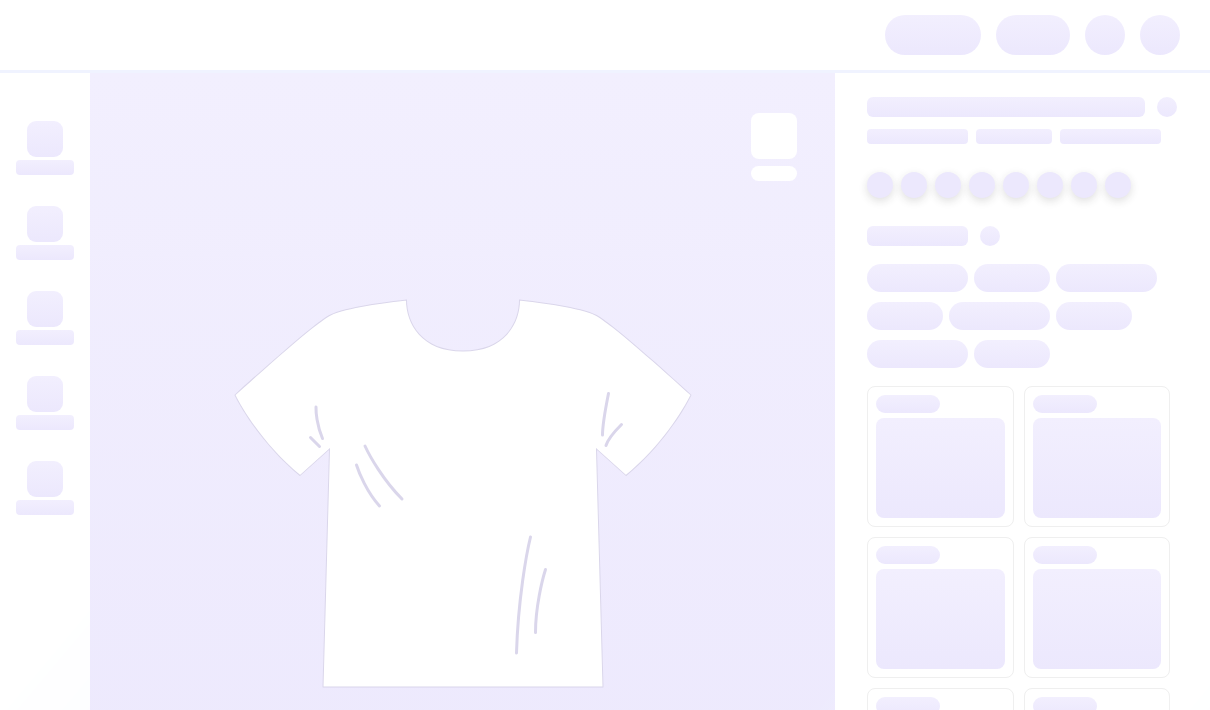 scroll, scrollTop: 0, scrollLeft: 0, axis: both 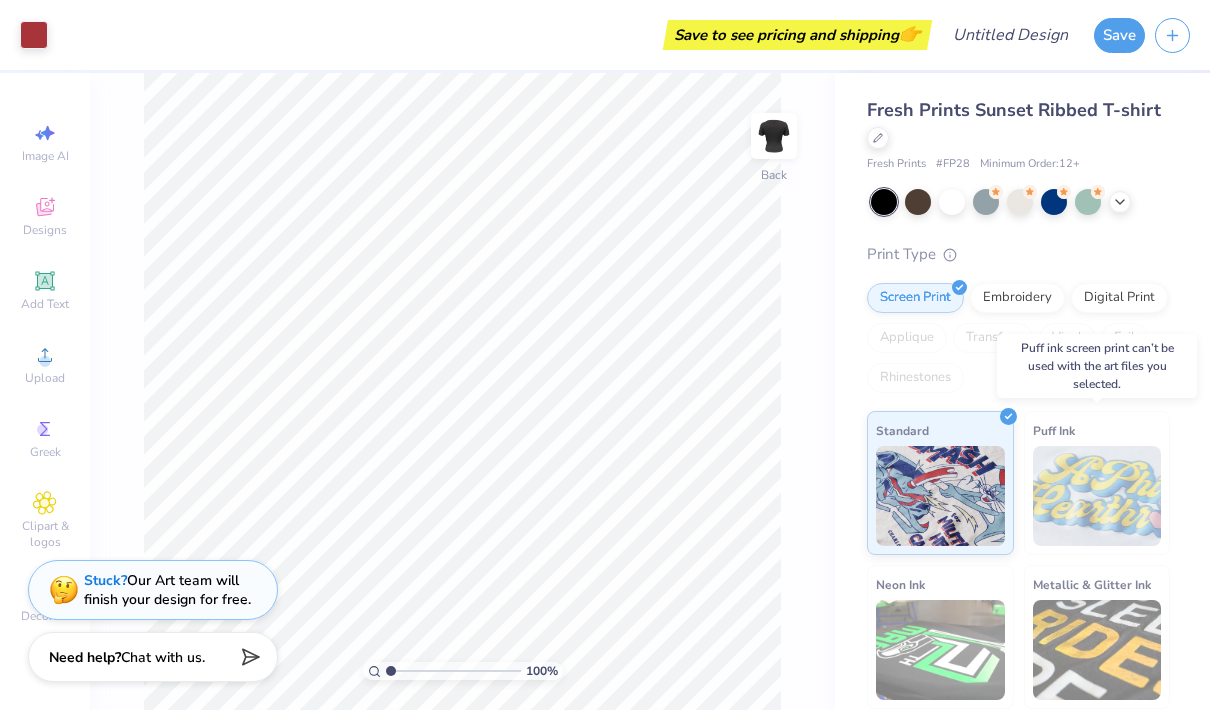 click at bounding box center (1097, 496) 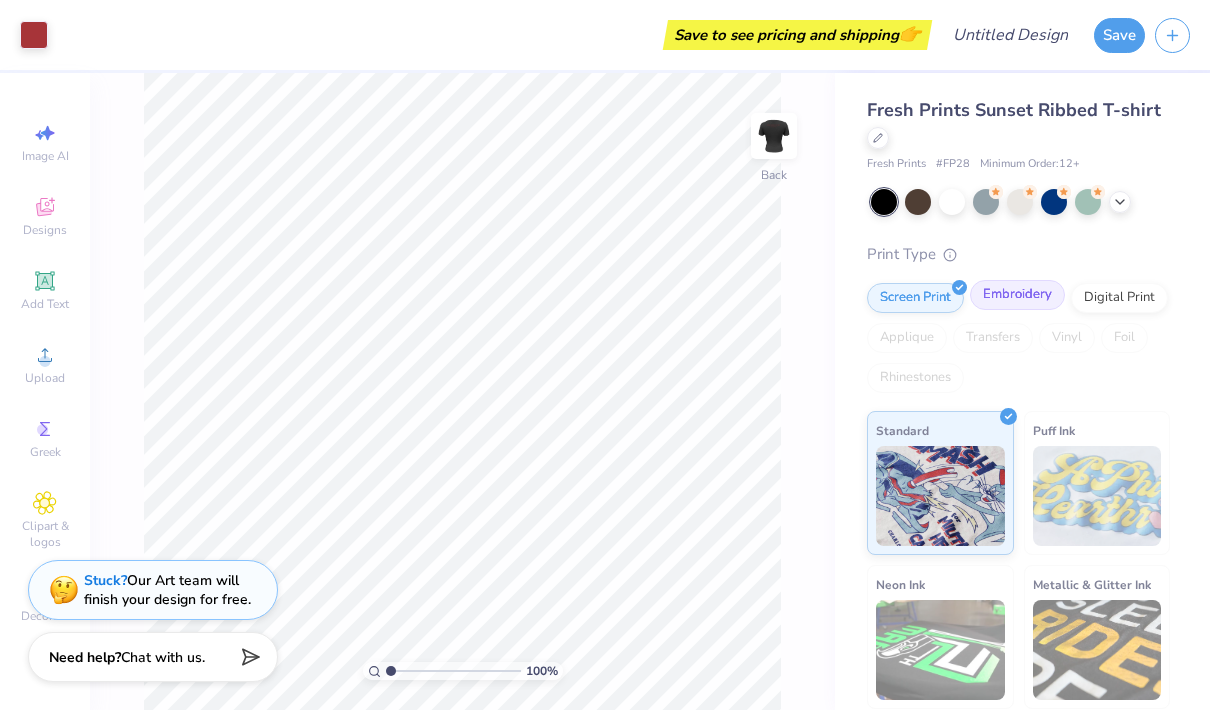 scroll, scrollTop: 0, scrollLeft: 0, axis: both 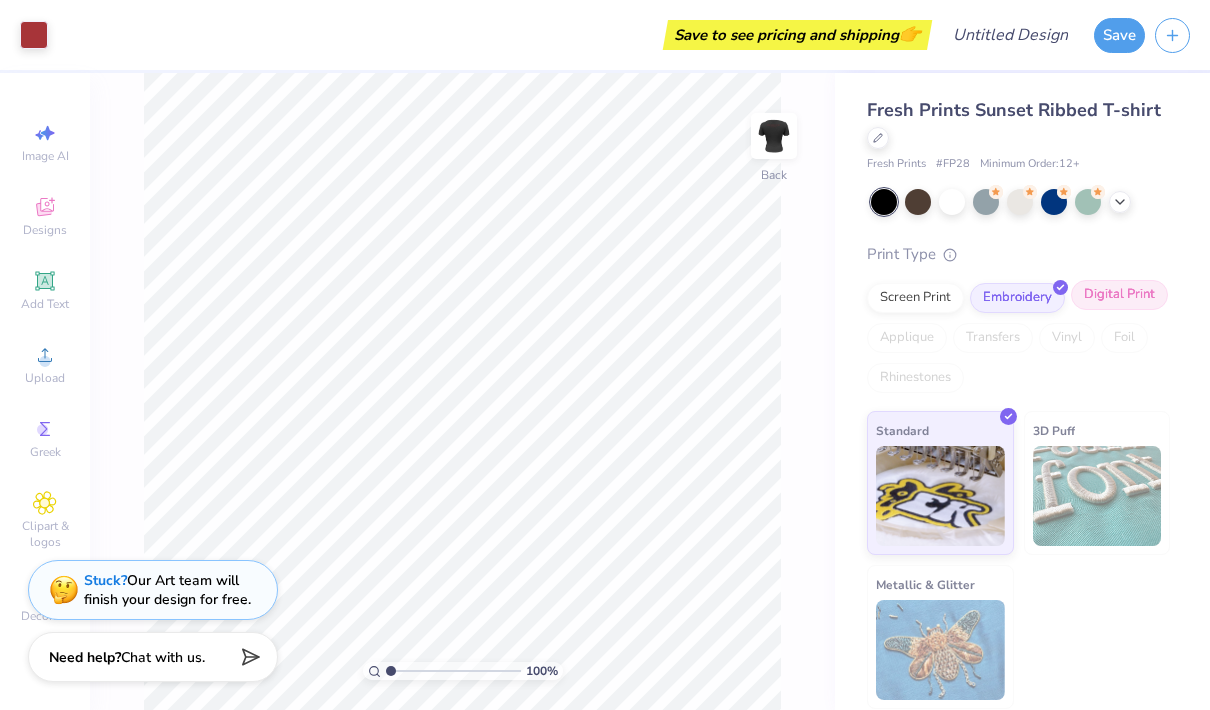 click on "Digital Print" at bounding box center [1119, 295] 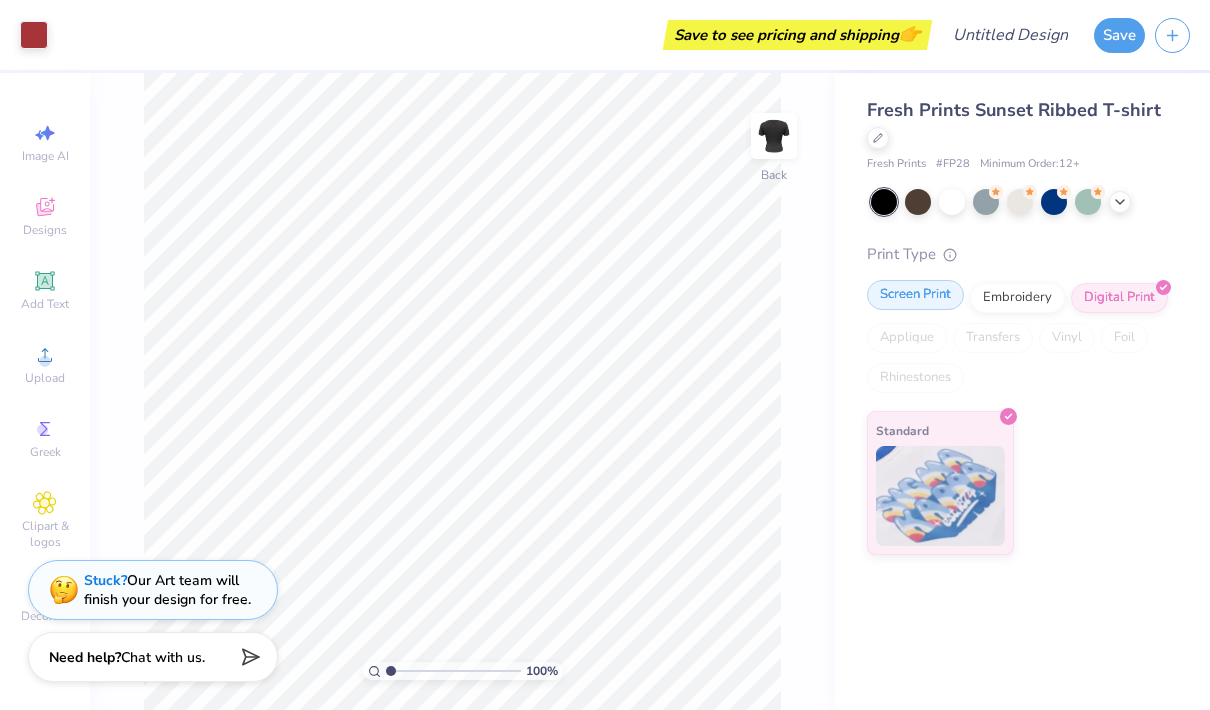 click on "Screen Print" at bounding box center (915, 295) 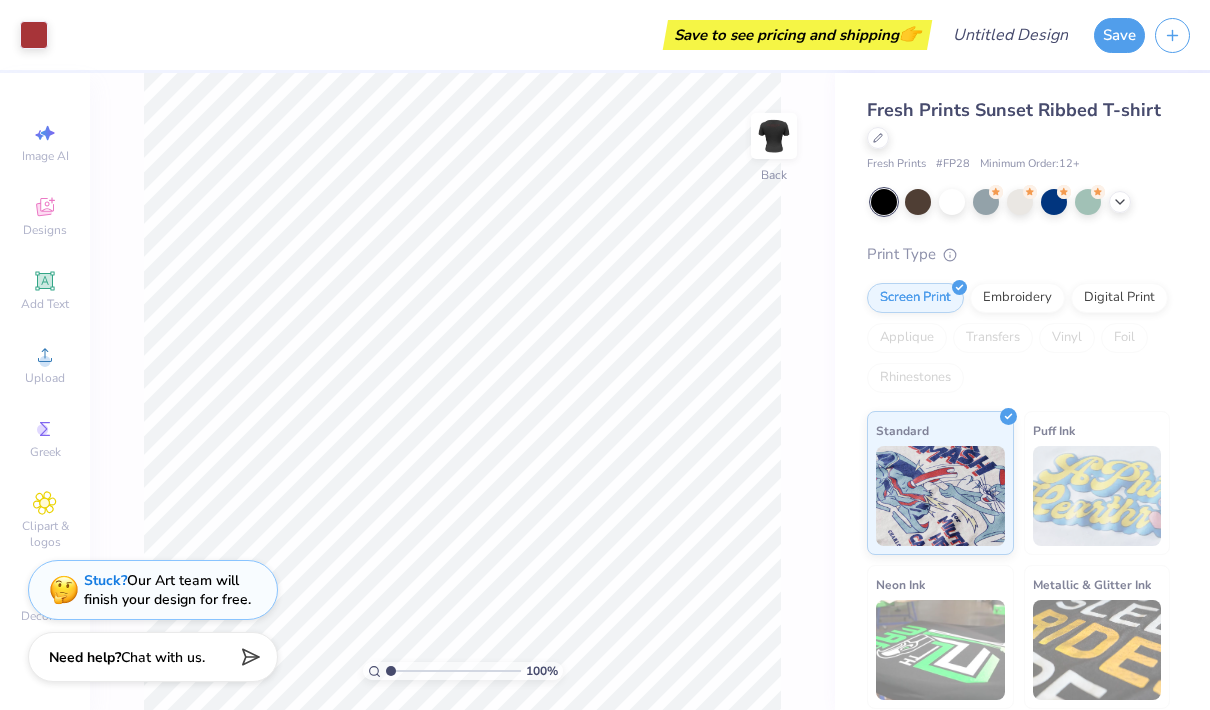 click on "Applique" at bounding box center (907, 338) 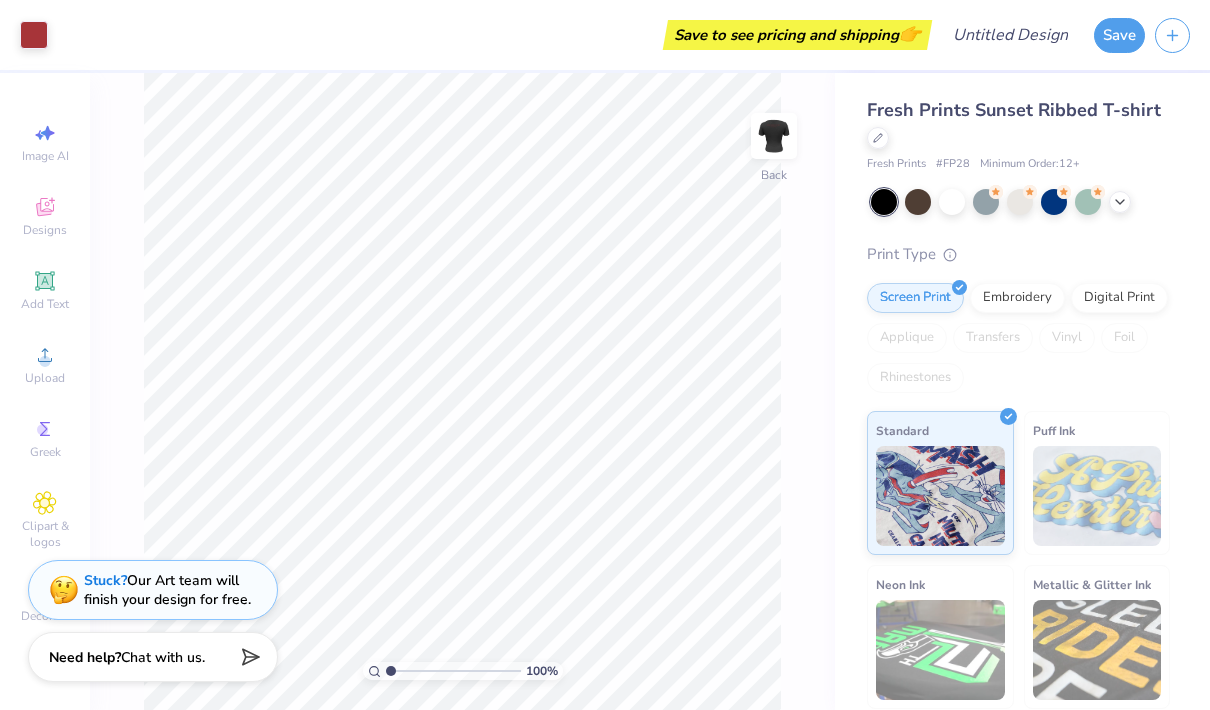 click at bounding box center (1097, 496) 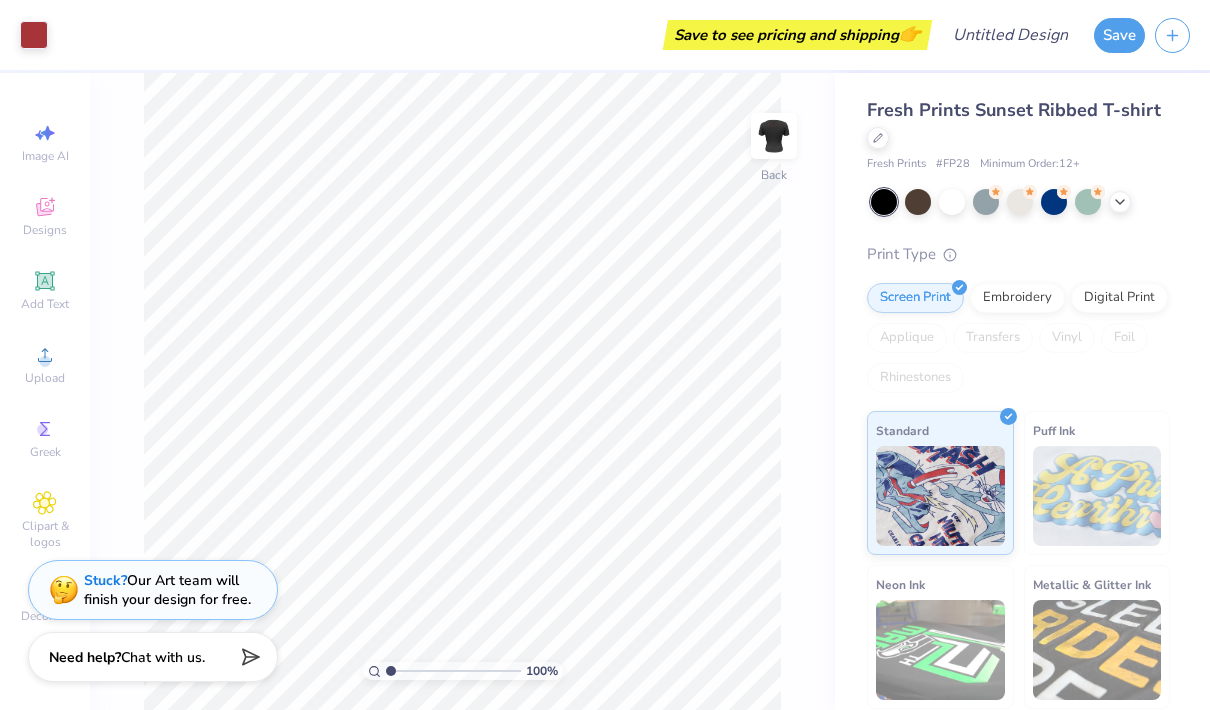 scroll, scrollTop: 0, scrollLeft: 0, axis: both 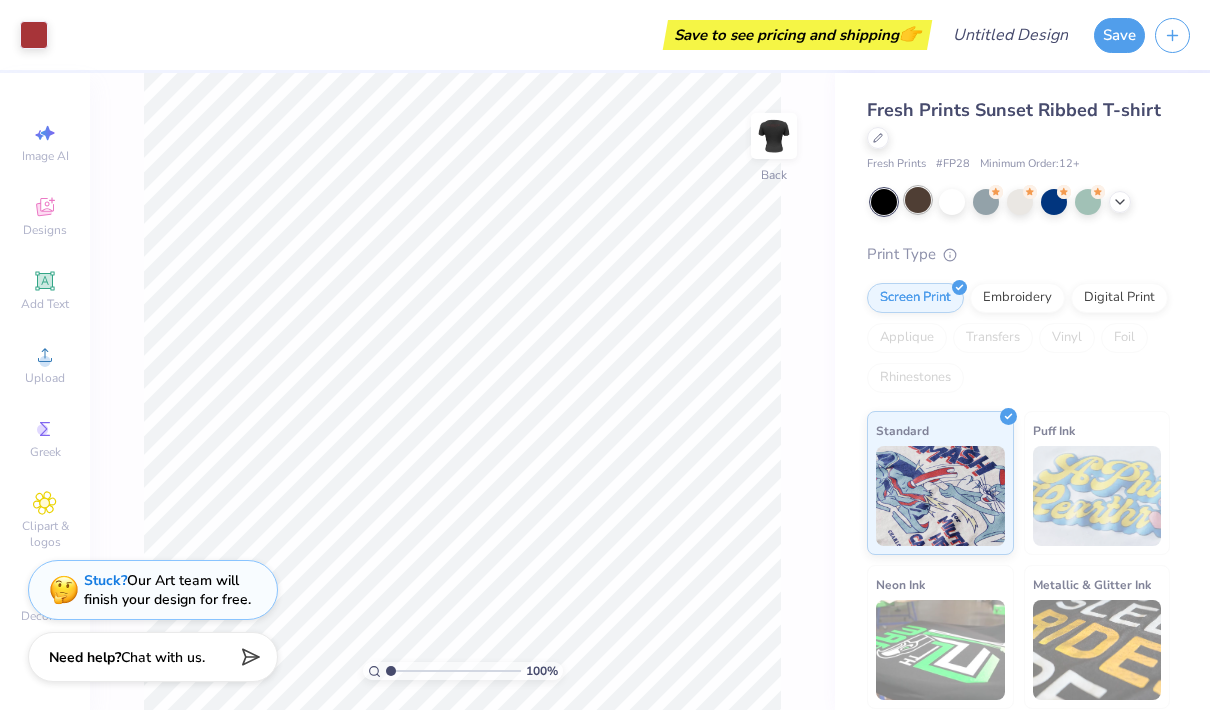 click at bounding box center [918, 200] 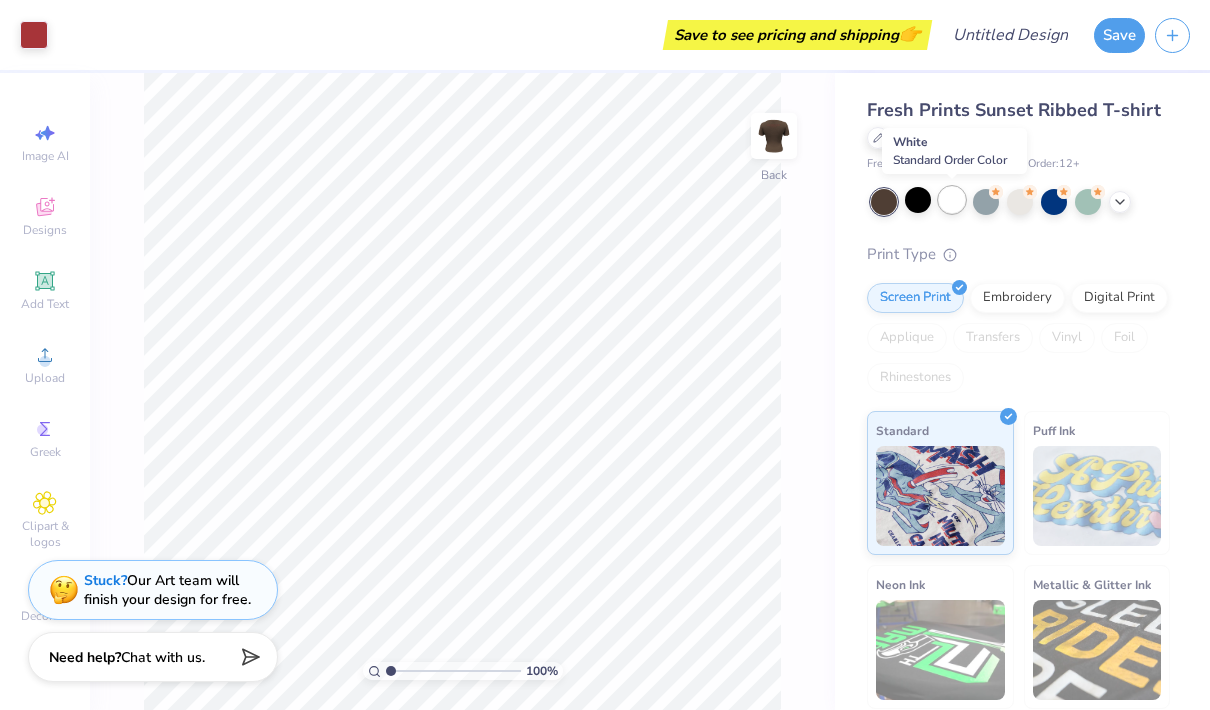 click at bounding box center (952, 200) 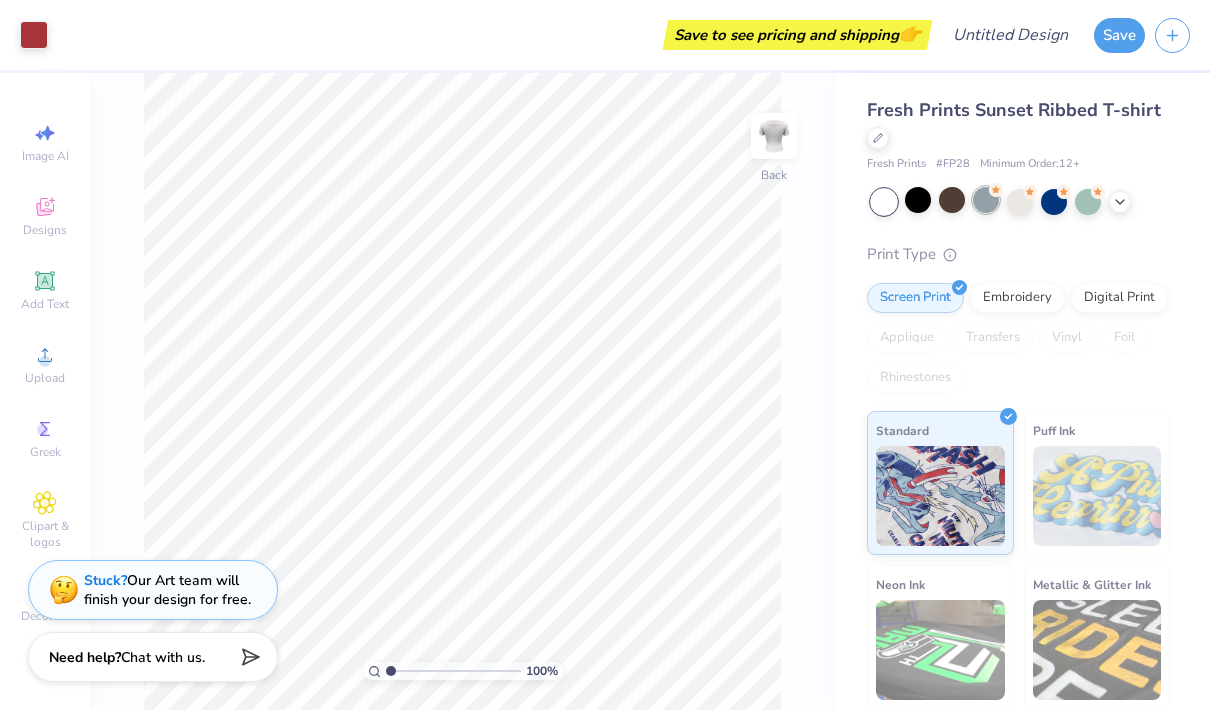 click at bounding box center [986, 200] 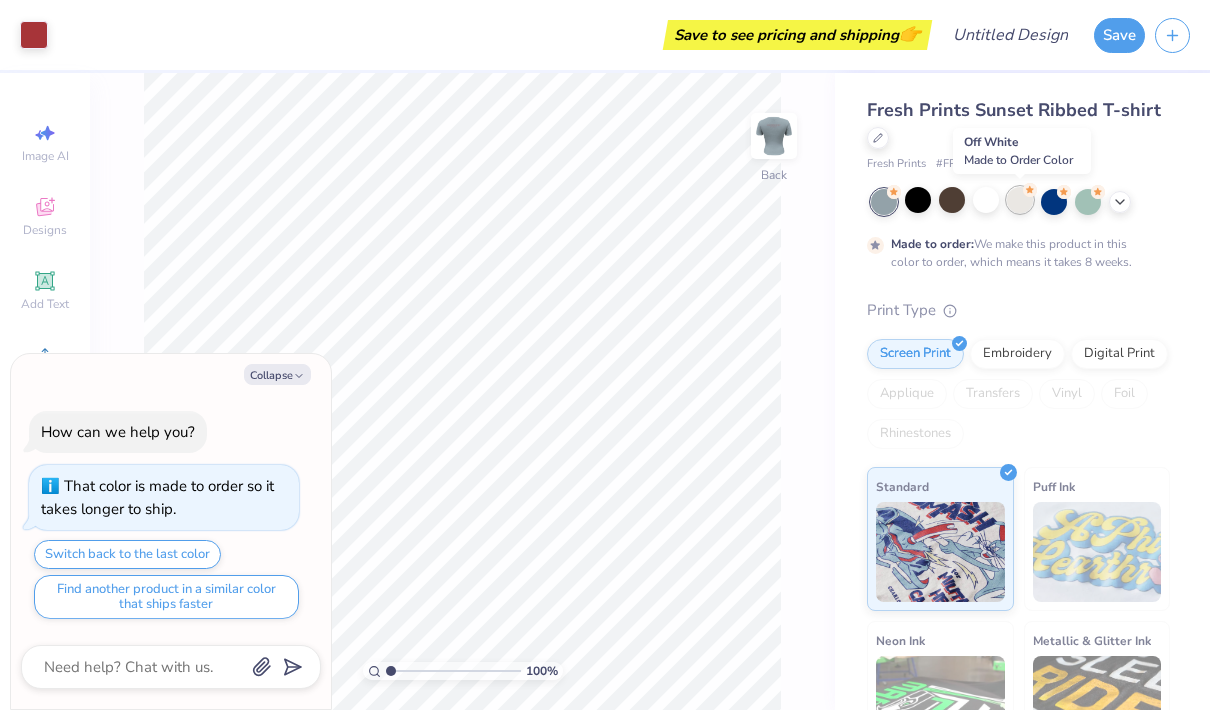 click at bounding box center [1020, 200] 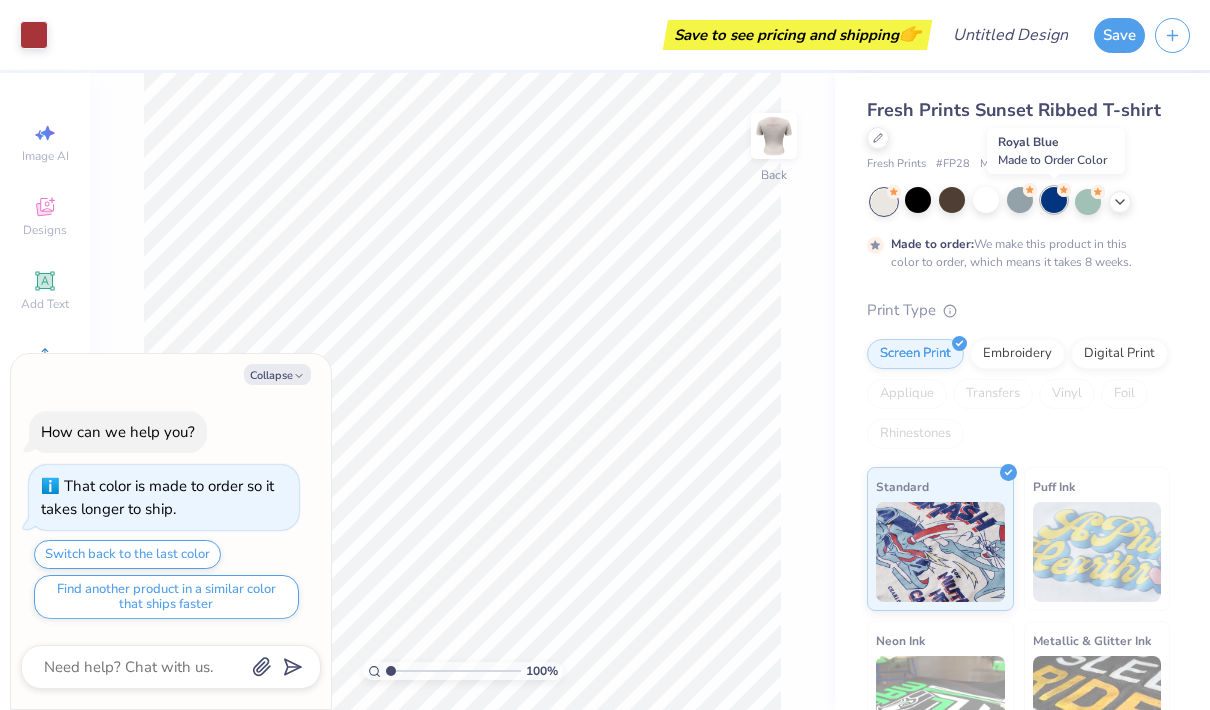click at bounding box center (1054, 200) 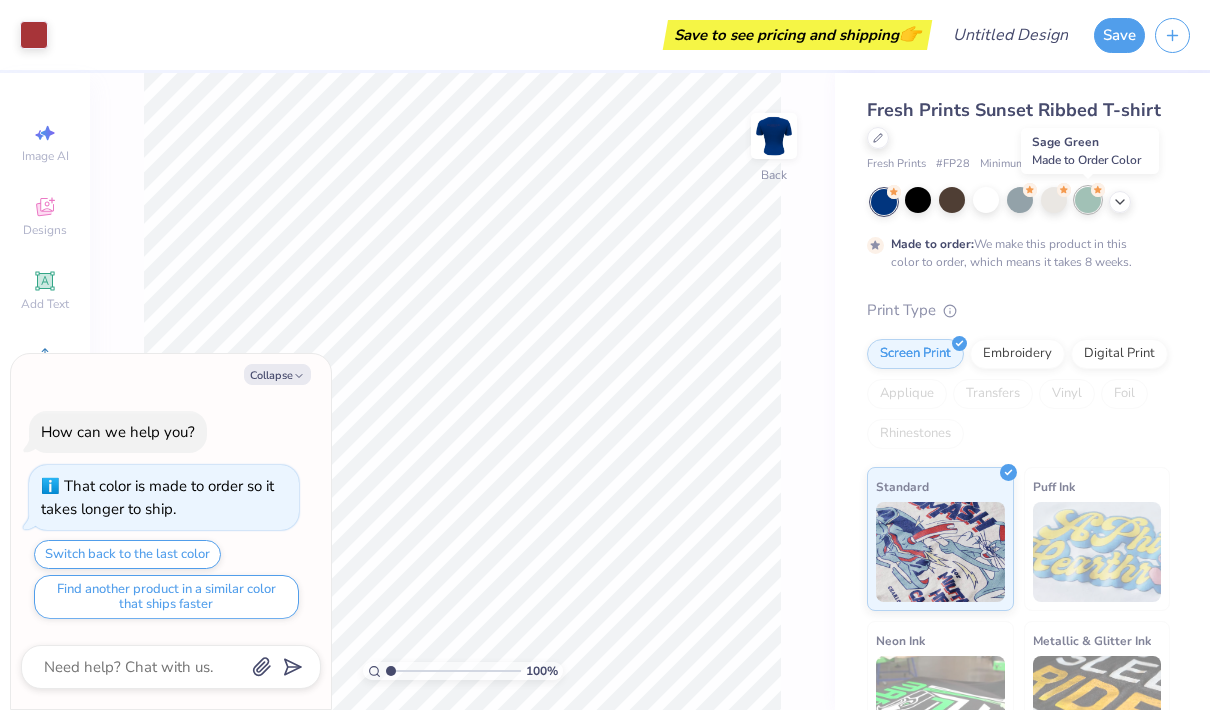 click at bounding box center (1088, 200) 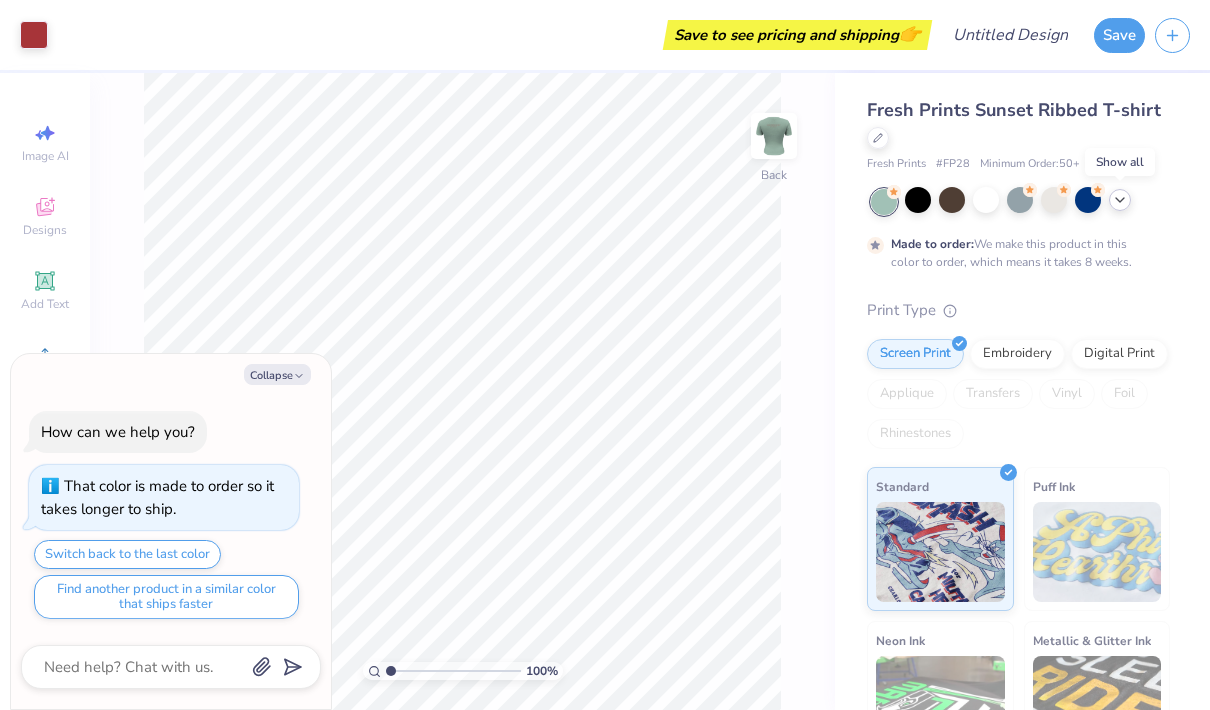 click at bounding box center [1120, 200] 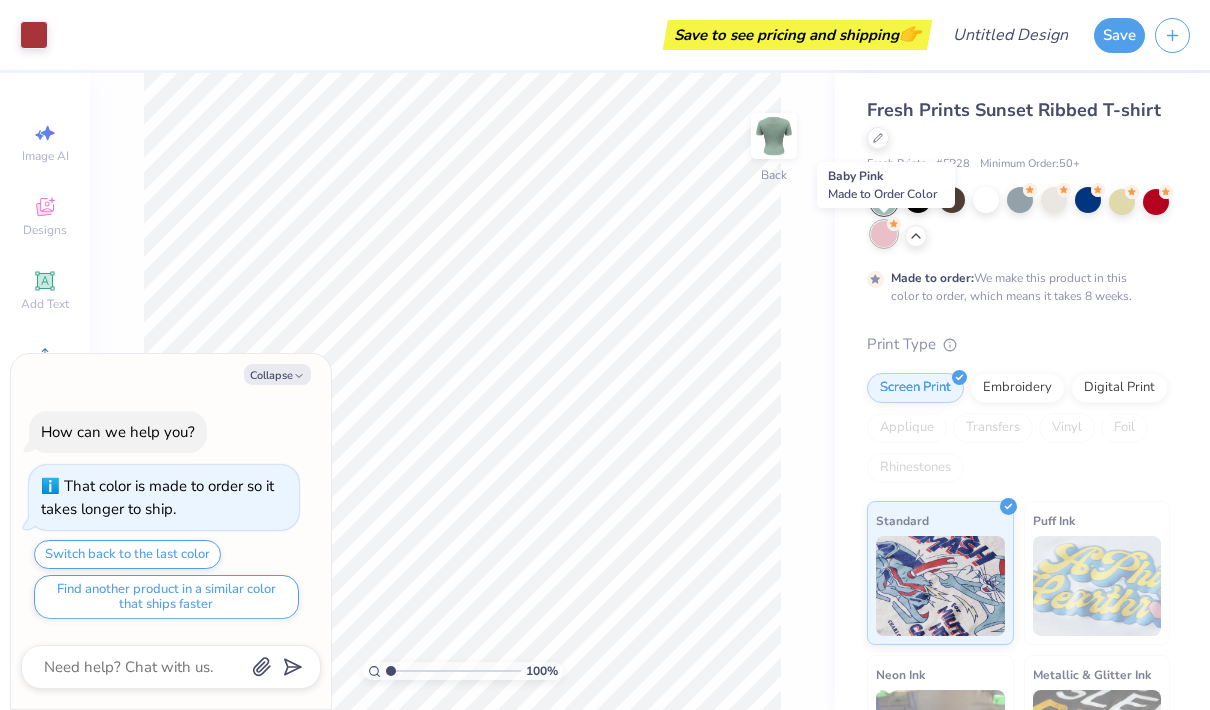 click at bounding box center [884, 234] 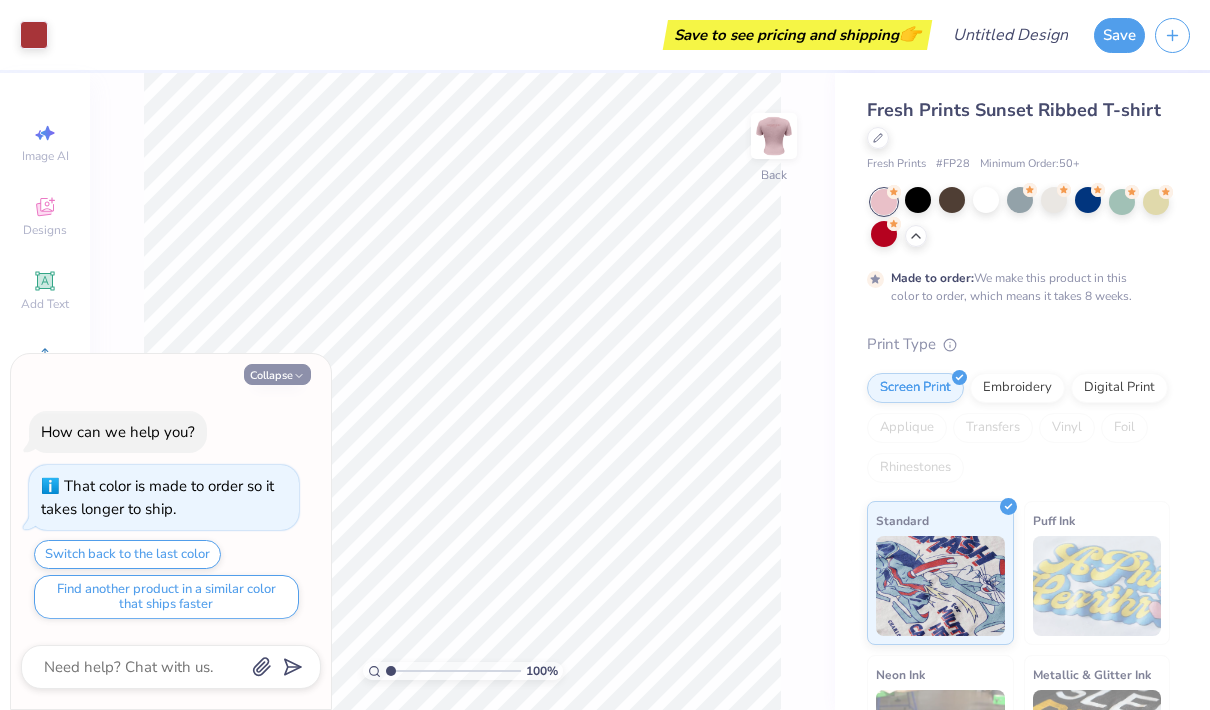 click on "Collapse" at bounding box center [277, 374] 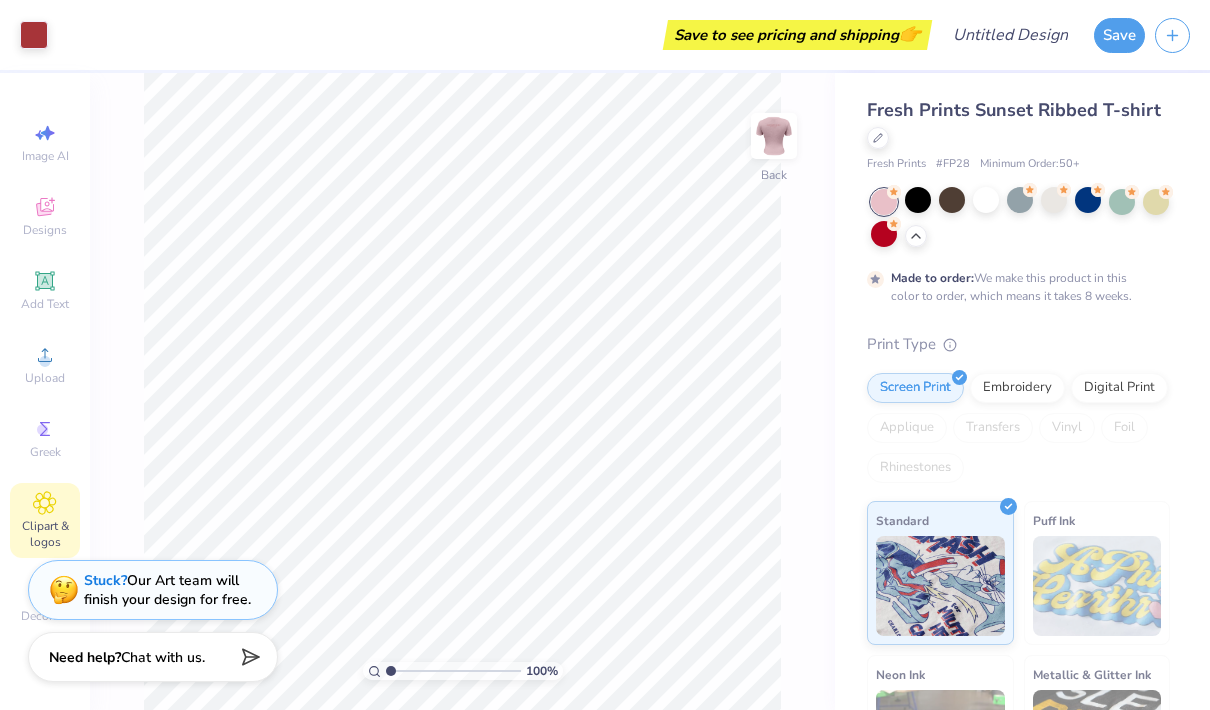 click 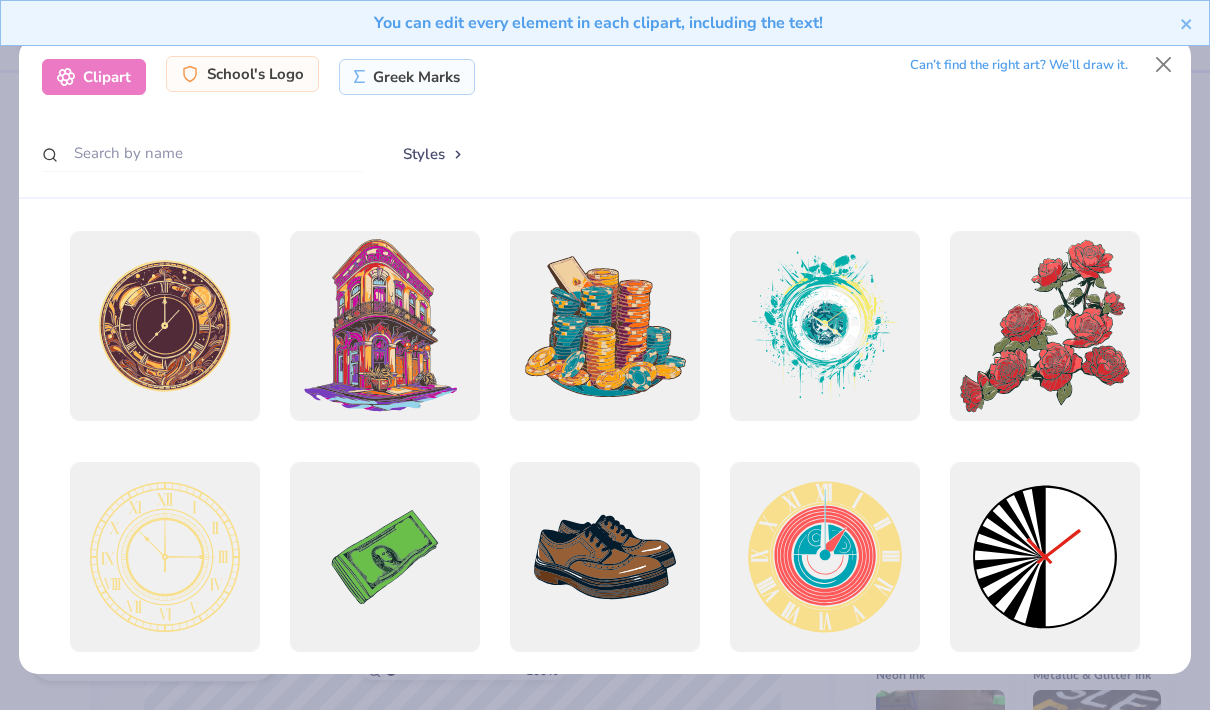 click on "School's Logo" at bounding box center [242, 74] 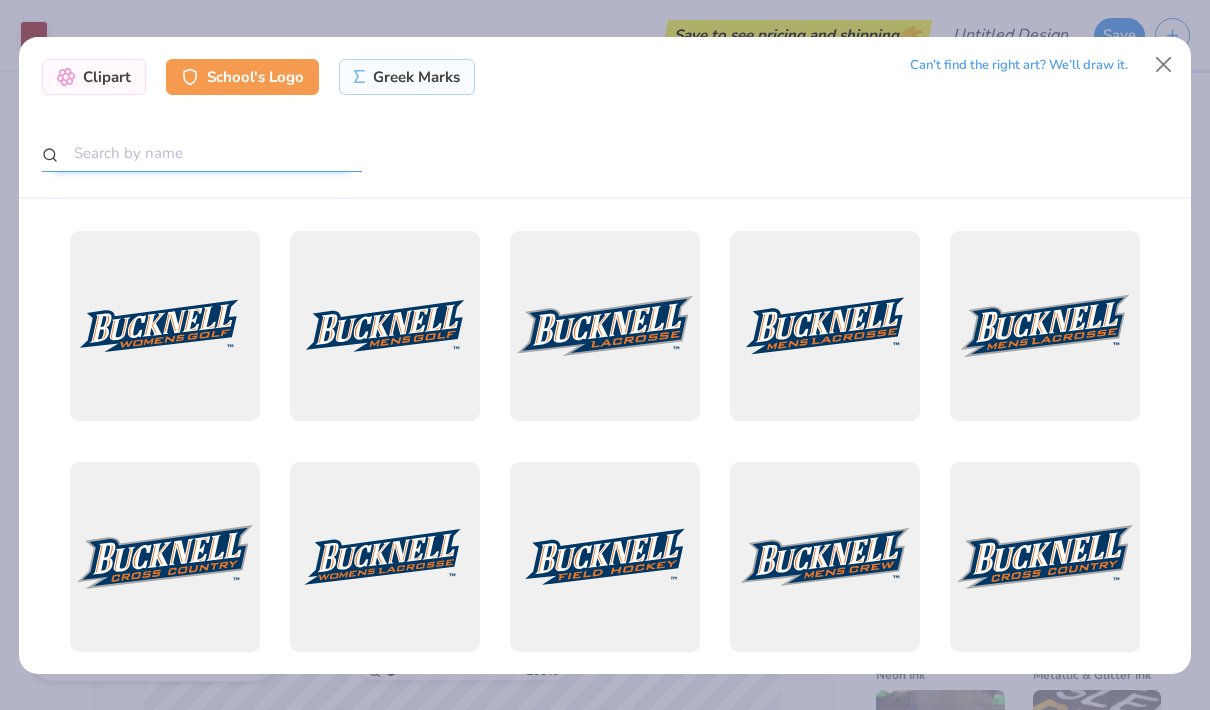 click at bounding box center [202, 153] 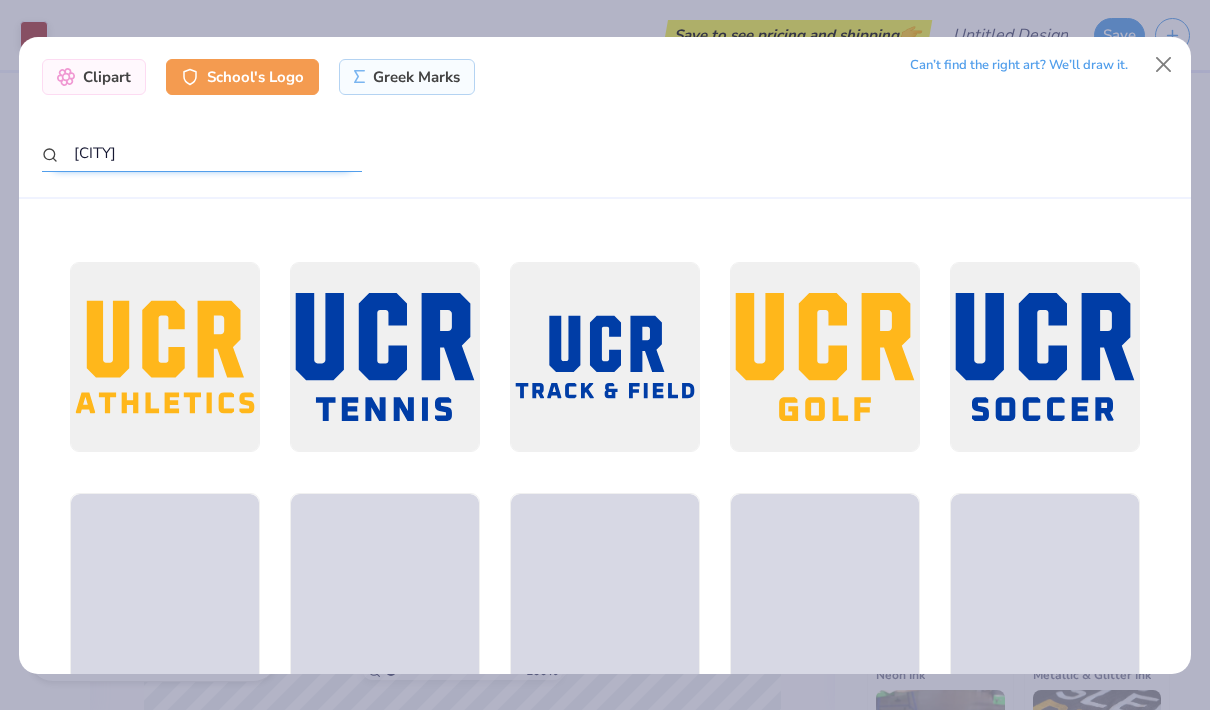 scroll, scrollTop: 6668, scrollLeft: 0, axis: vertical 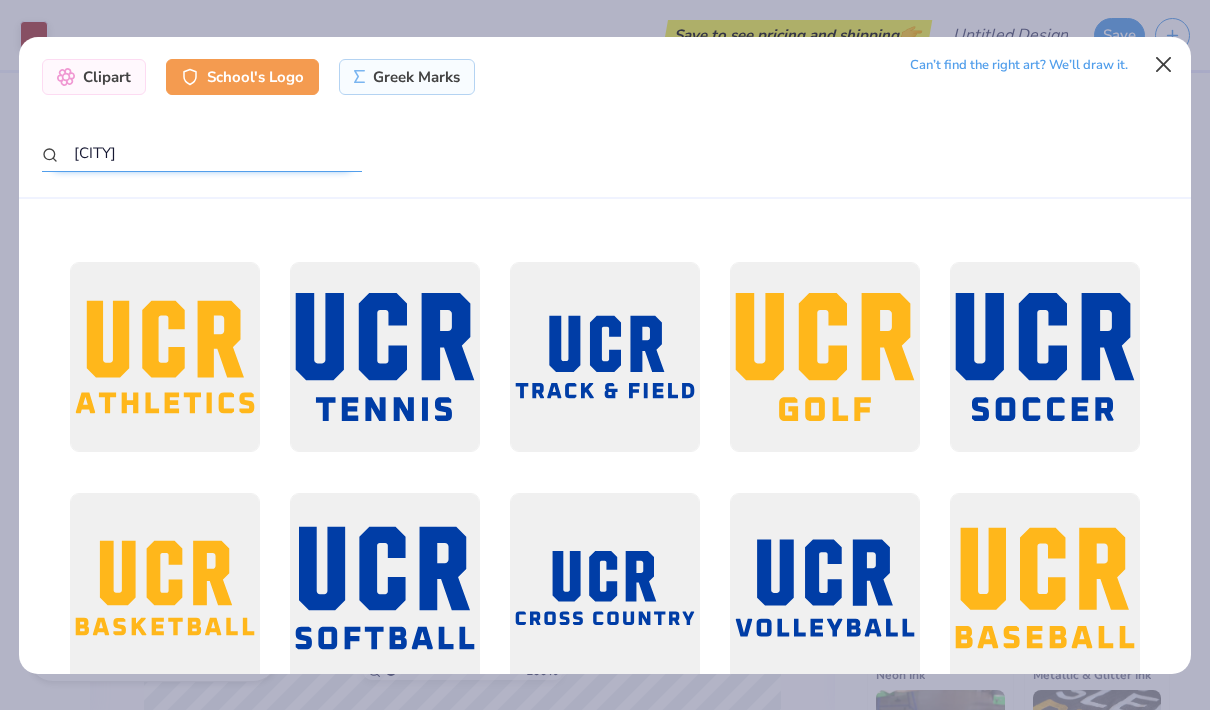 type on "[CITY]" 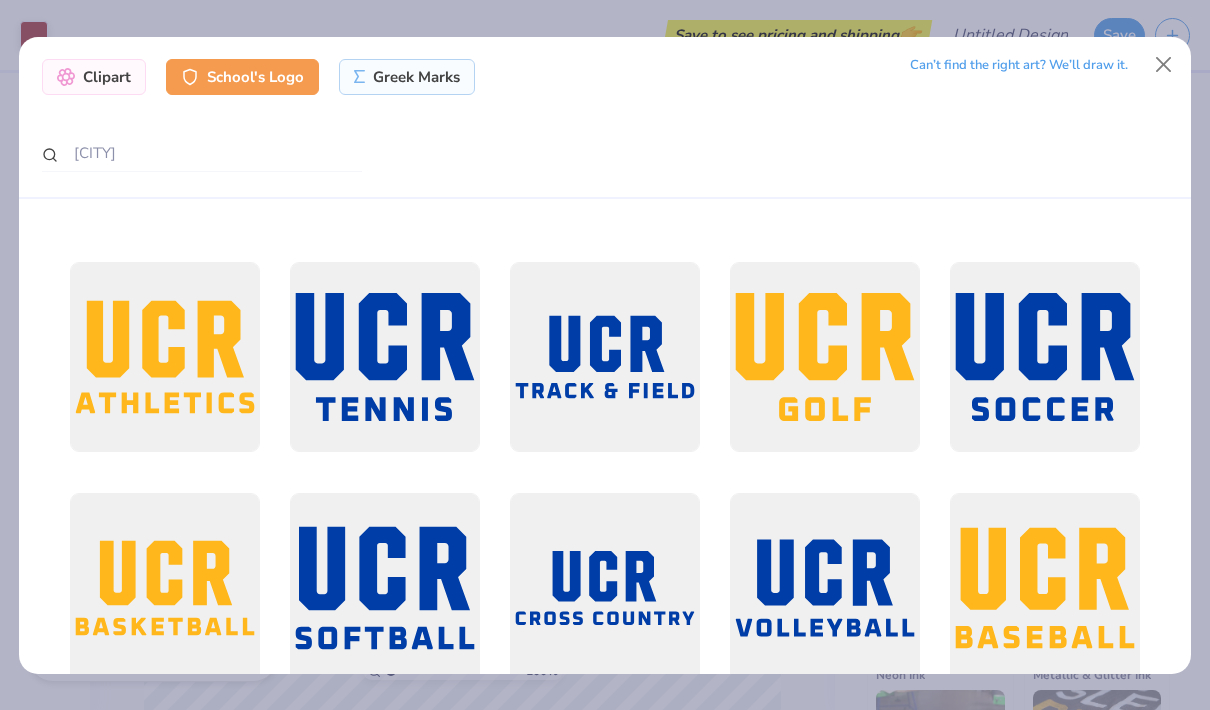 click at bounding box center [1164, 64] 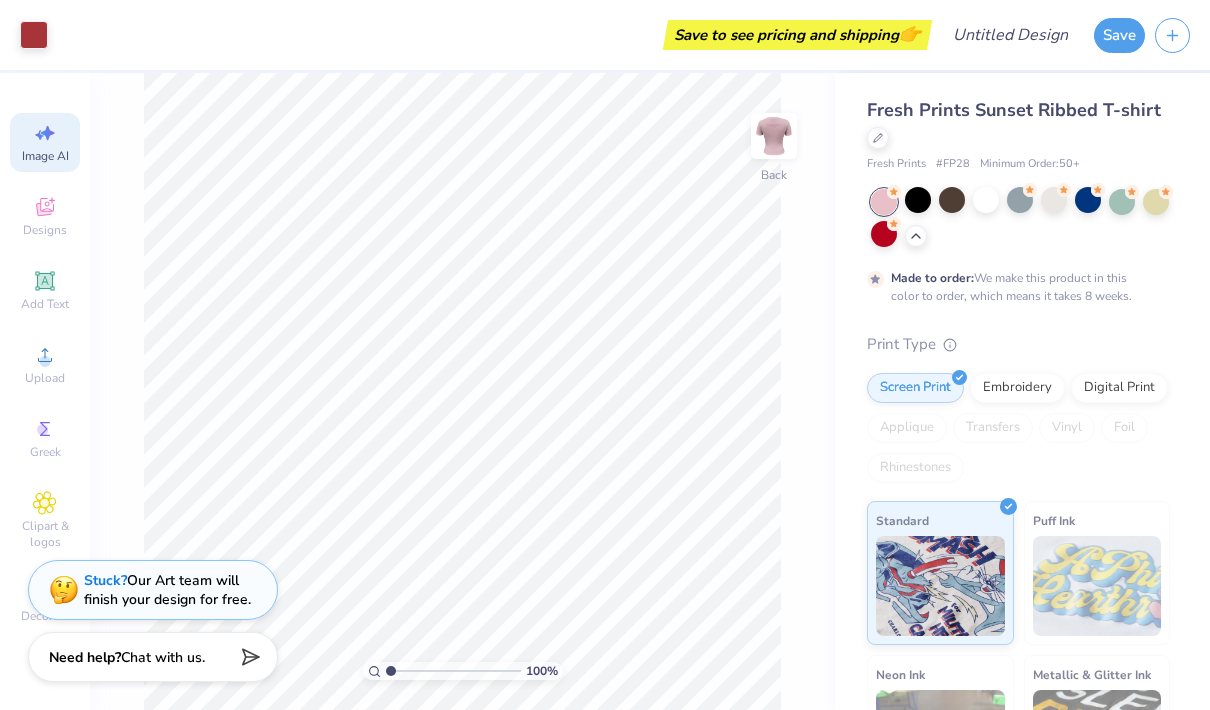 click 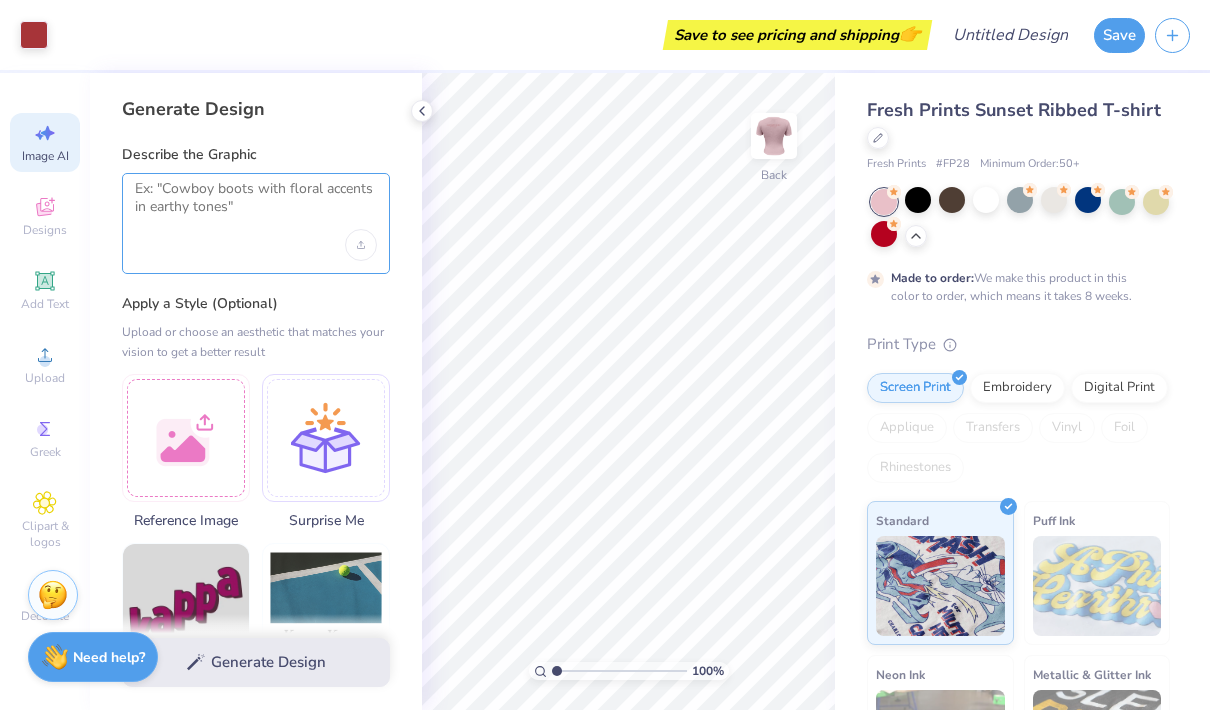 click at bounding box center [256, 205] 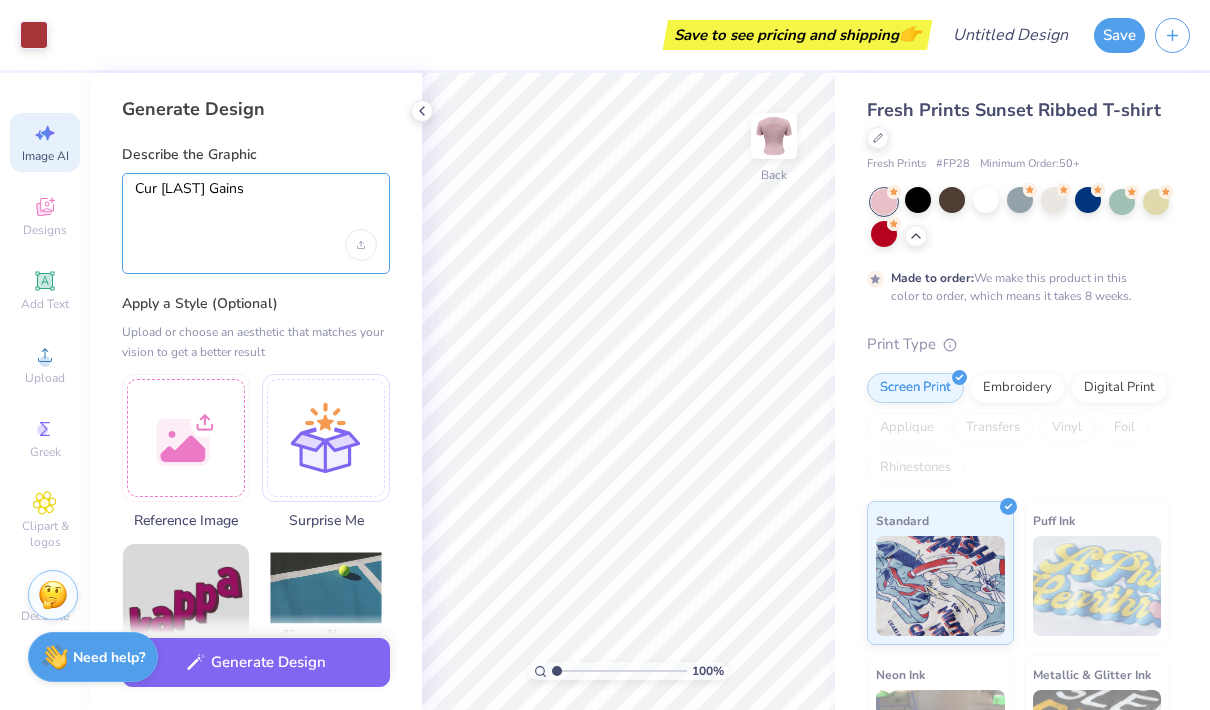 click on "Cur [LAST] Gains" at bounding box center [256, 205] 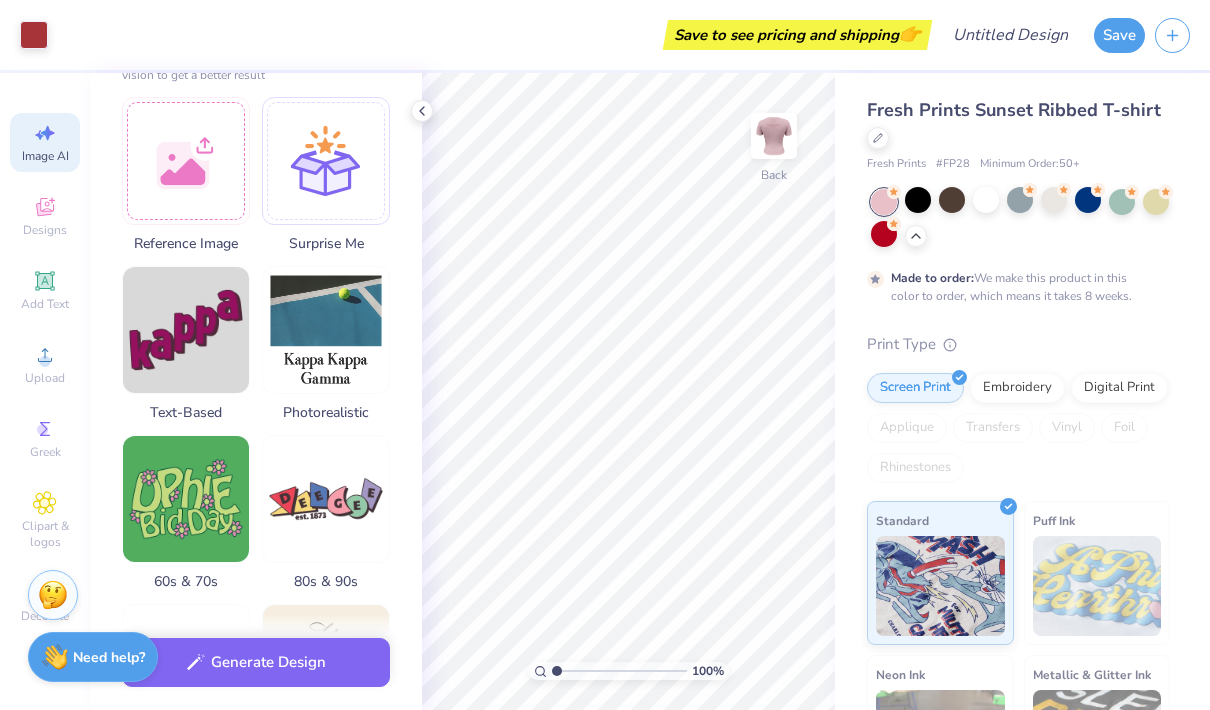 scroll, scrollTop: 80, scrollLeft: 0, axis: vertical 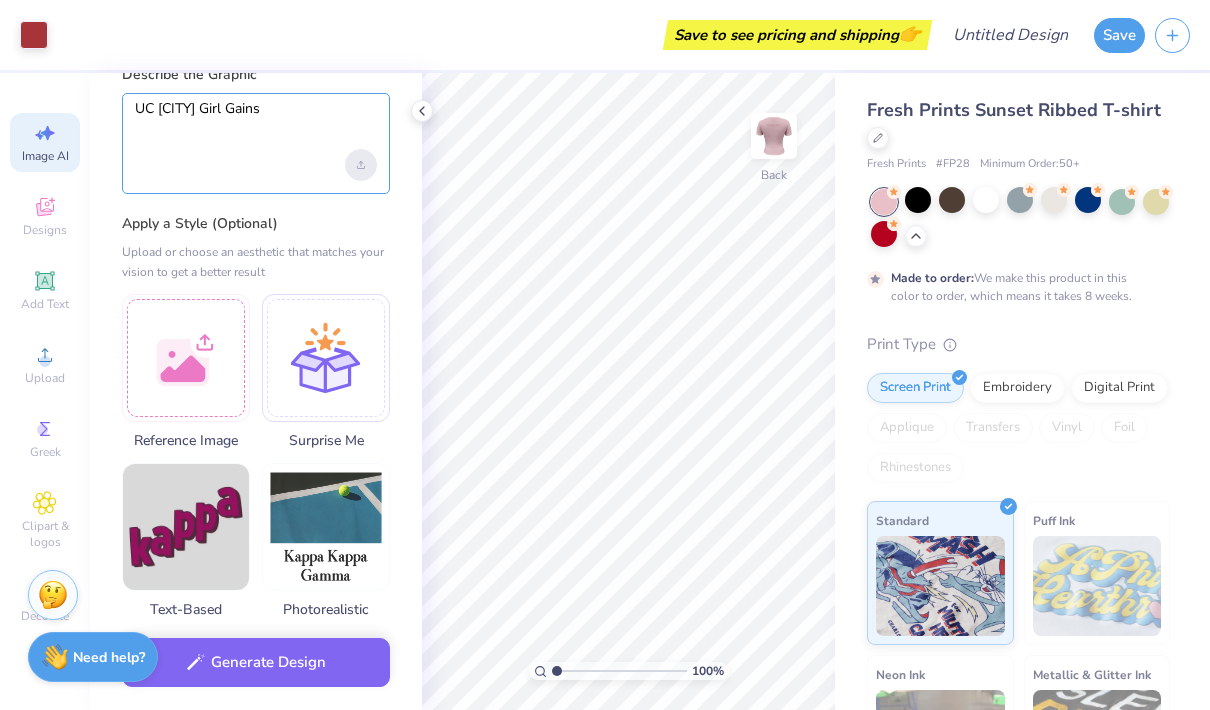 type on "UC [CITY] Girl Gains" 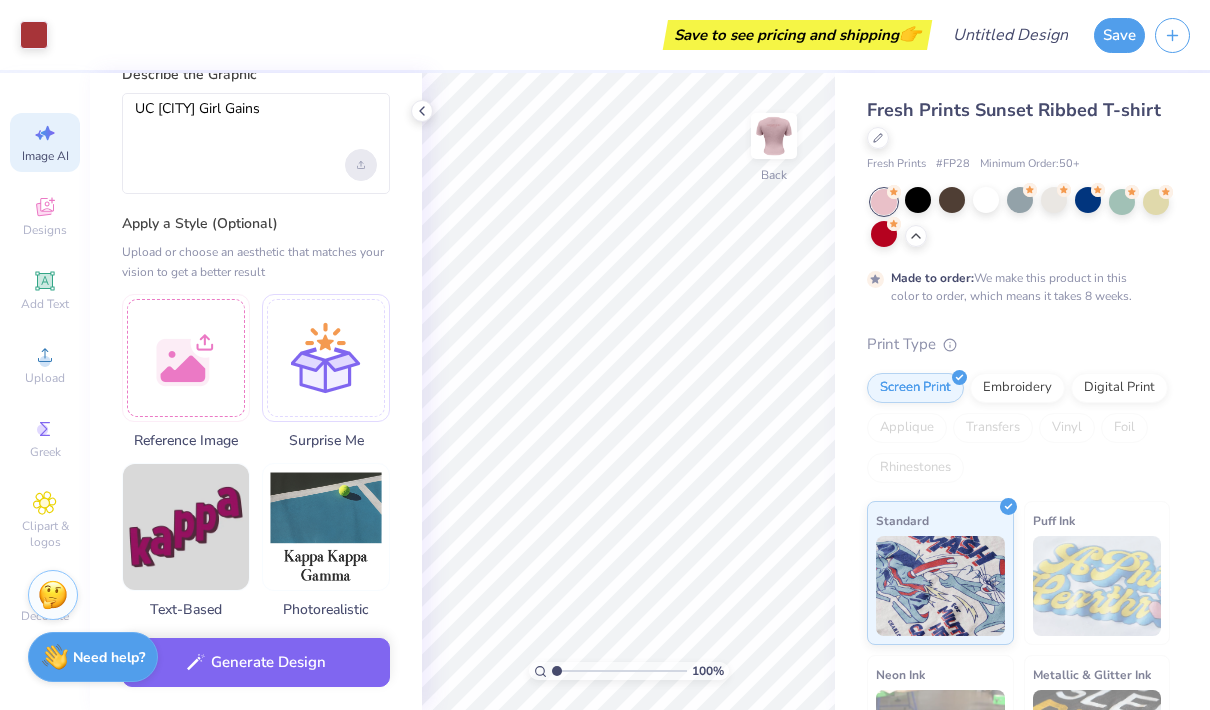 click at bounding box center (361, 165) 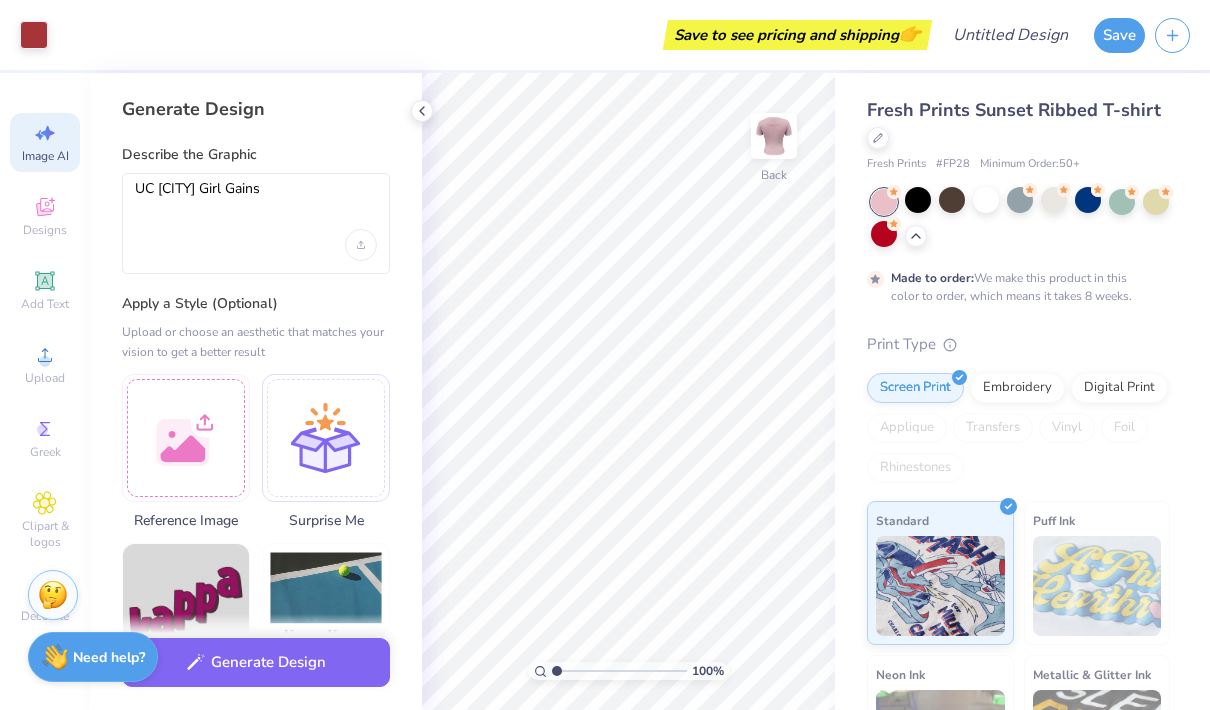 scroll, scrollTop: 0, scrollLeft: 0, axis: both 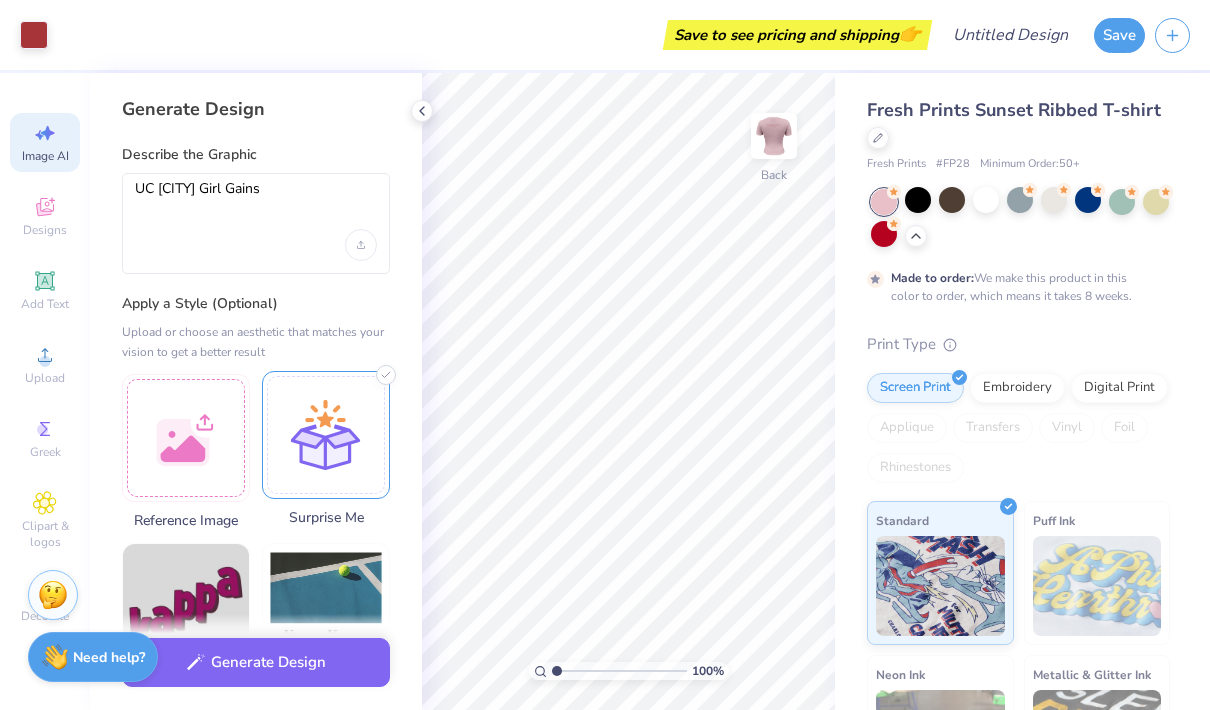 click at bounding box center [326, 435] 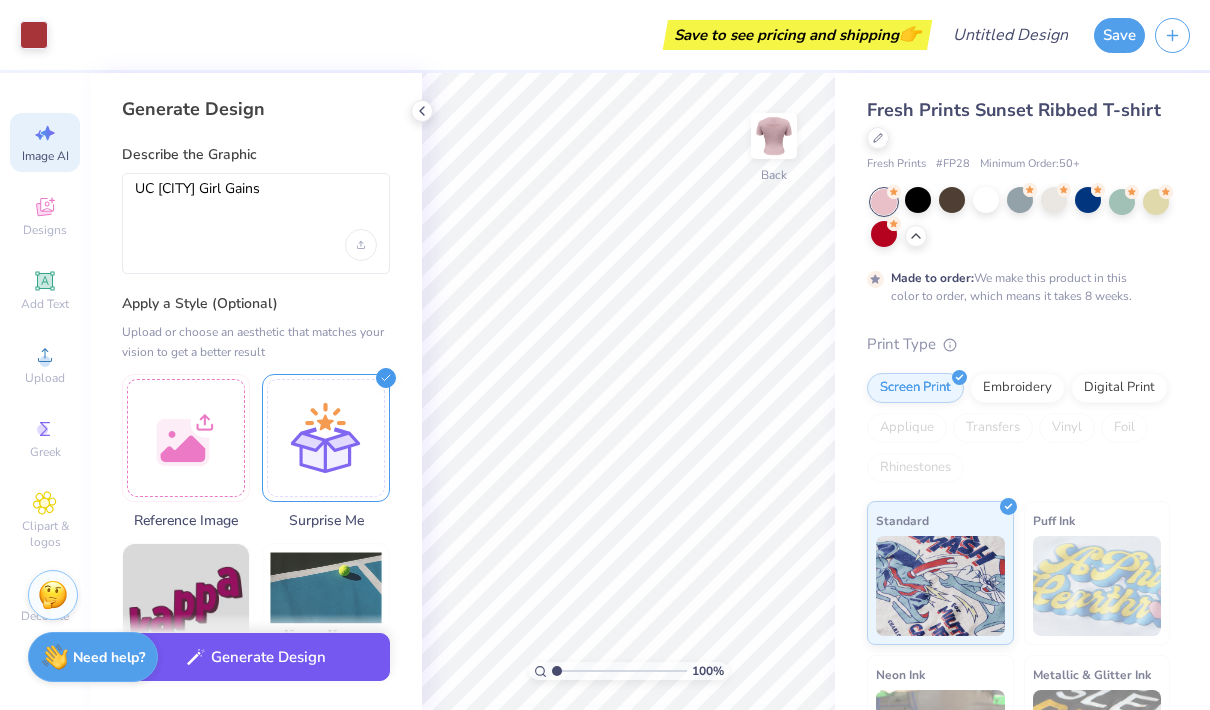 click on "Generate Design" at bounding box center [256, 657] 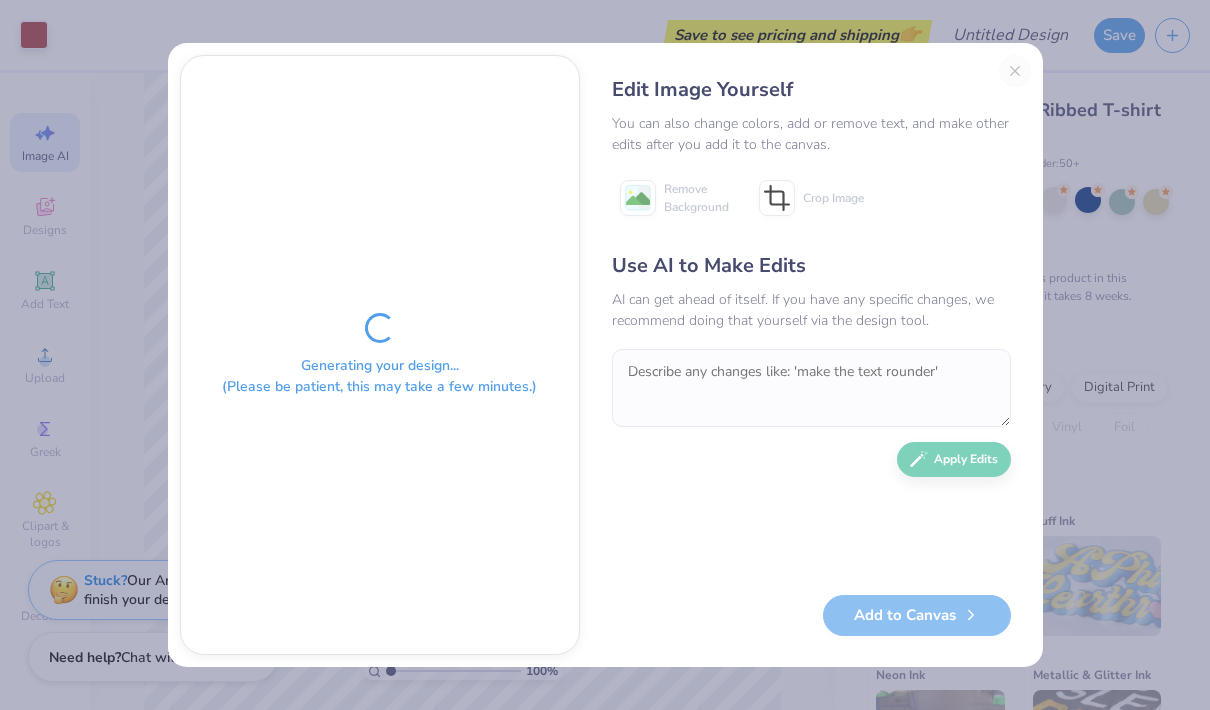 click on "Edit Image Yourself You can also change colors, add or remove text, and make other edits after you add it to the canvas. Remove Background Crop Image Use AI to Make Edits AI can get ahead of itself. If you have any specific changes, we recommend doing that yourself via the design tool. Apply Edits Add to Canvas" at bounding box center (811, 355) 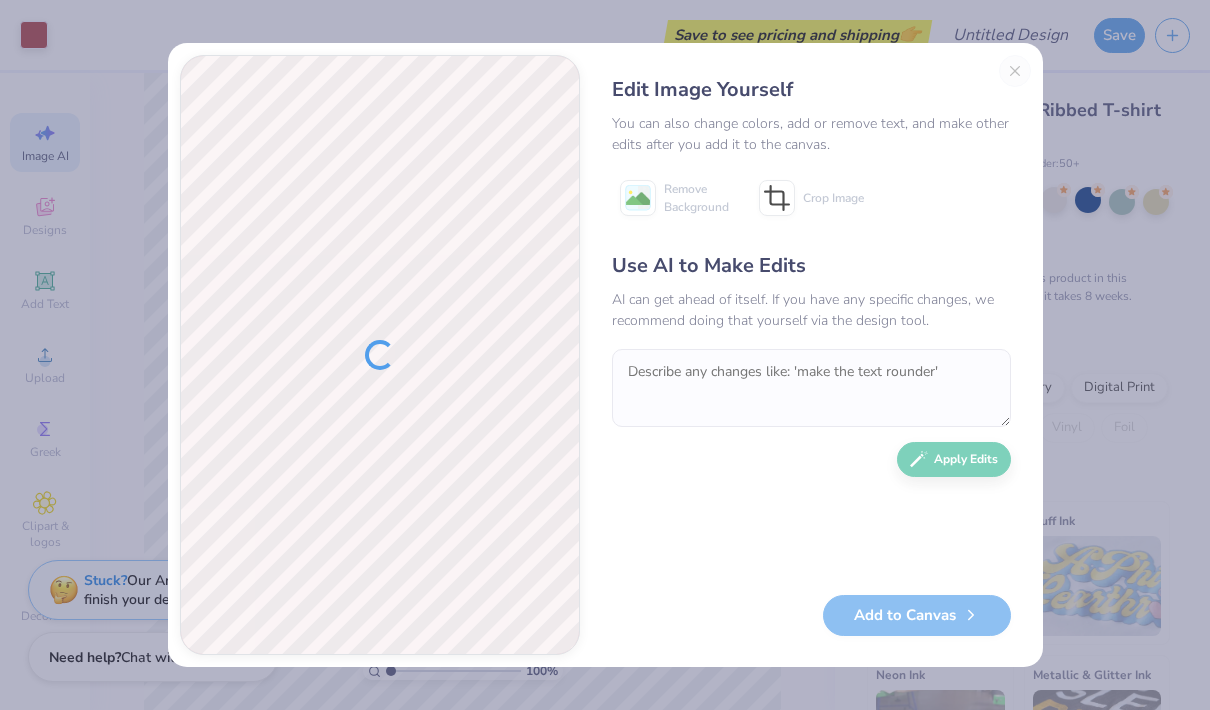 click at bounding box center [380, 355] 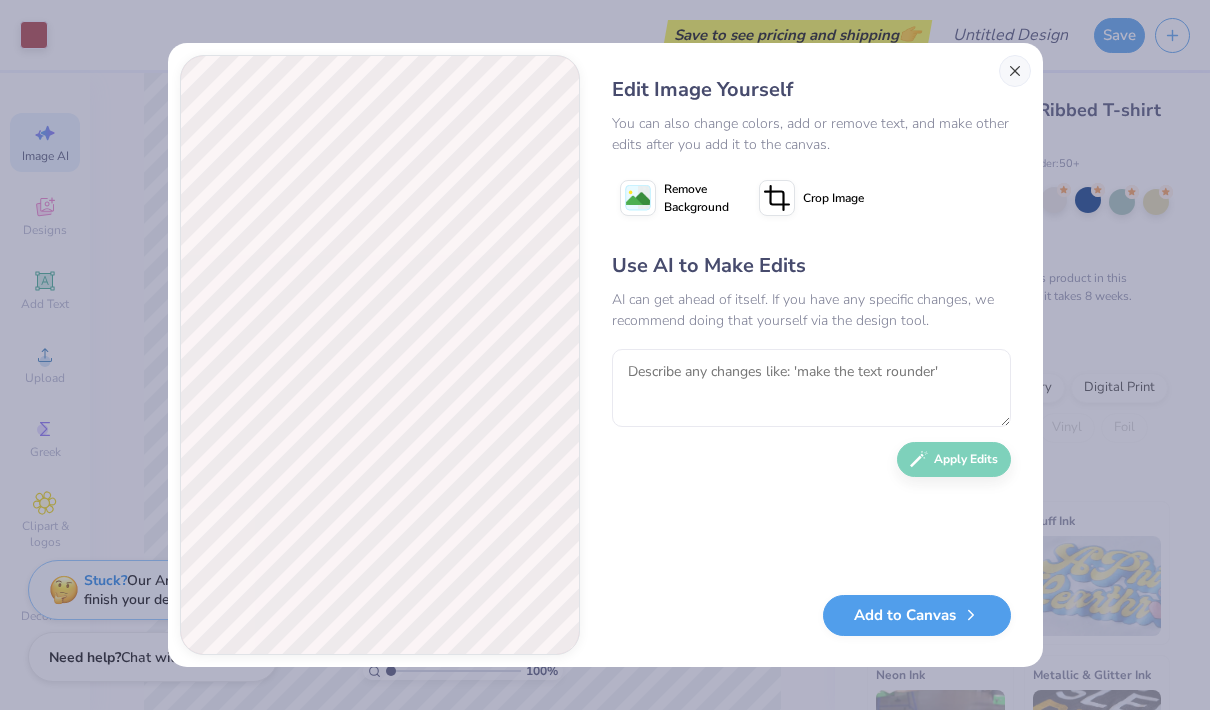 click at bounding box center (1015, 71) 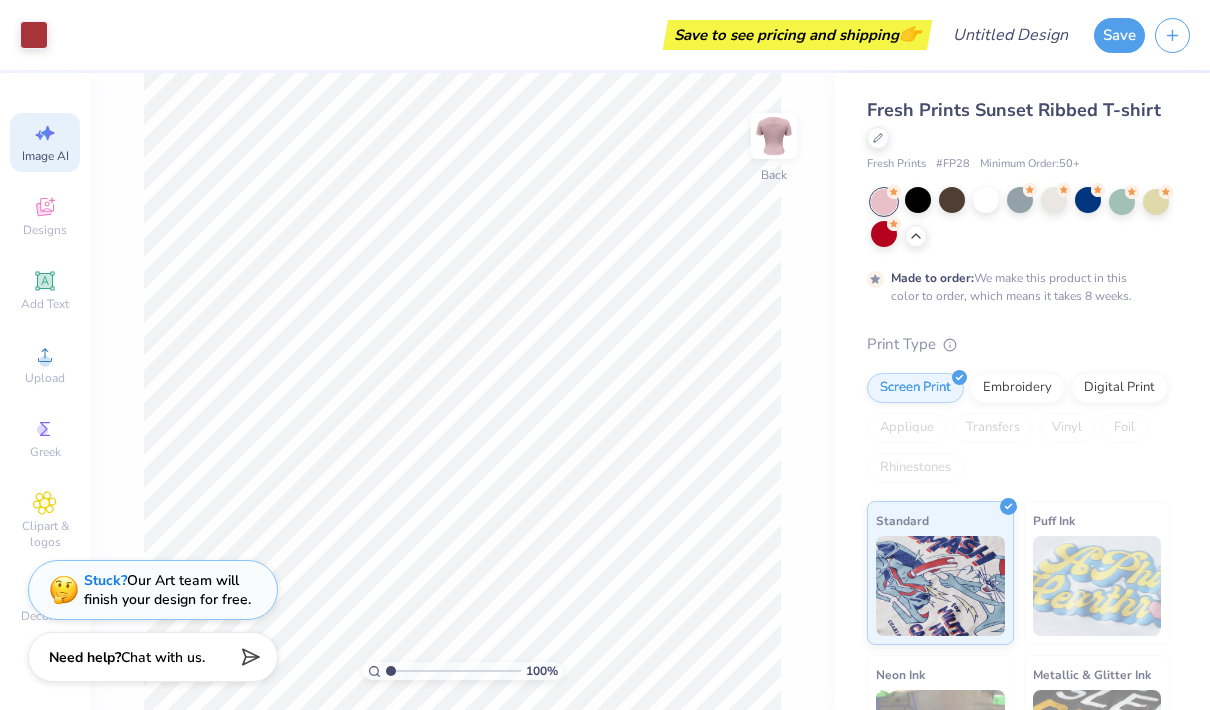 click 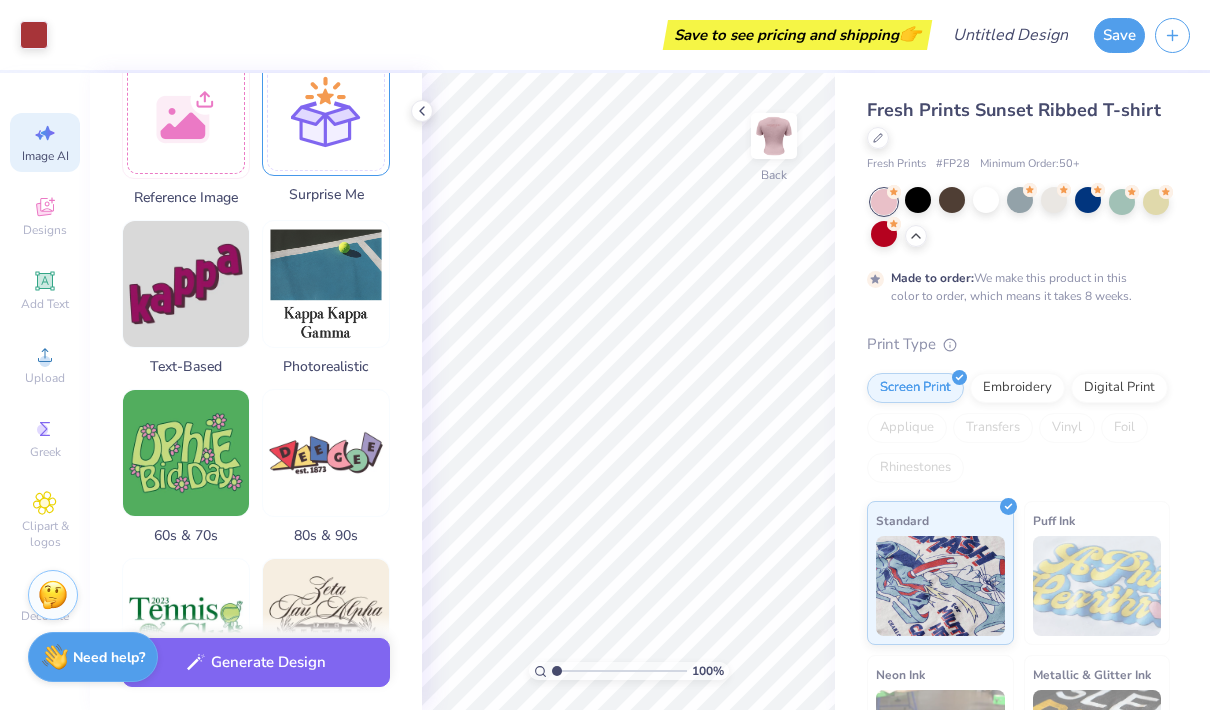 scroll, scrollTop: 336, scrollLeft: 0, axis: vertical 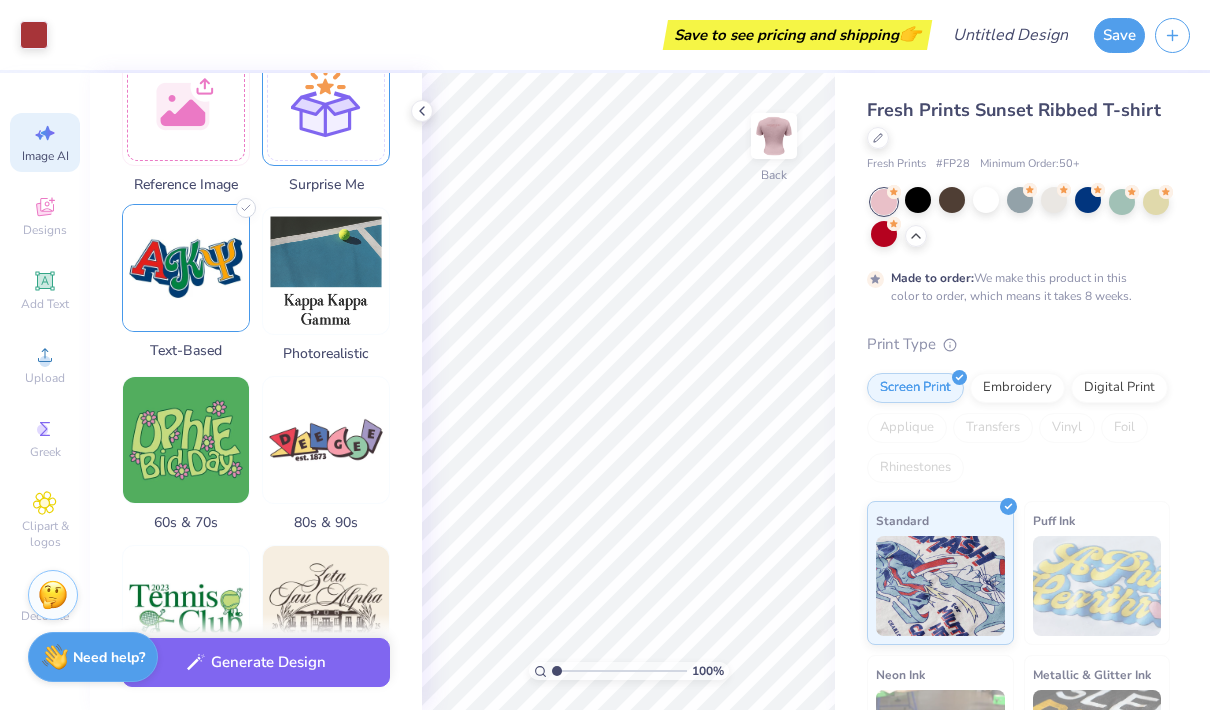 click at bounding box center [186, 268] 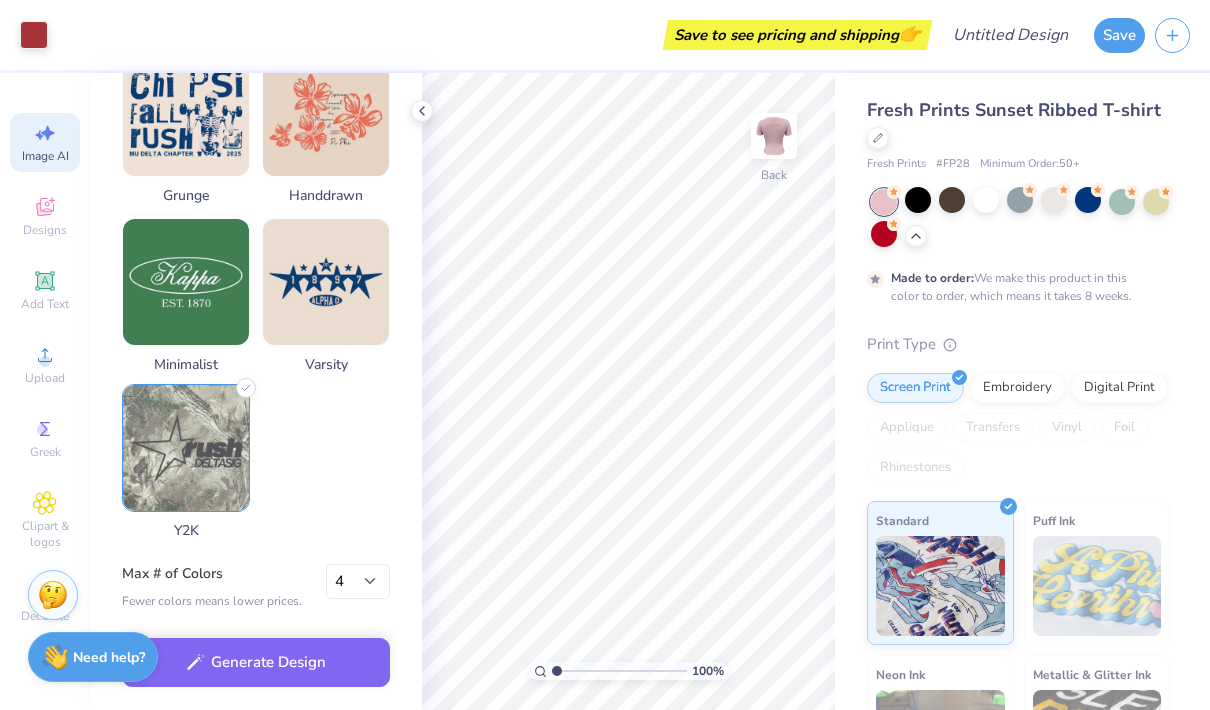 scroll, scrollTop: 1012, scrollLeft: 0, axis: vertical 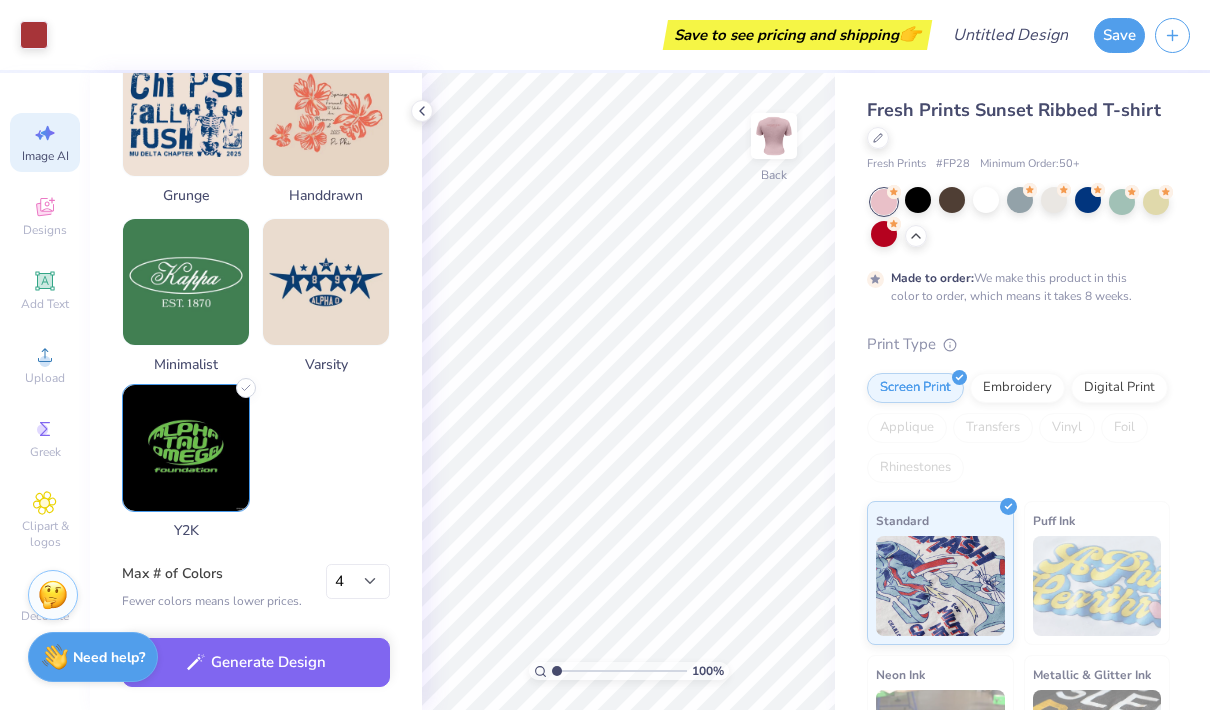 click at bounding box center [186, 448] 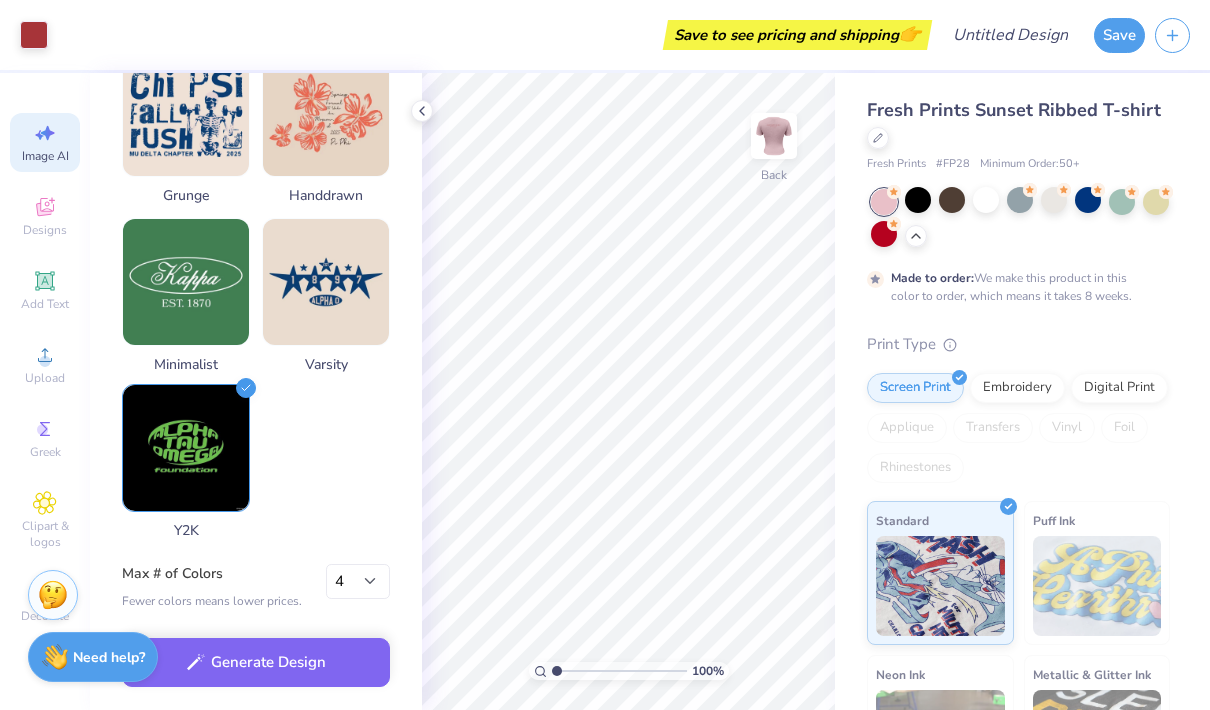 click at bounding box center (186, 448) 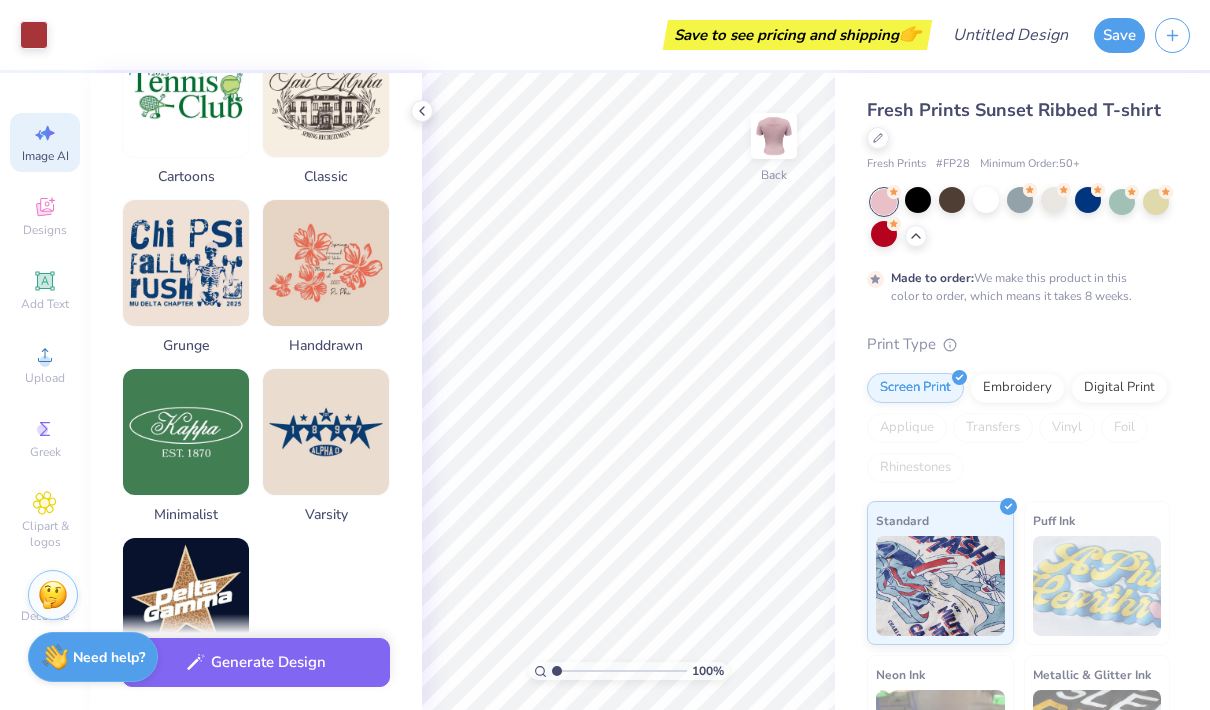 scroll, scrollTop: 913, scrollLeft: 0, axis: vertical 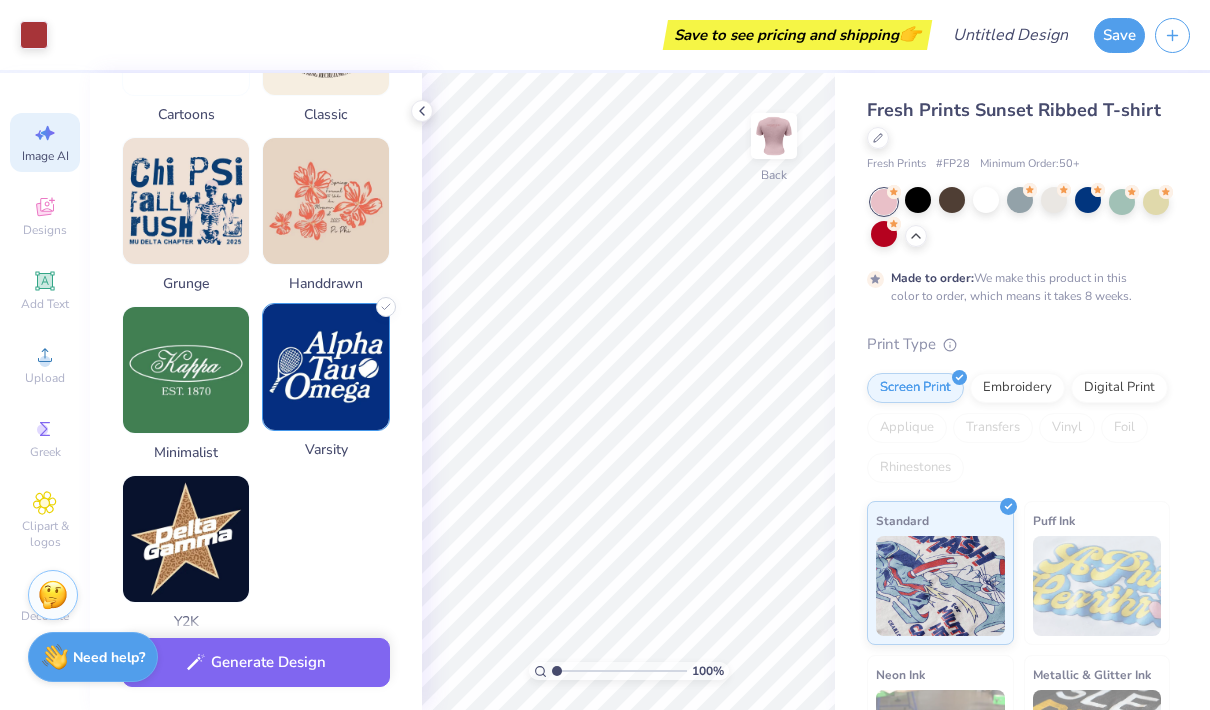 click at bounding box center (326, 367) 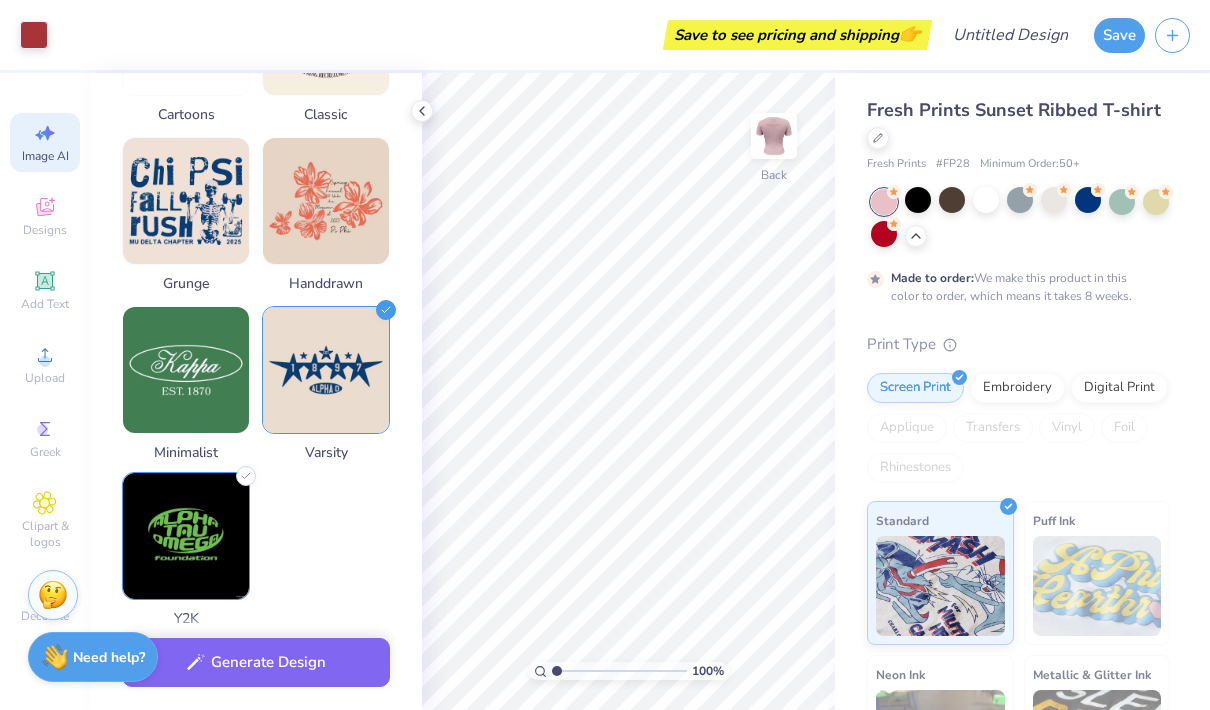 click at bounding box center (186, 536) 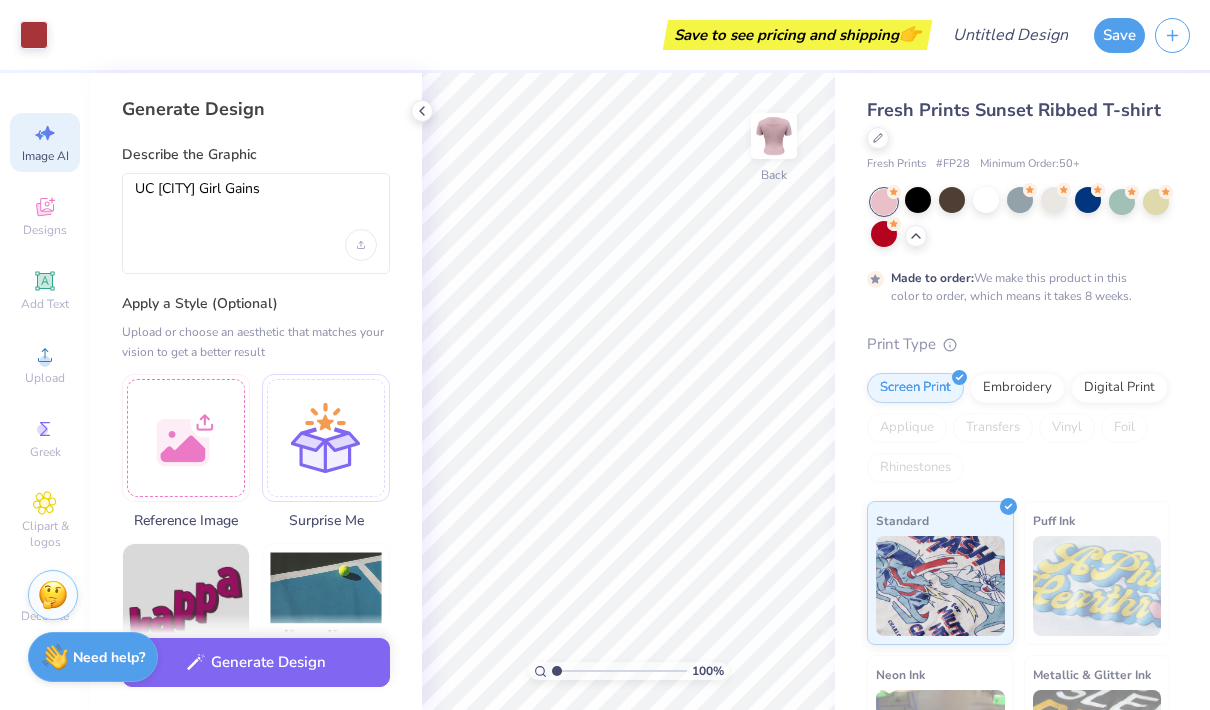 scroll, scrollTop: 0, scrollLeft: 0, axis: both 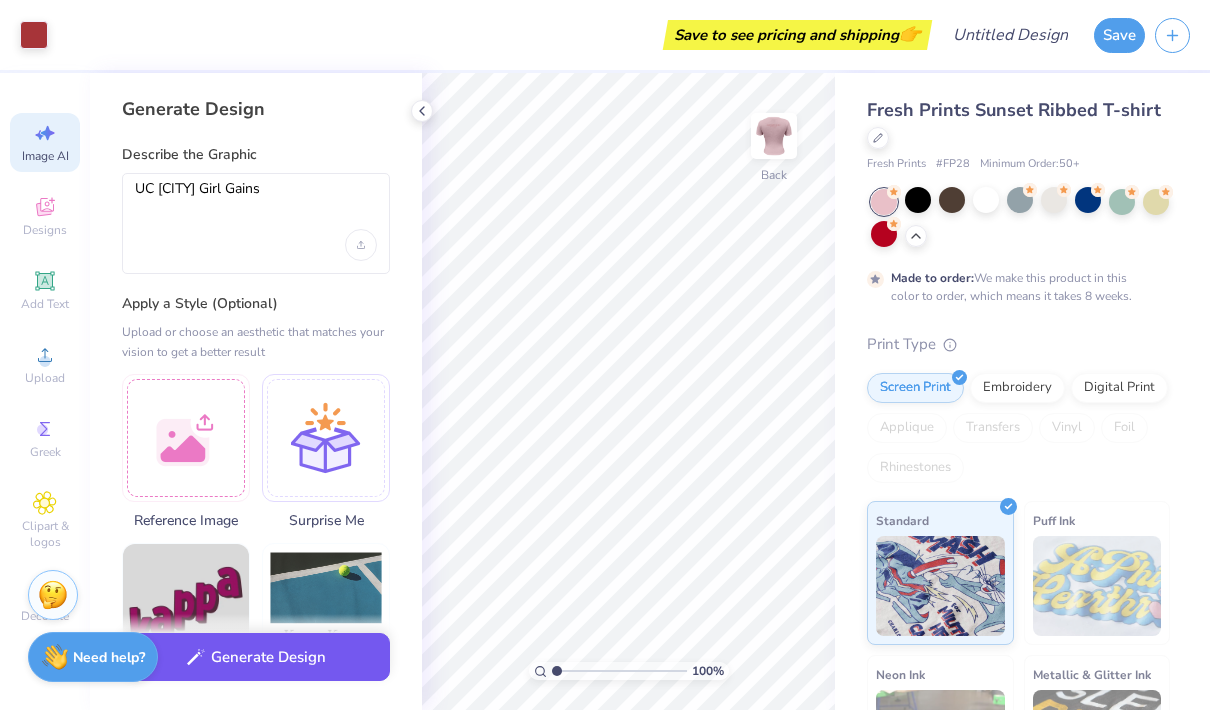 click on "Generate Design" at bounding box center (256, 657) 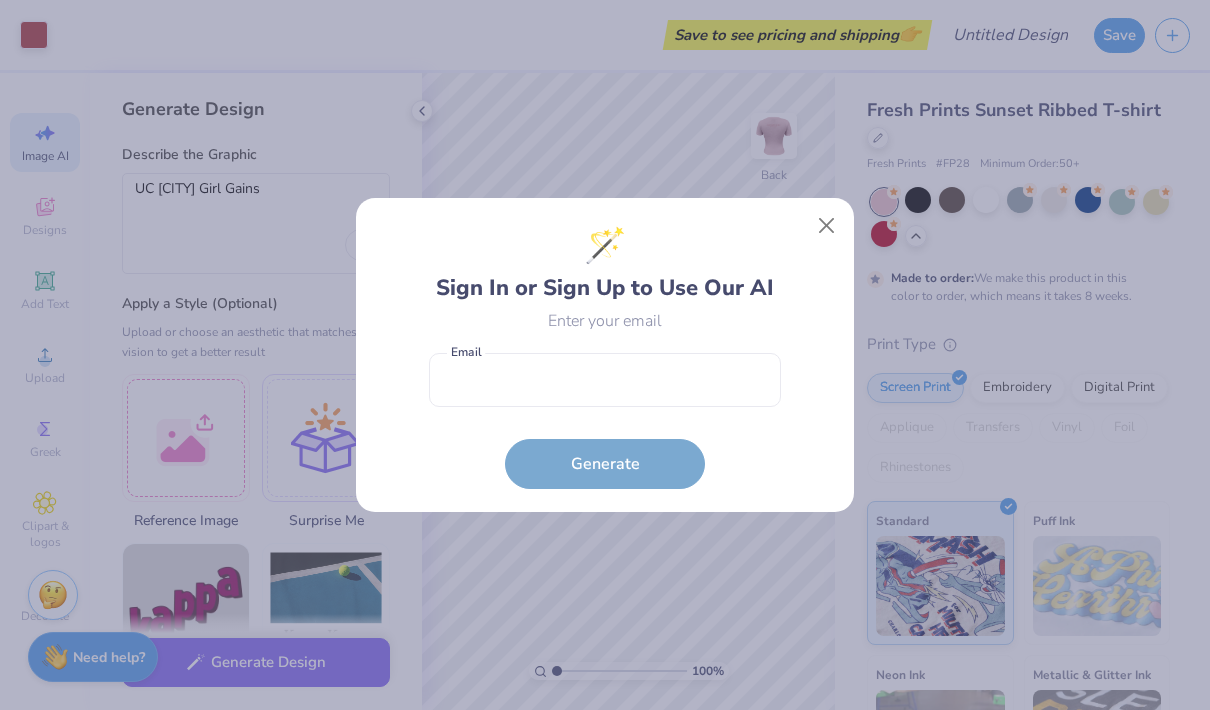 click at bounding box center [827, 226] 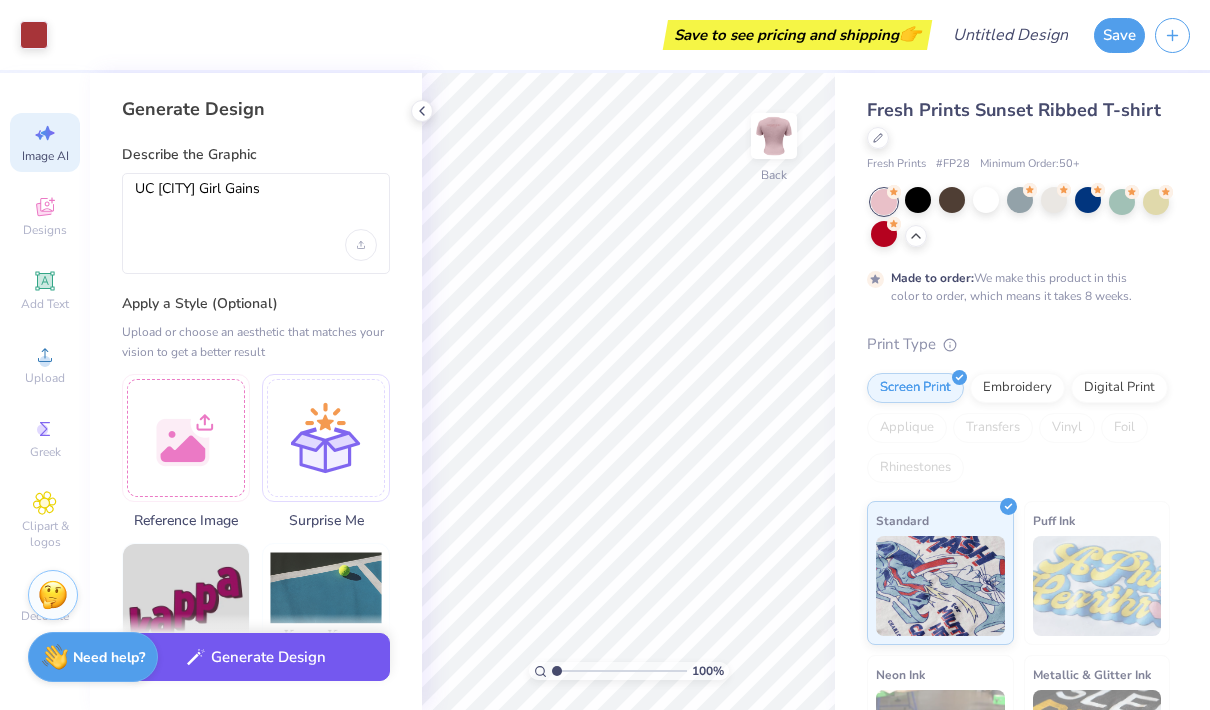 click on "Generate Design" at bounding box center (256, 657) 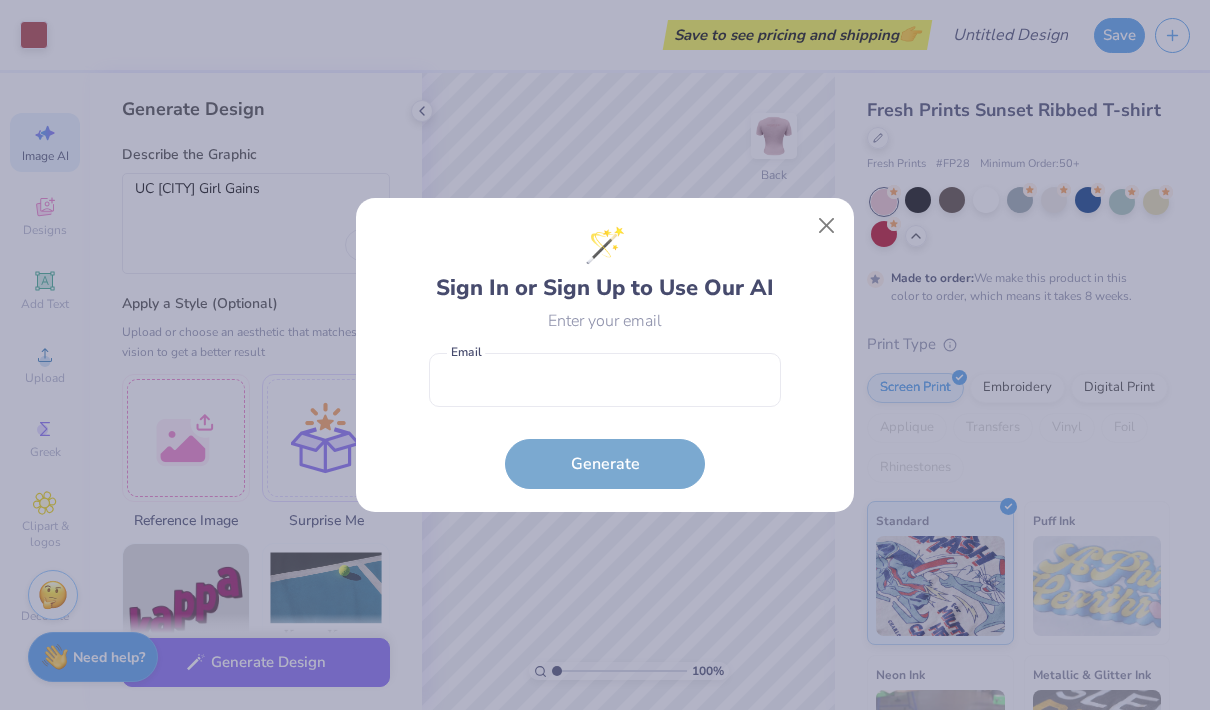 click at bounding box center [827, 226] 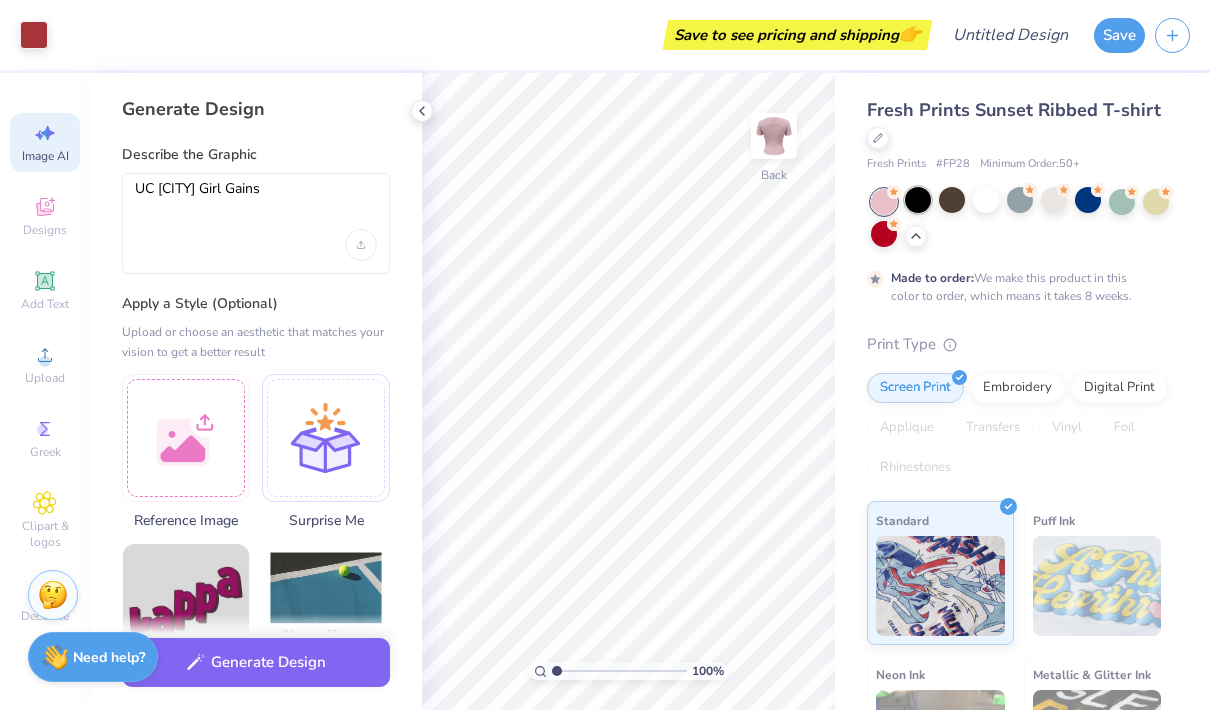 click at bounding box center (918, 200) 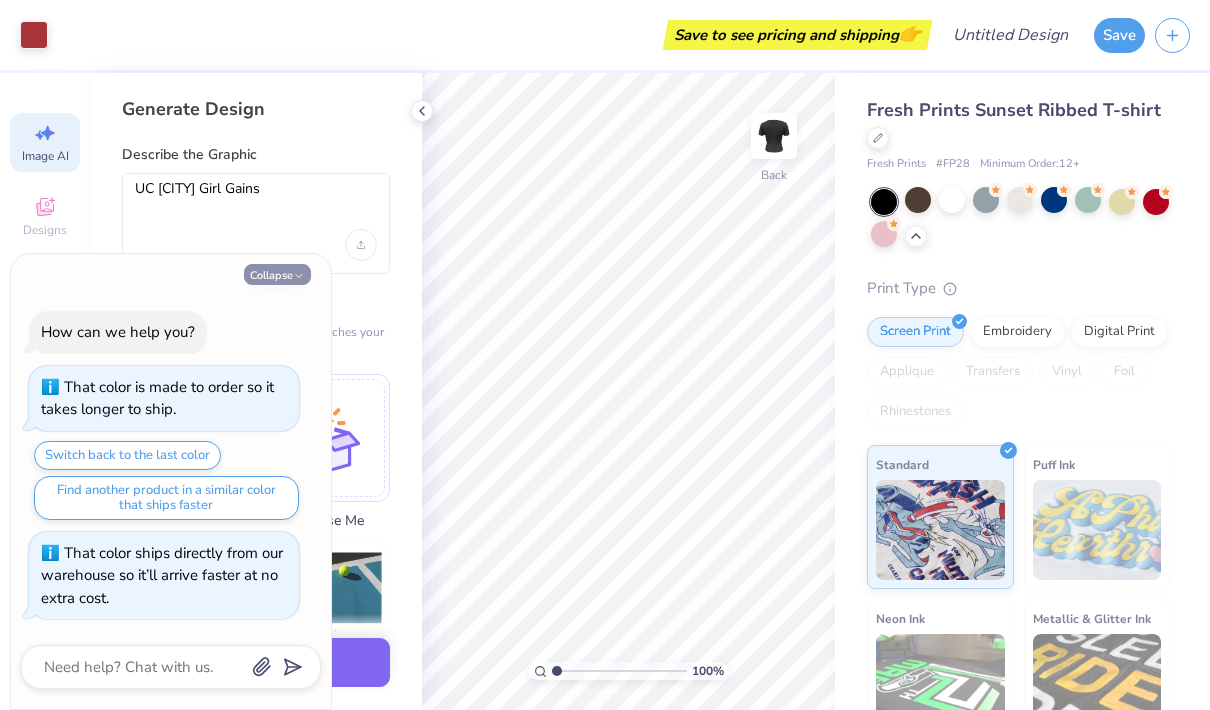 click on "Collapse" at bounding box center [277, 274] 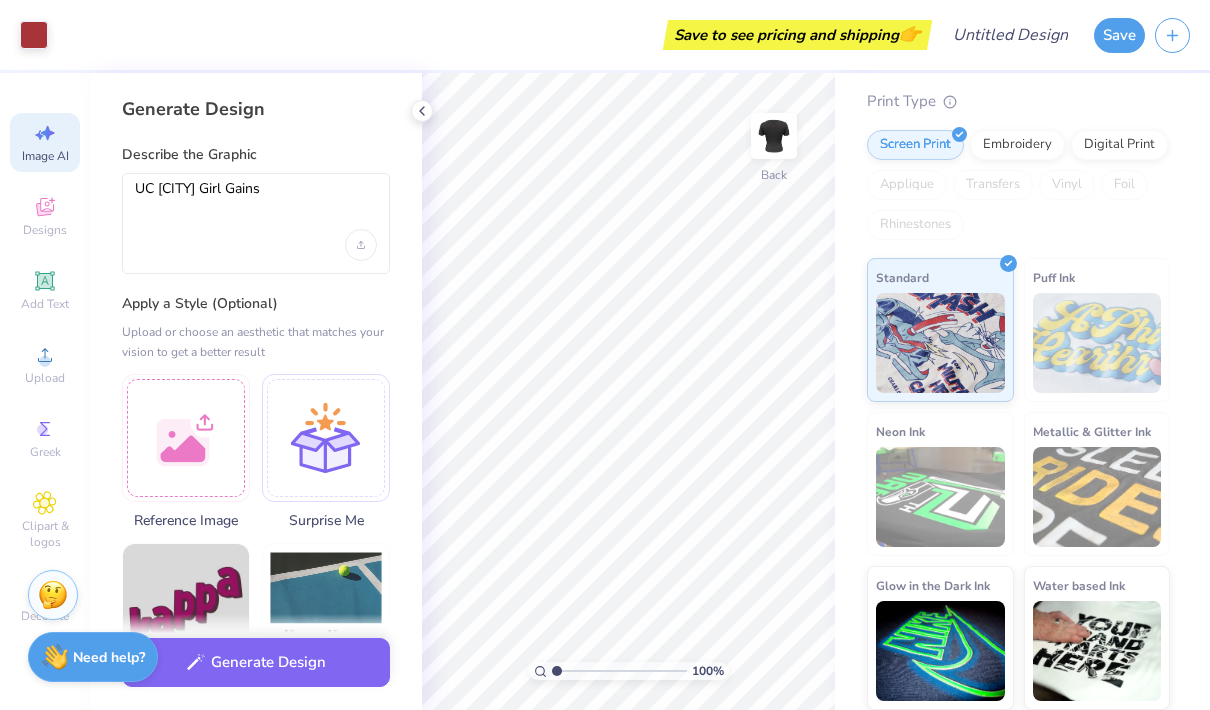 scroll, scrollTop: 186, scrollLeft: 0, axis: vertical 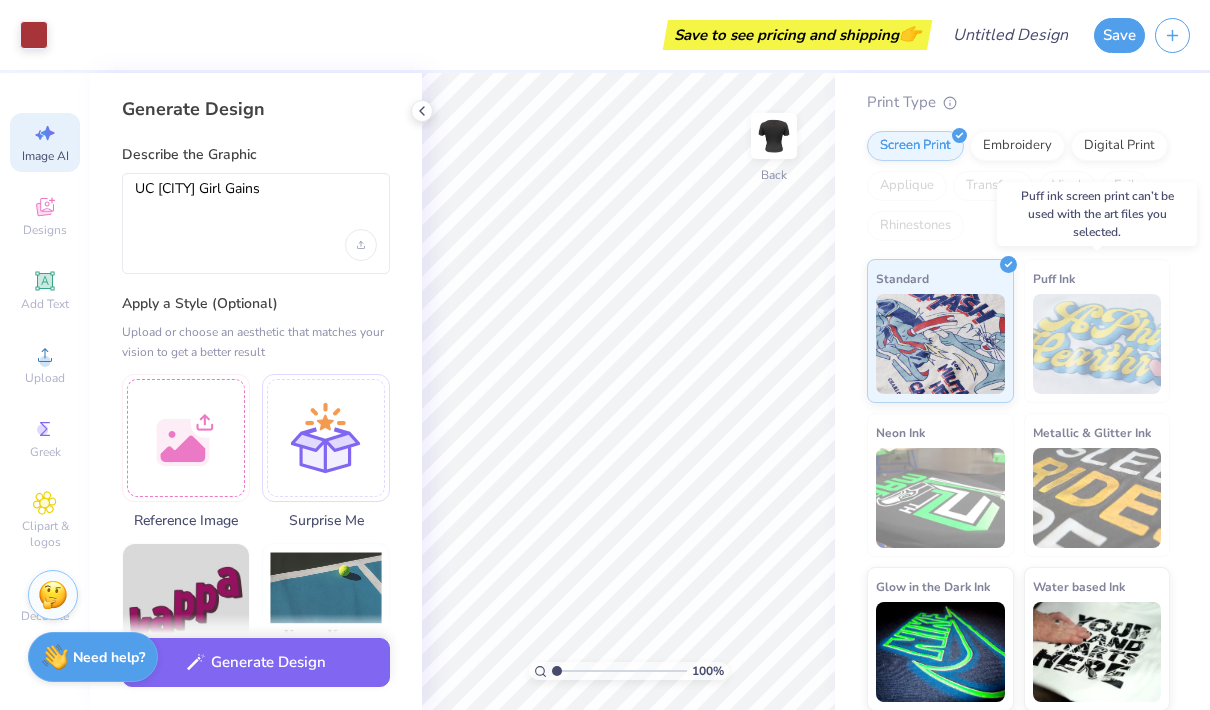 click at bounding box center [1097, 344] 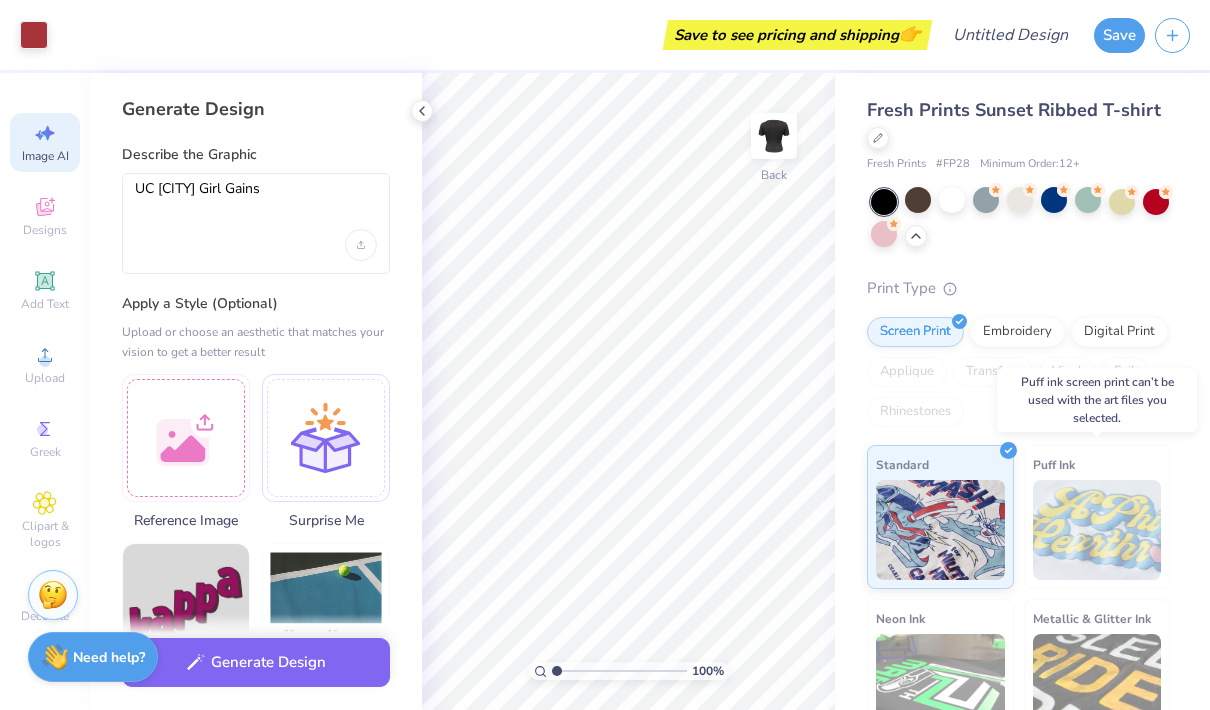 scroll, scrollTop: 0, scrollLeft: 0, axis: both 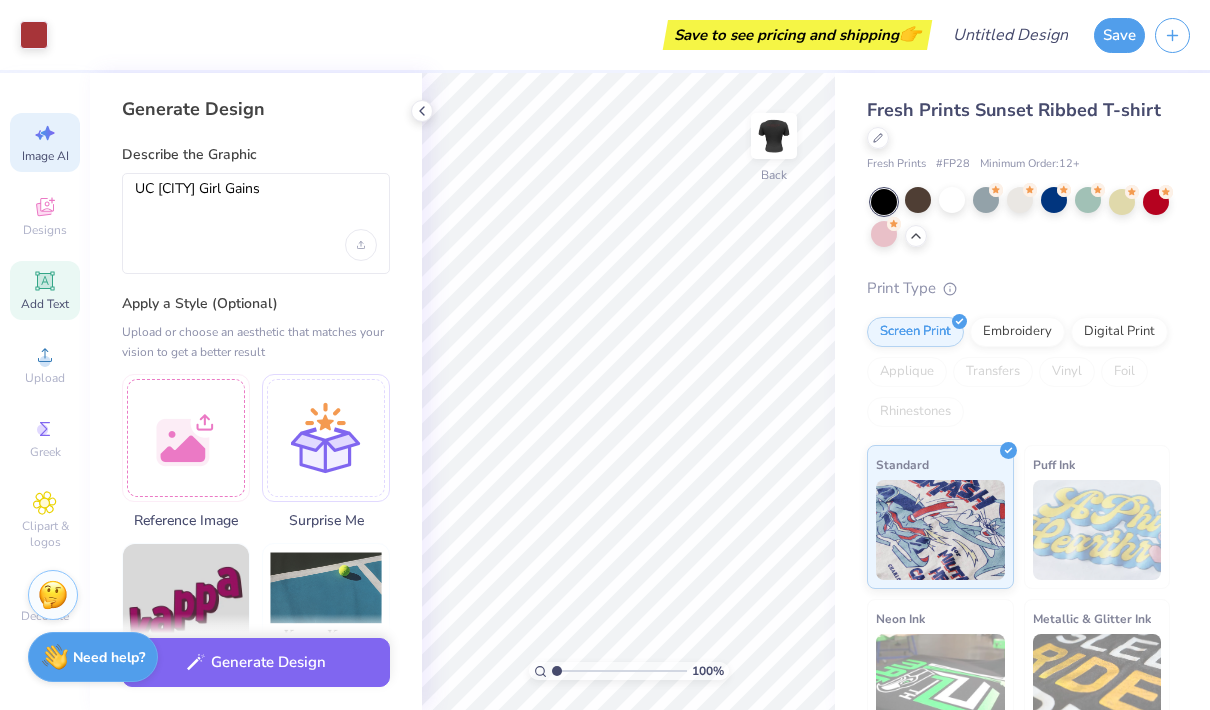 click on "Add Text" at bounding box center (45, 304) 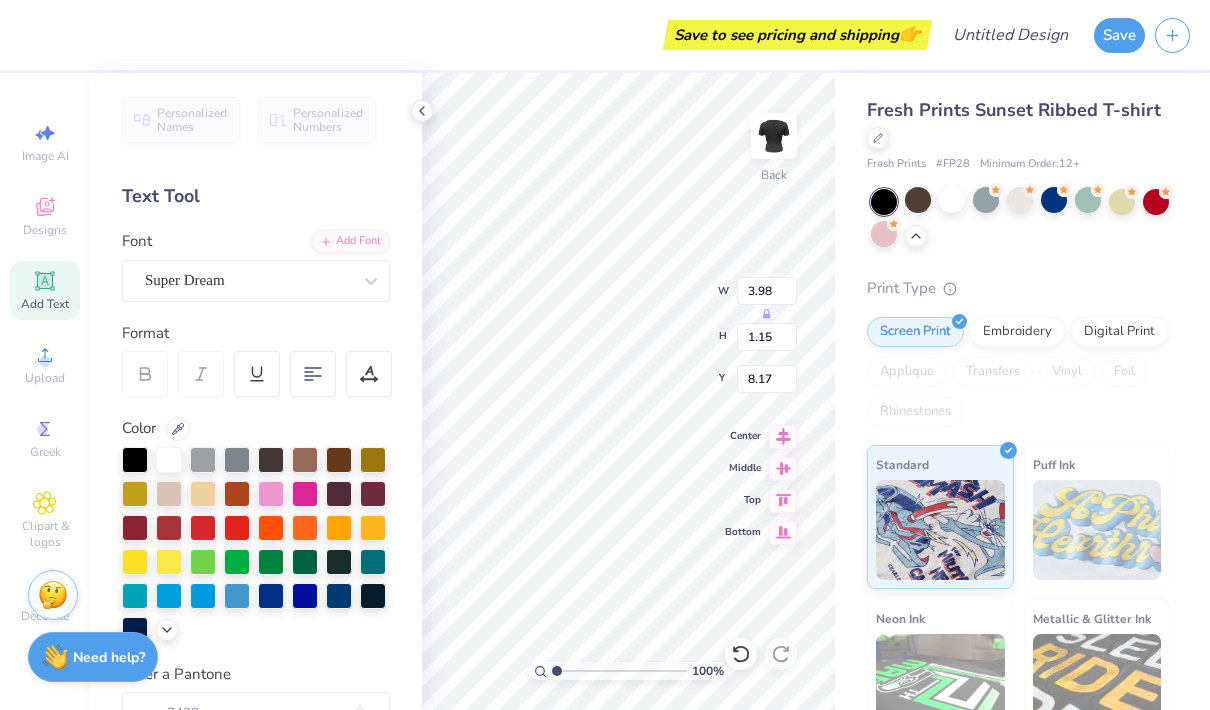 click 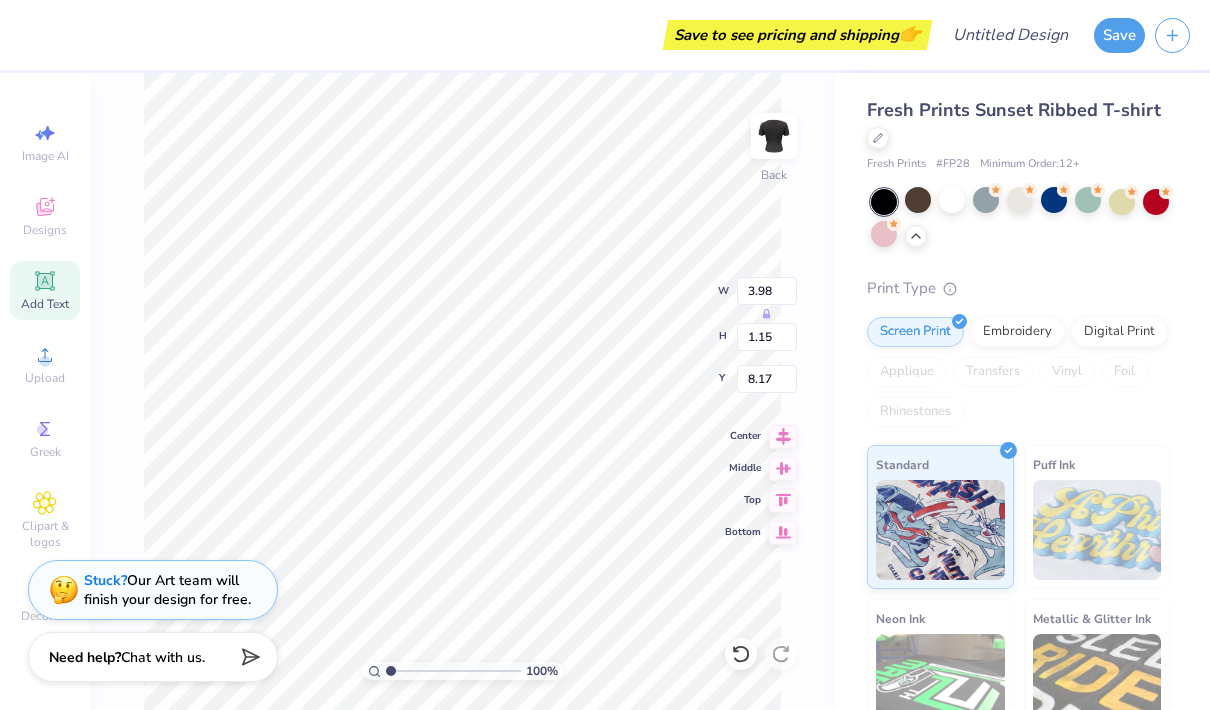 type on "10.08" 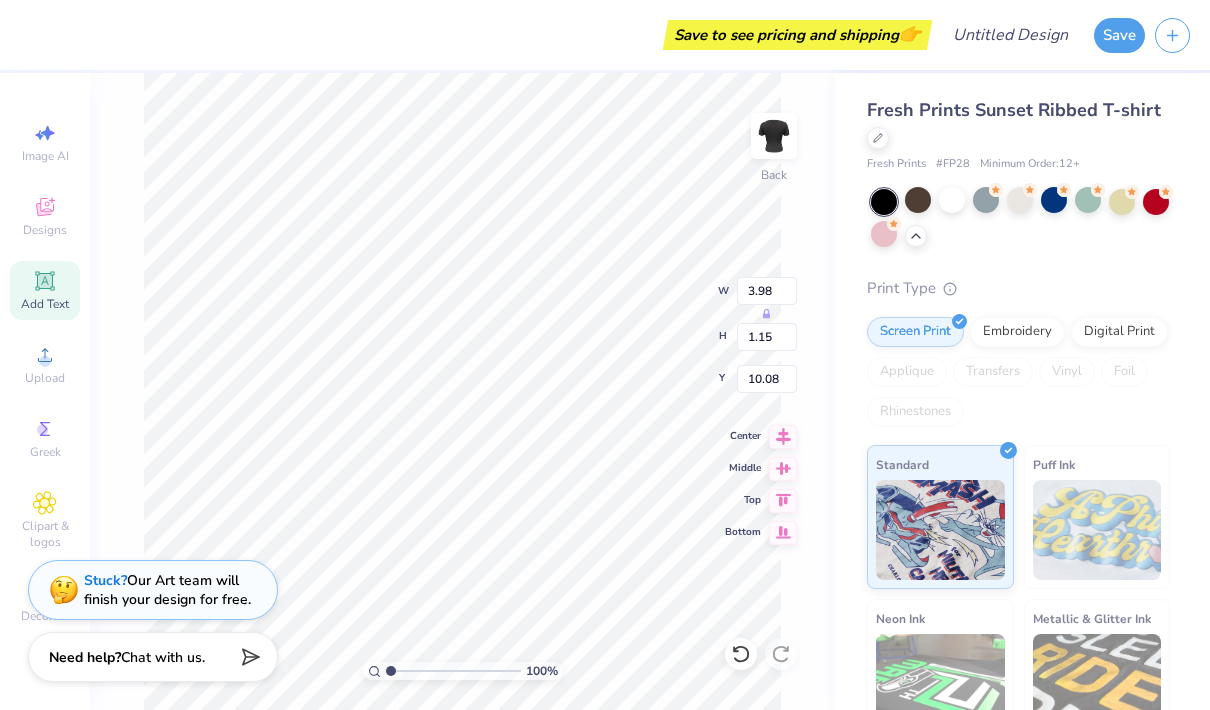 type on "3.32" 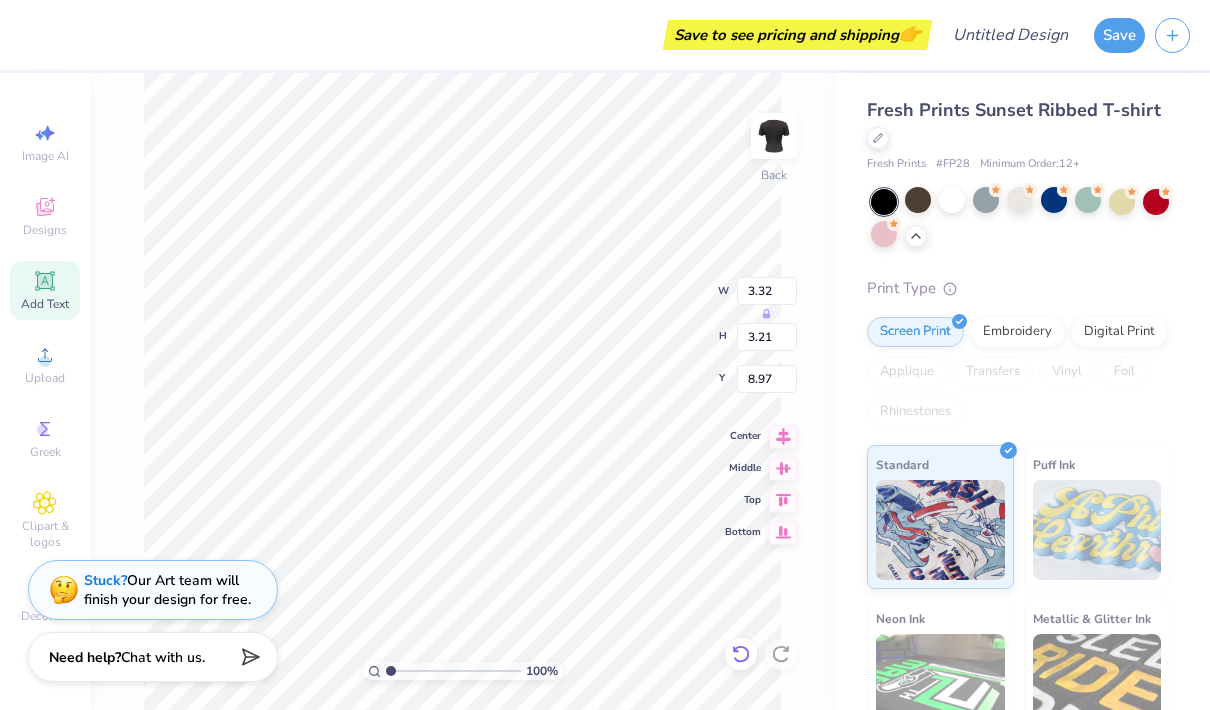 click 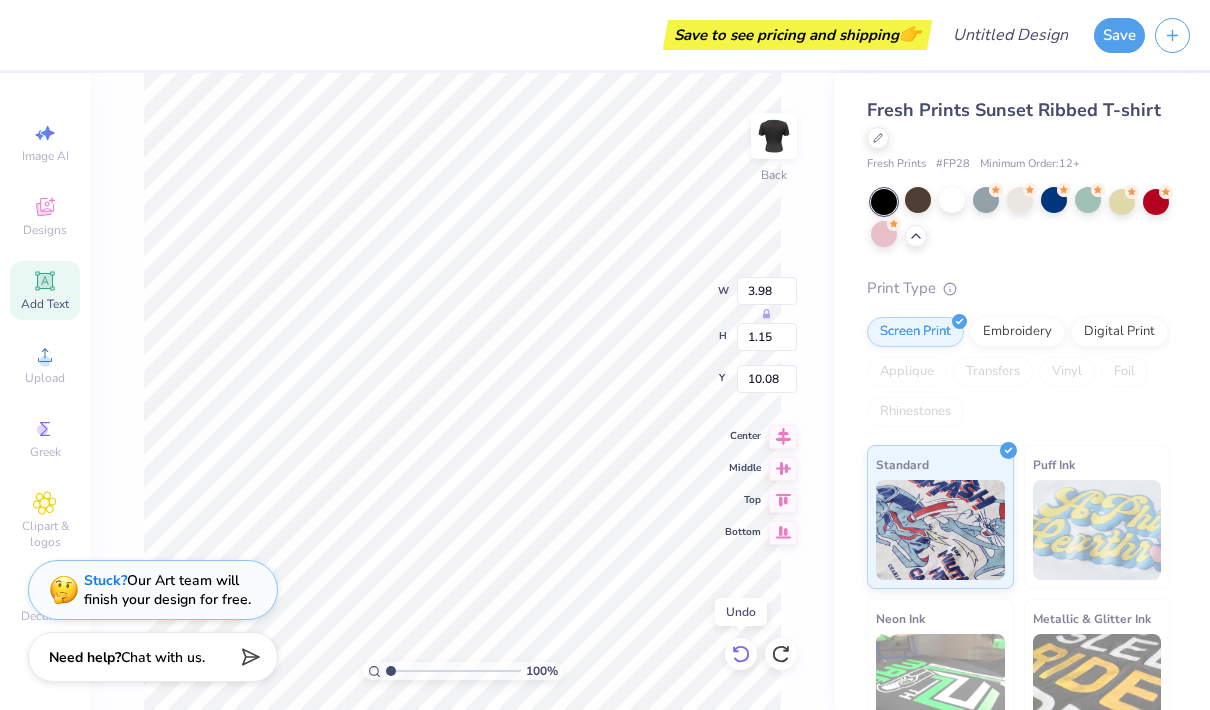 click 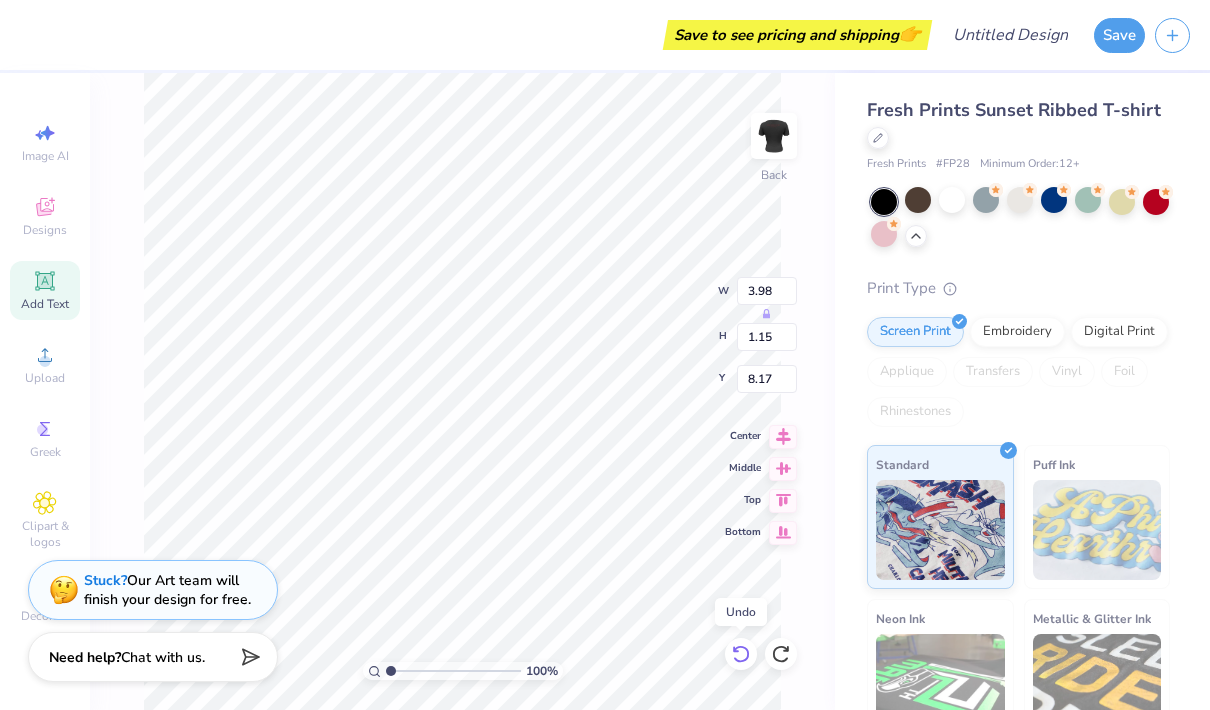 click 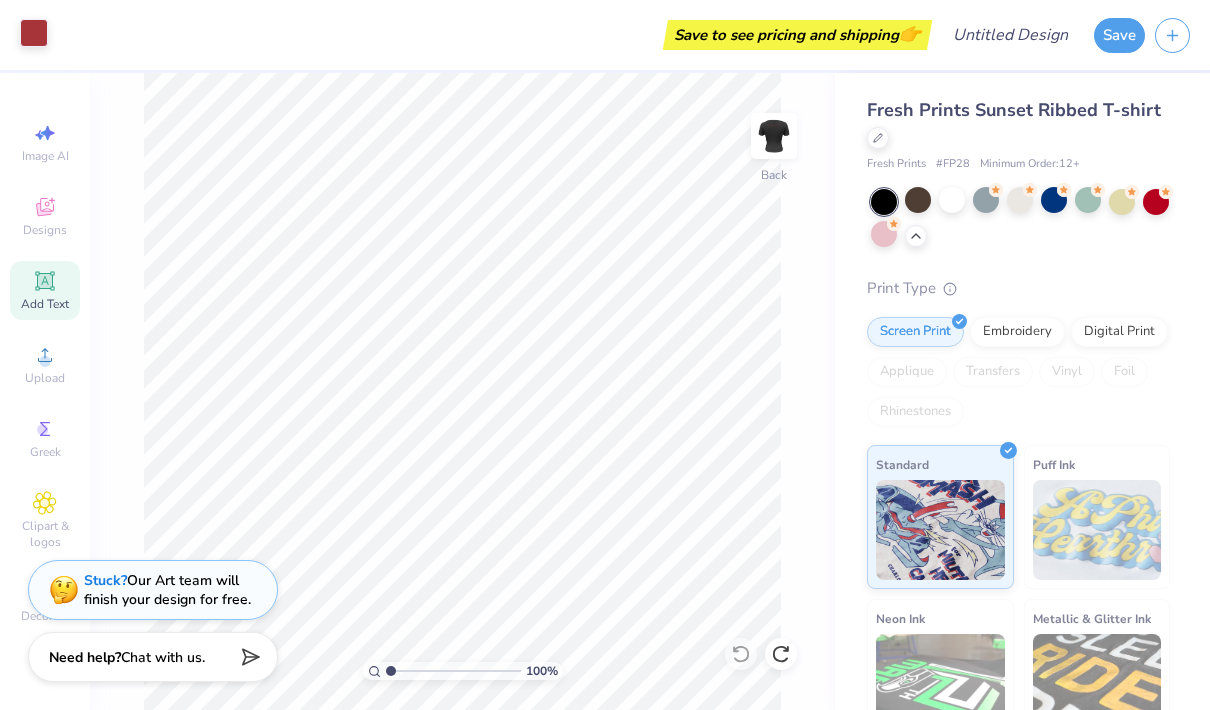 click at bounding box center (34, 33) 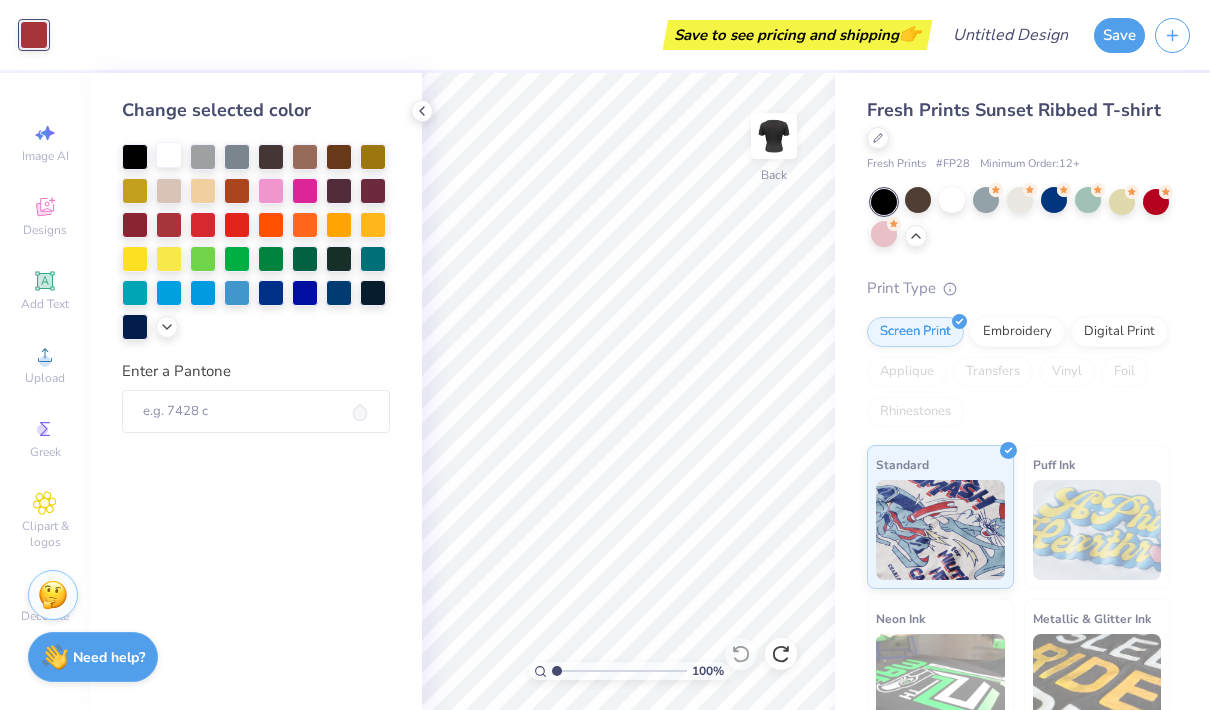 click at bounding box center (169, 155) 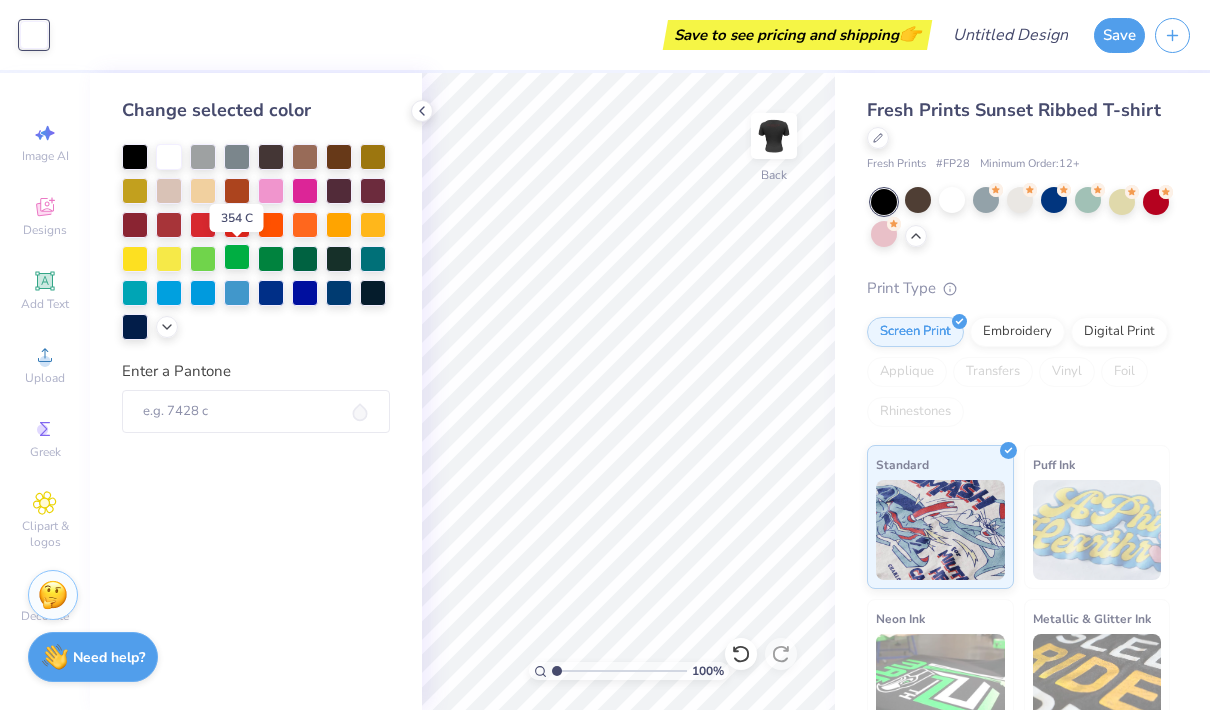 click at bounding box center [237, 257] 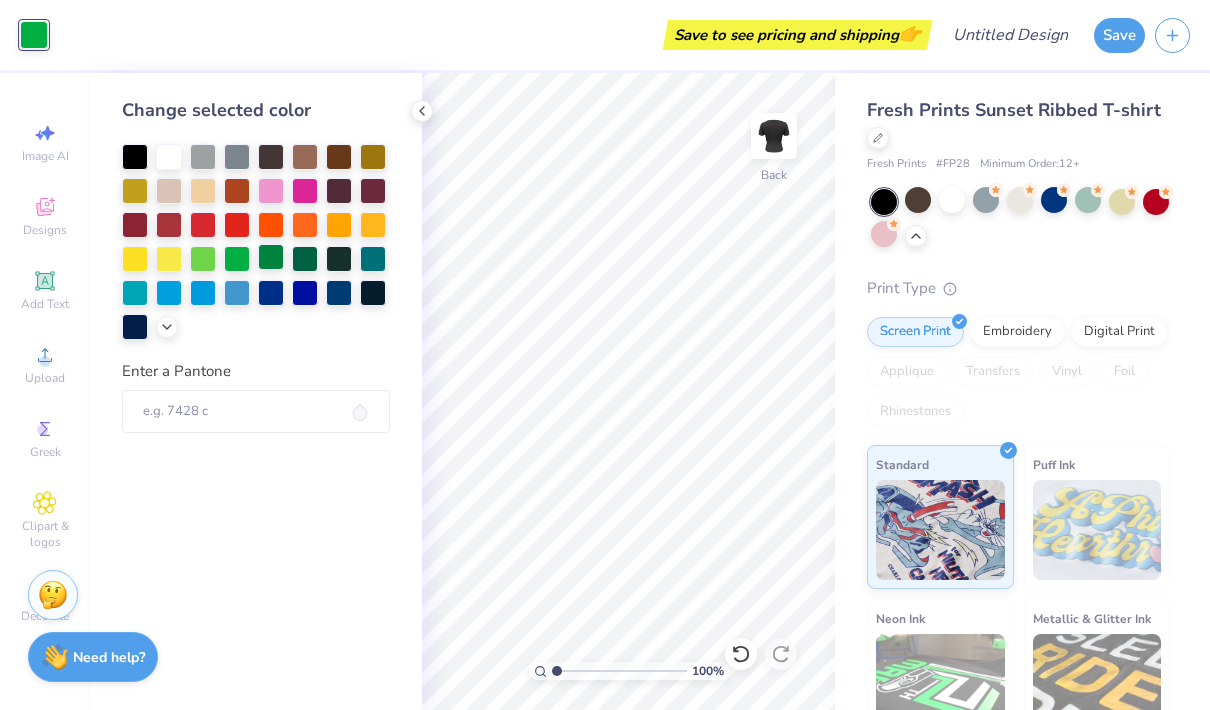 click at bounding box center (271, 257) 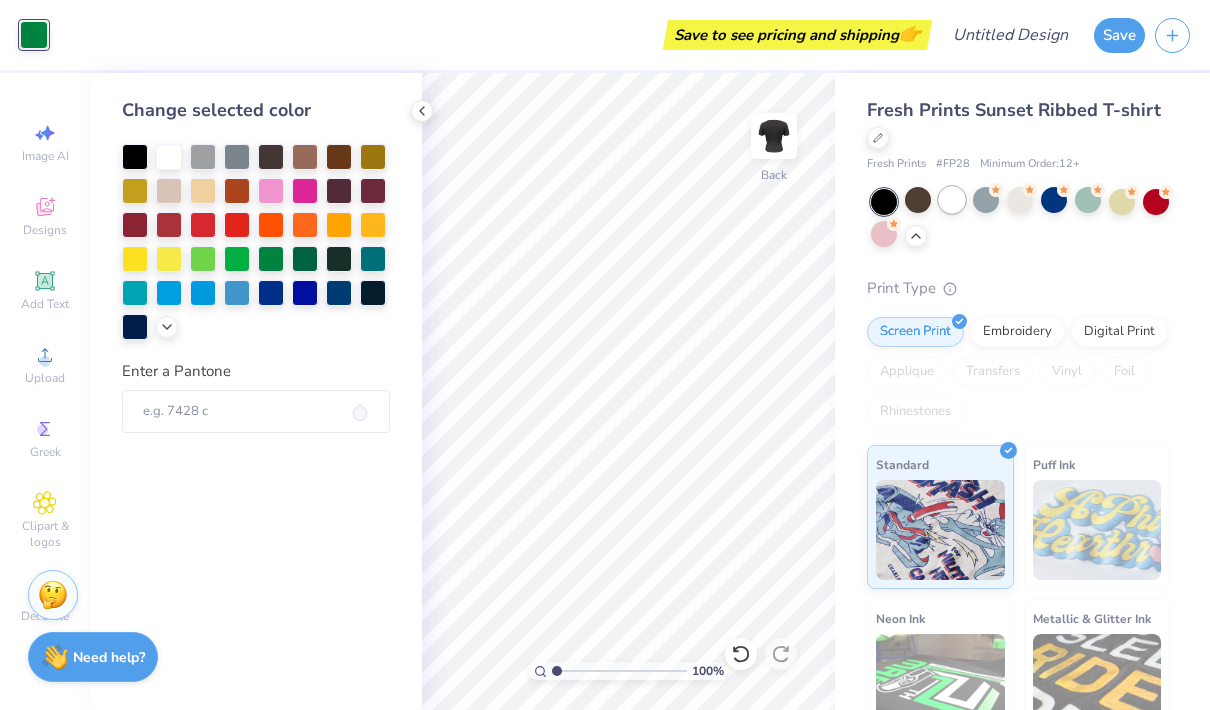 click at bounding box center (952, 200) 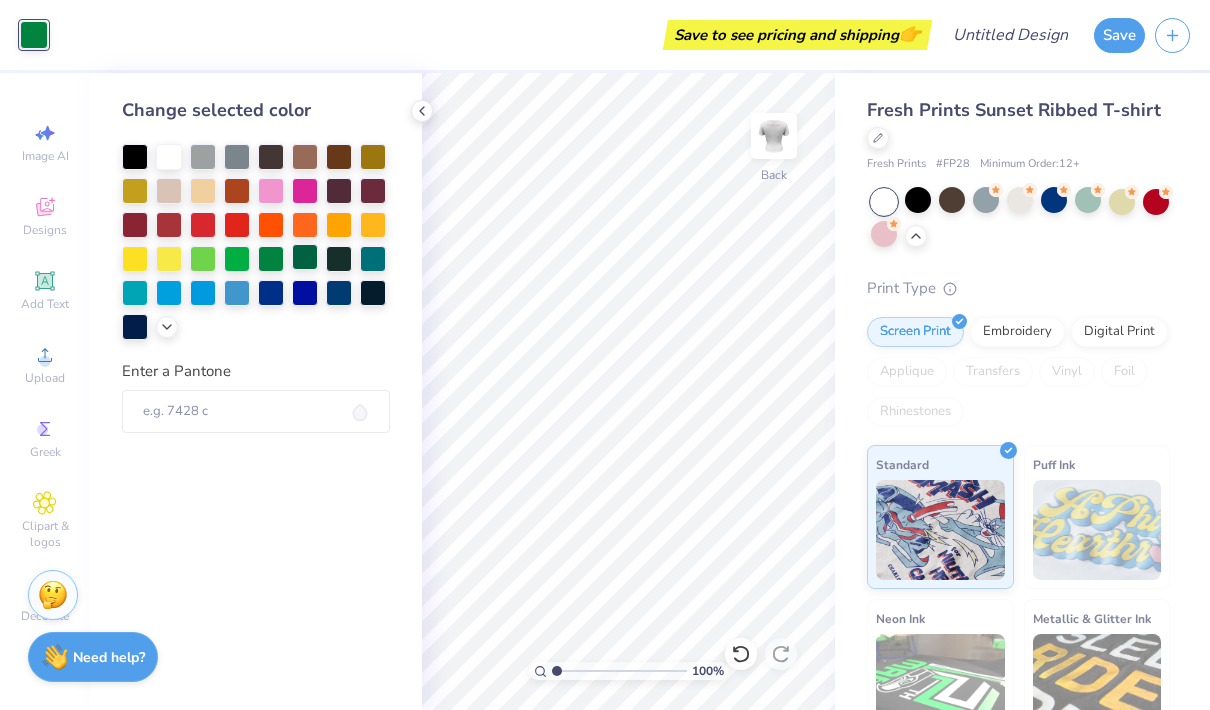 click at bounding box center [305, 257] 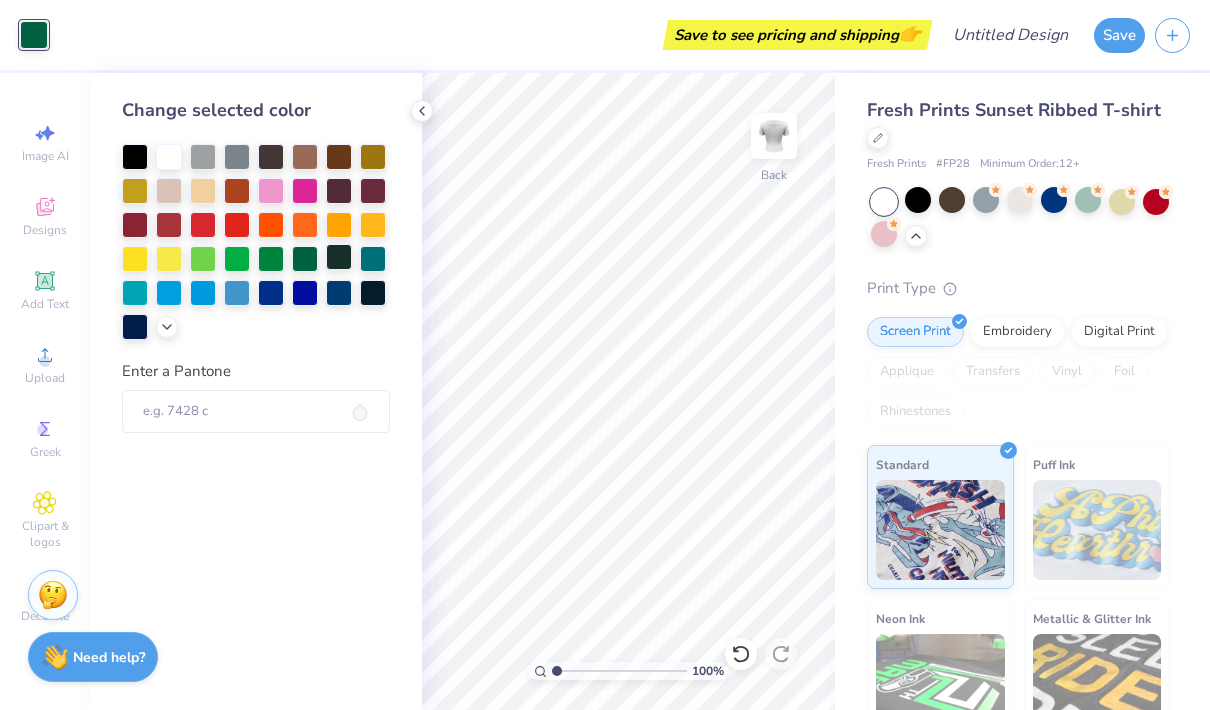 click at bounding box center [339, 257] 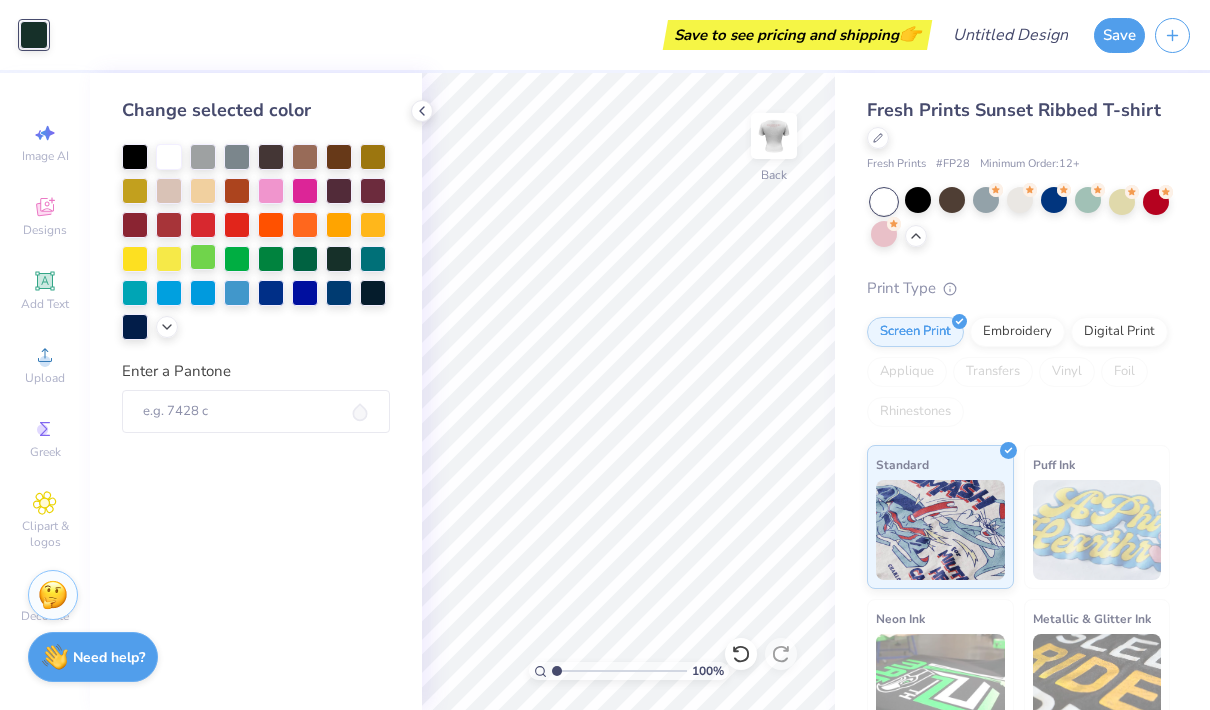 click at bounding box center (203, 257) 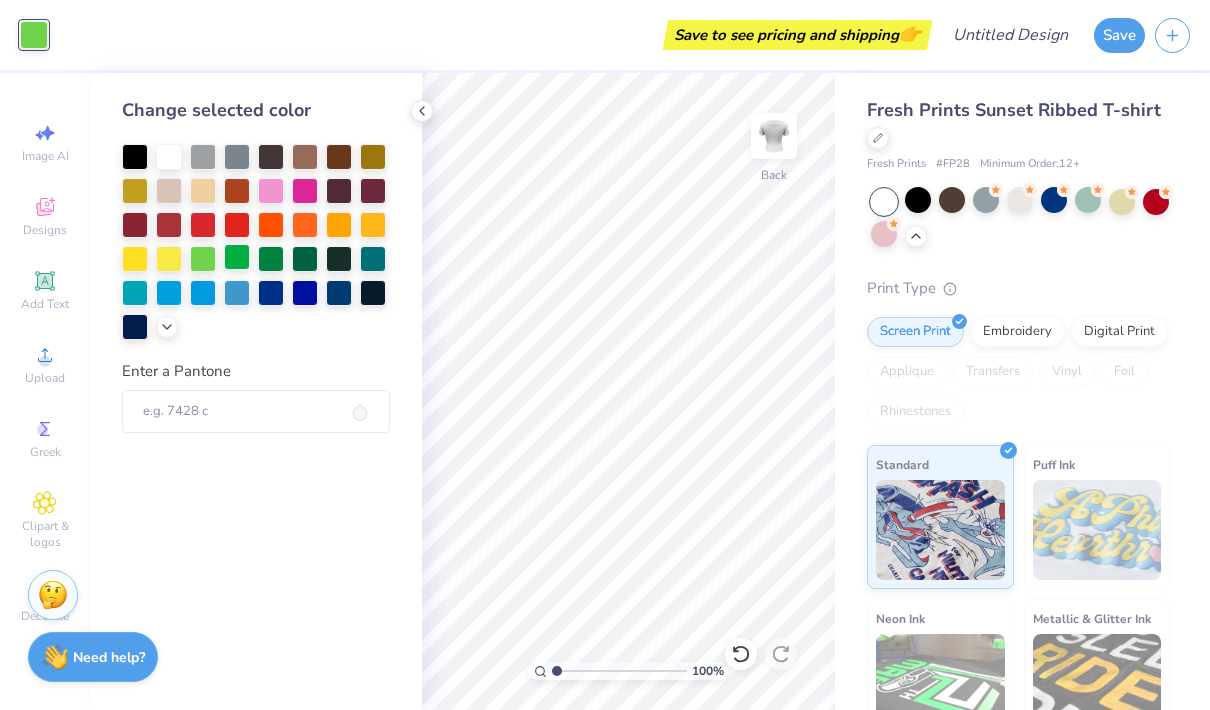 click at bounding box center (237, 257) 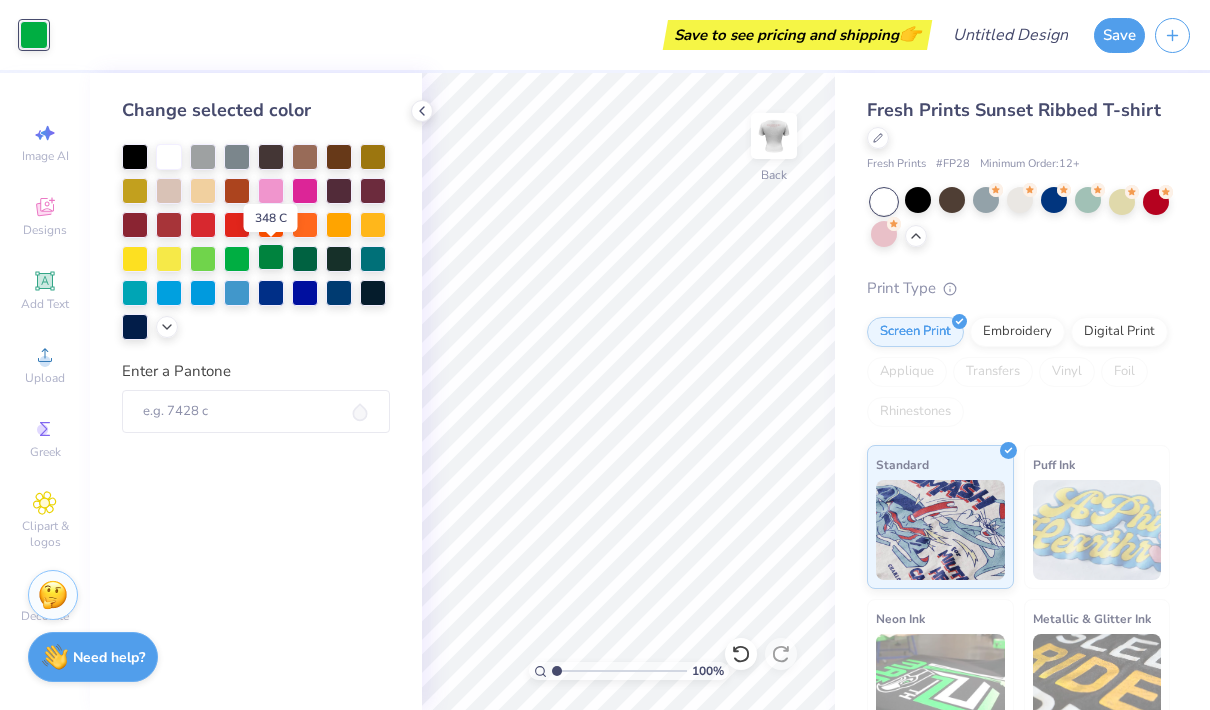 click at bounding box center (271, 257) 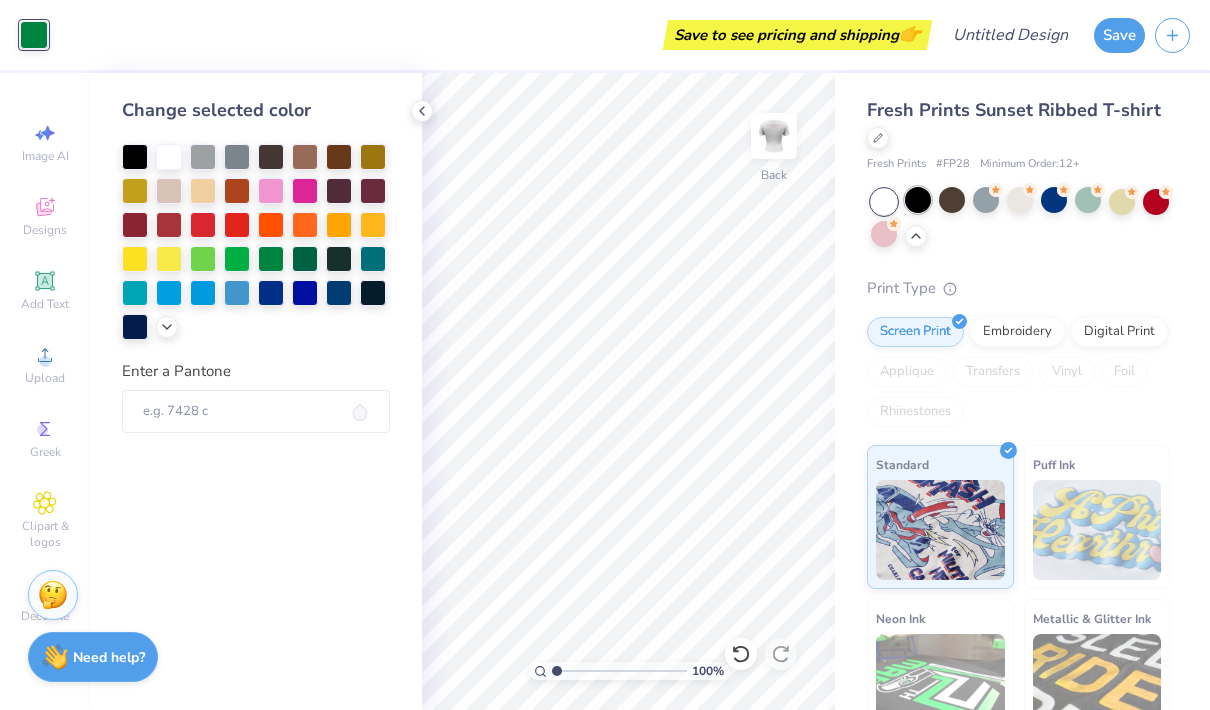 click at bounding box center (918, 200) 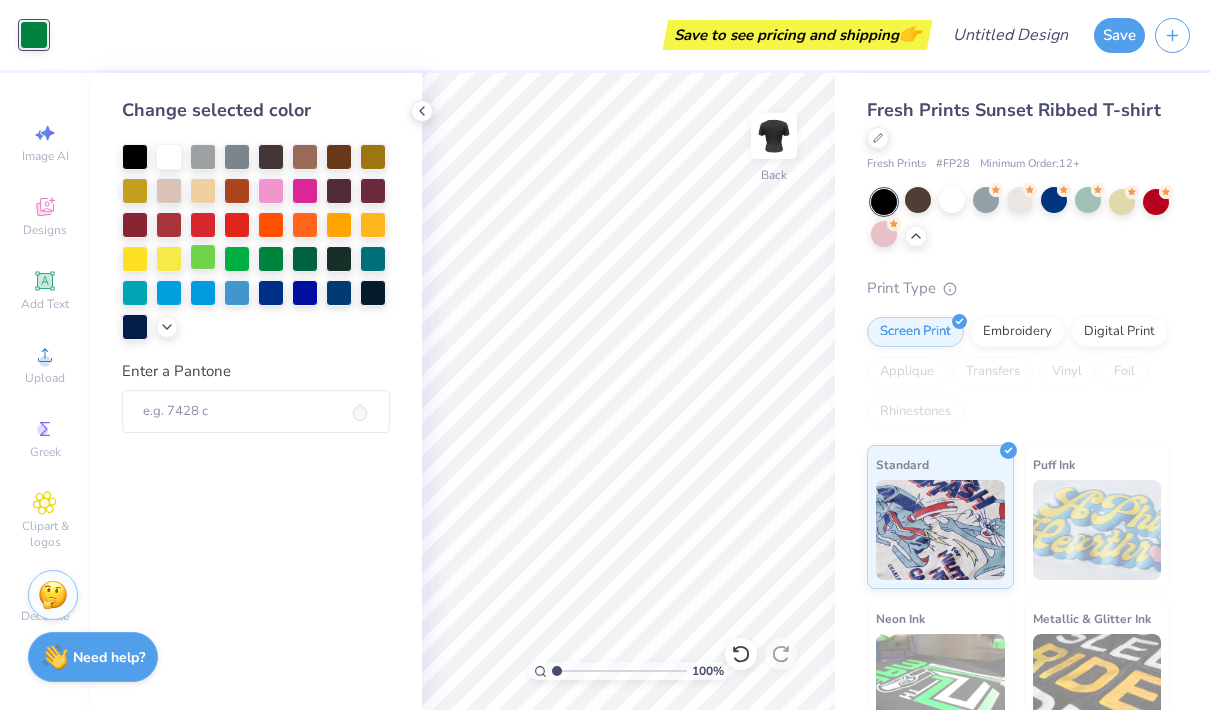 click at bounding box center (203, 257) 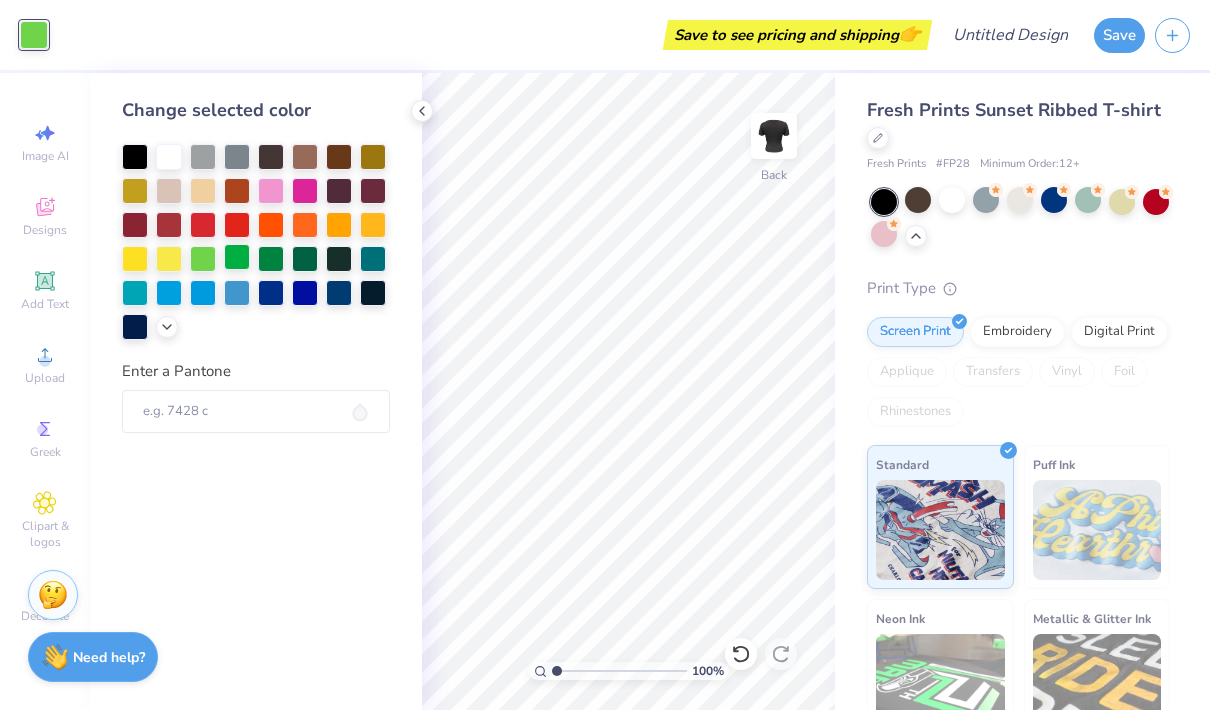 click at bounding box center [237, 257] 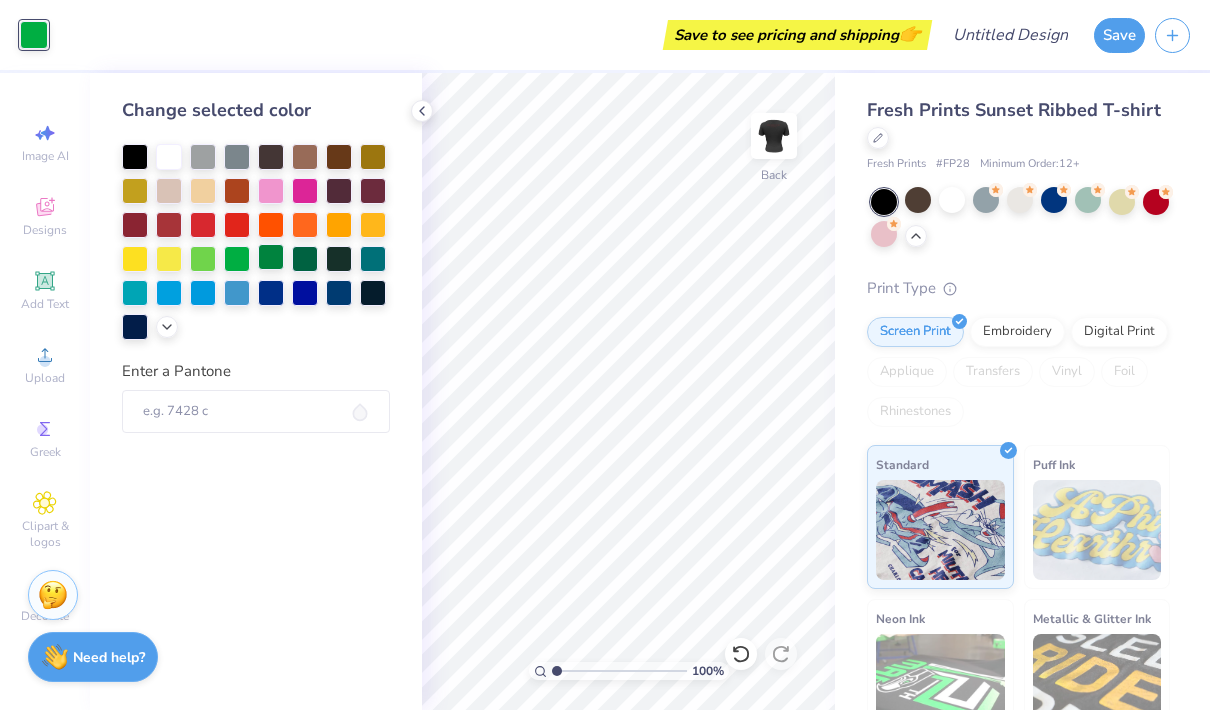 click at bounding box center [271, 257] 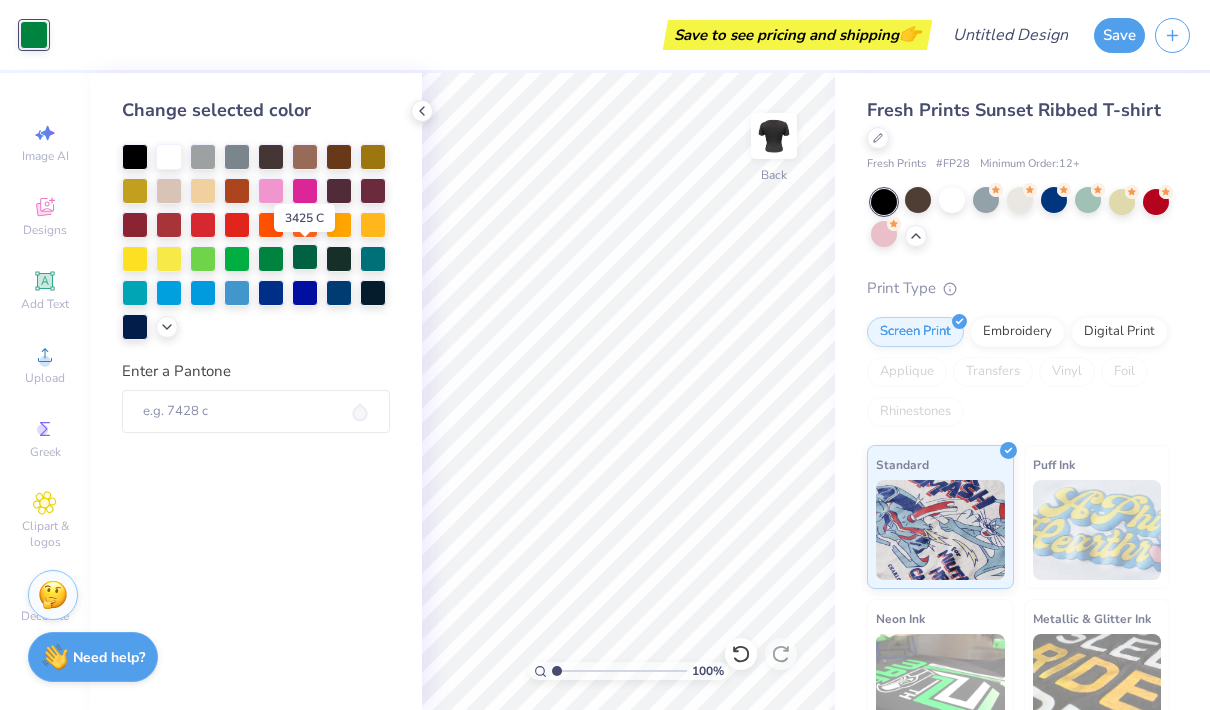 click at bounding box center [305, 257] 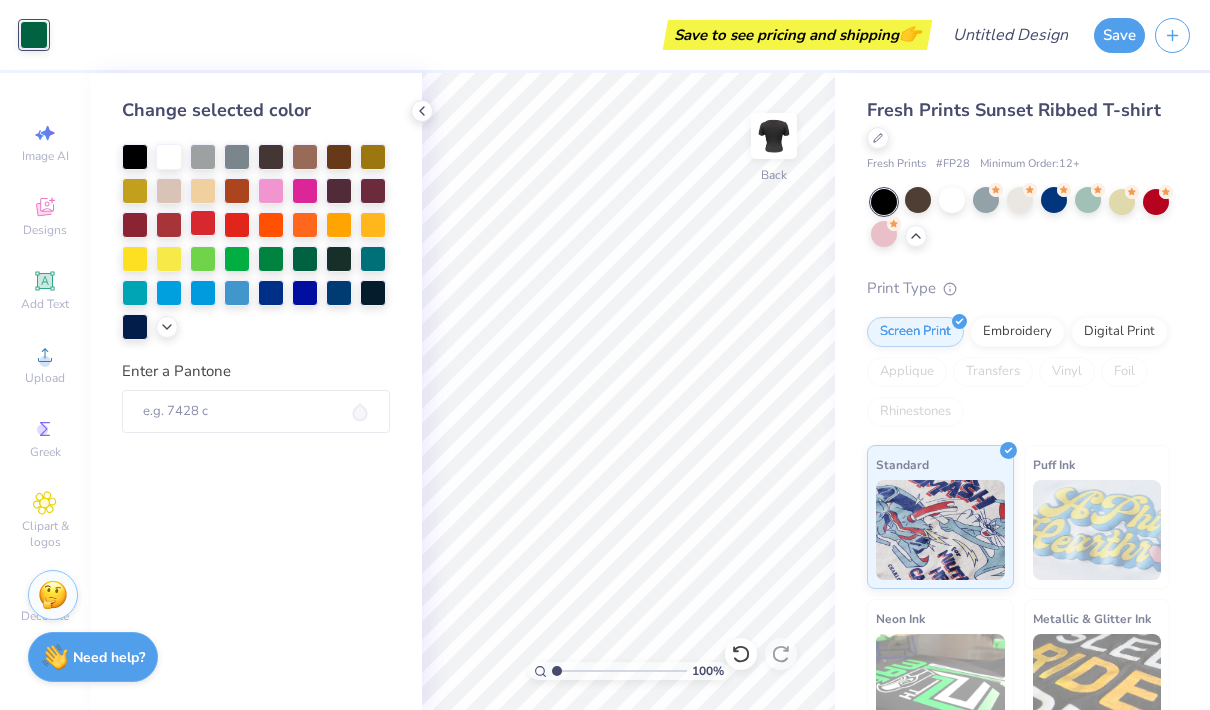 click at bounding box center (203, 223) 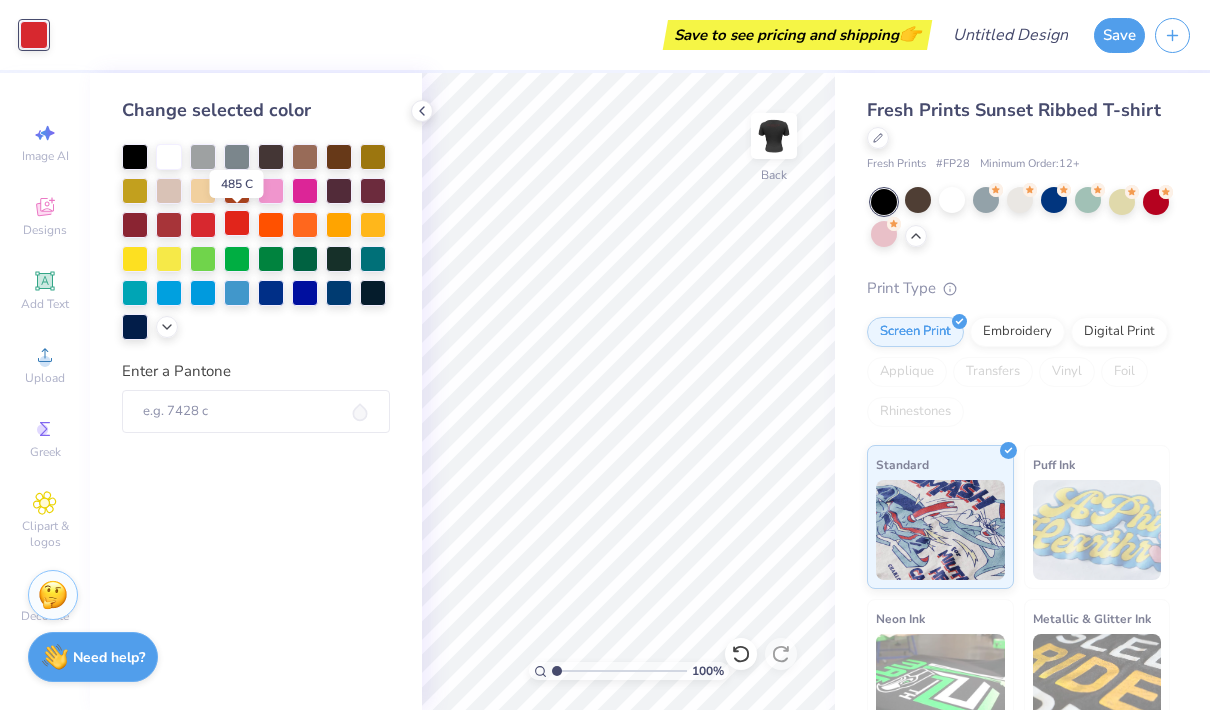 click at bounding box center [237, 223] 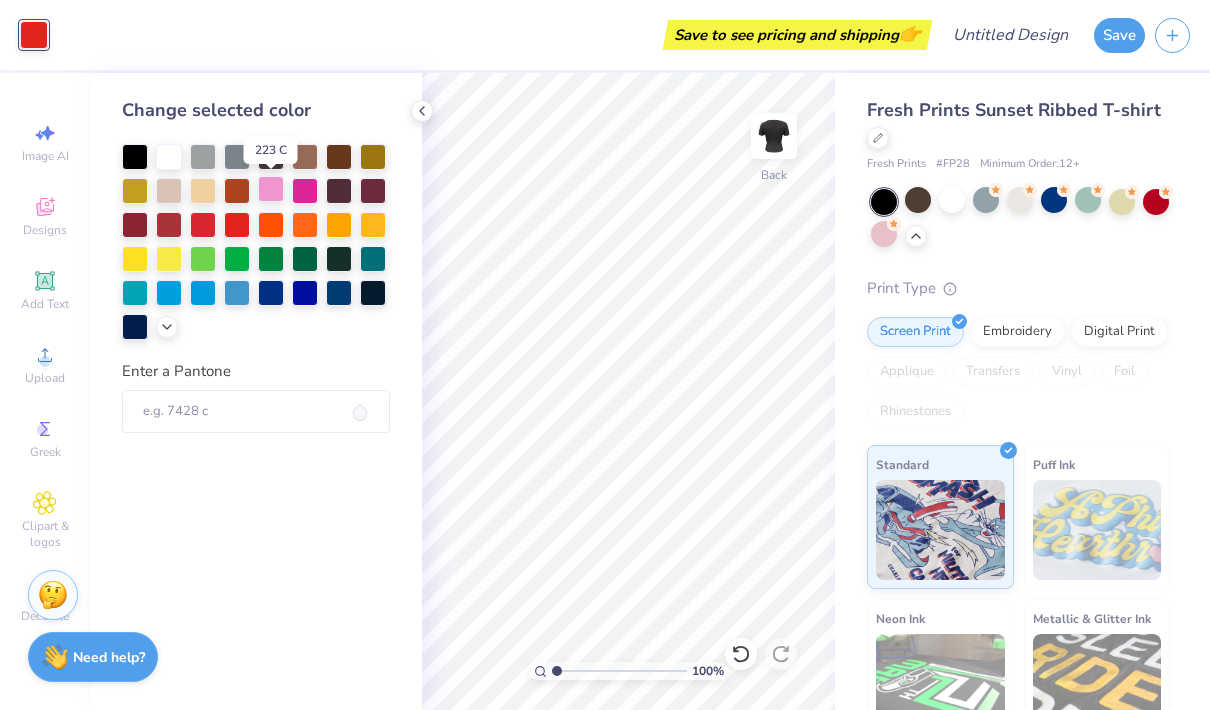 click at bounding box center [271, 189] 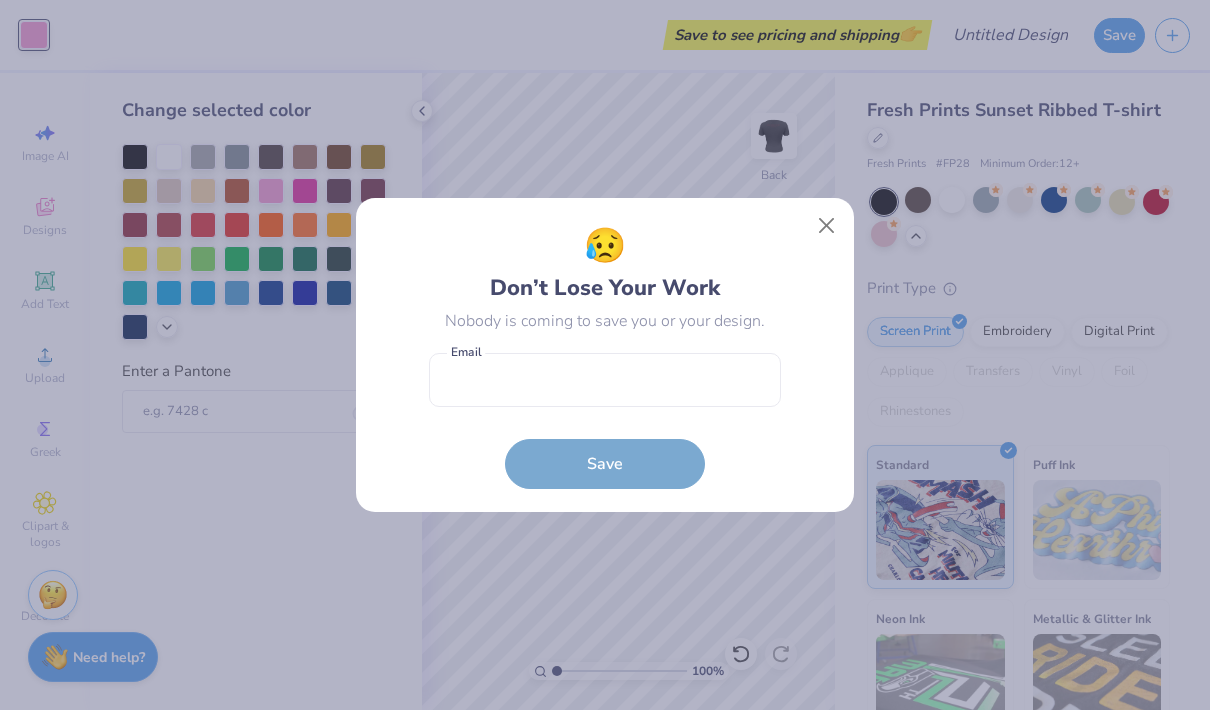 click at bounding box center [827, 226] 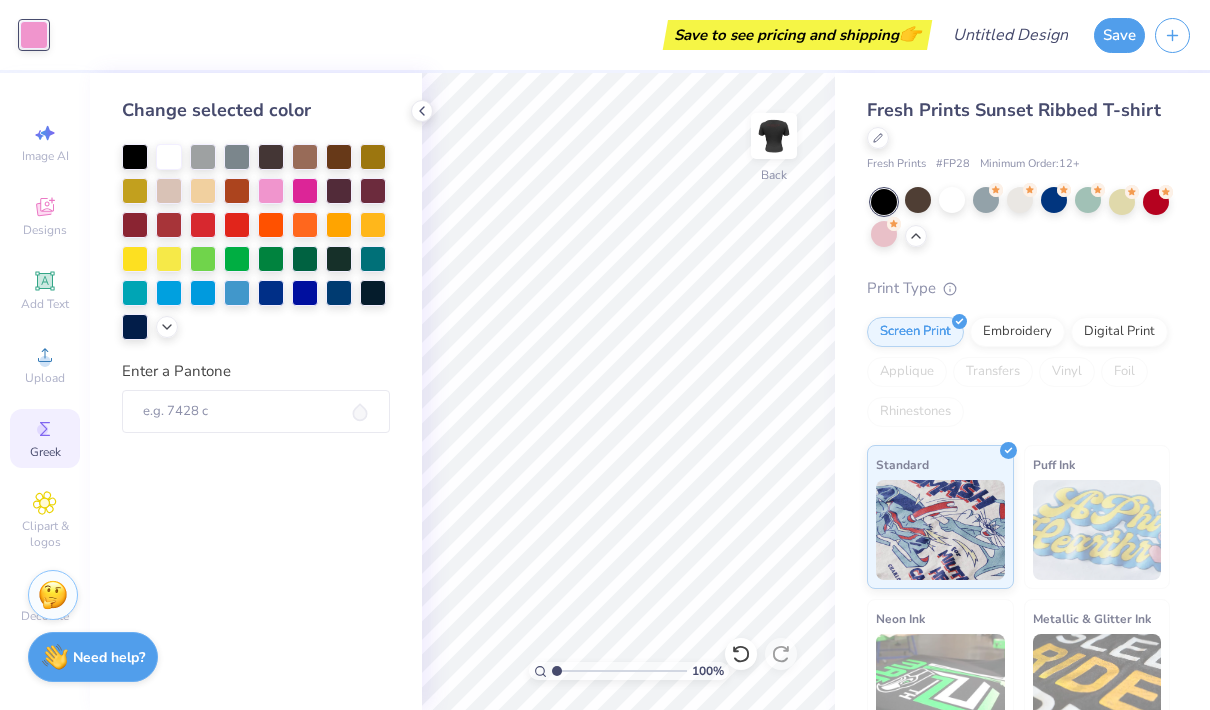 click 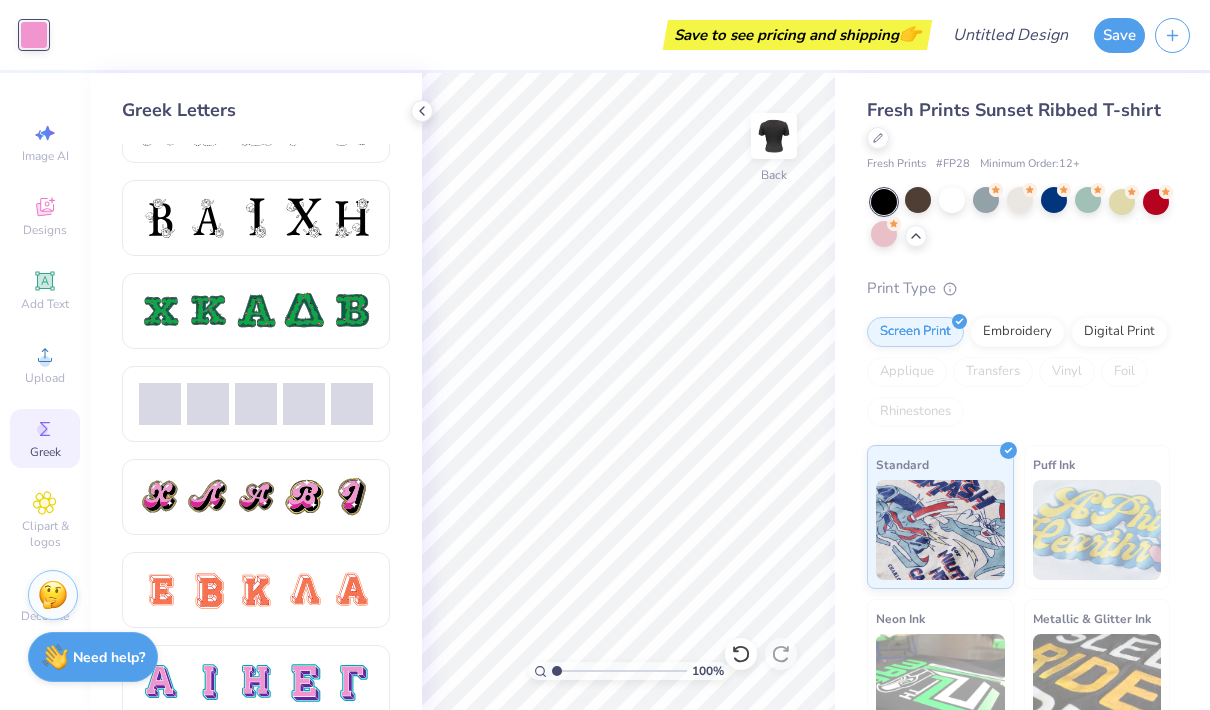 scroll, scrollTop: 899, scrollLeft: 0, axis: vertical 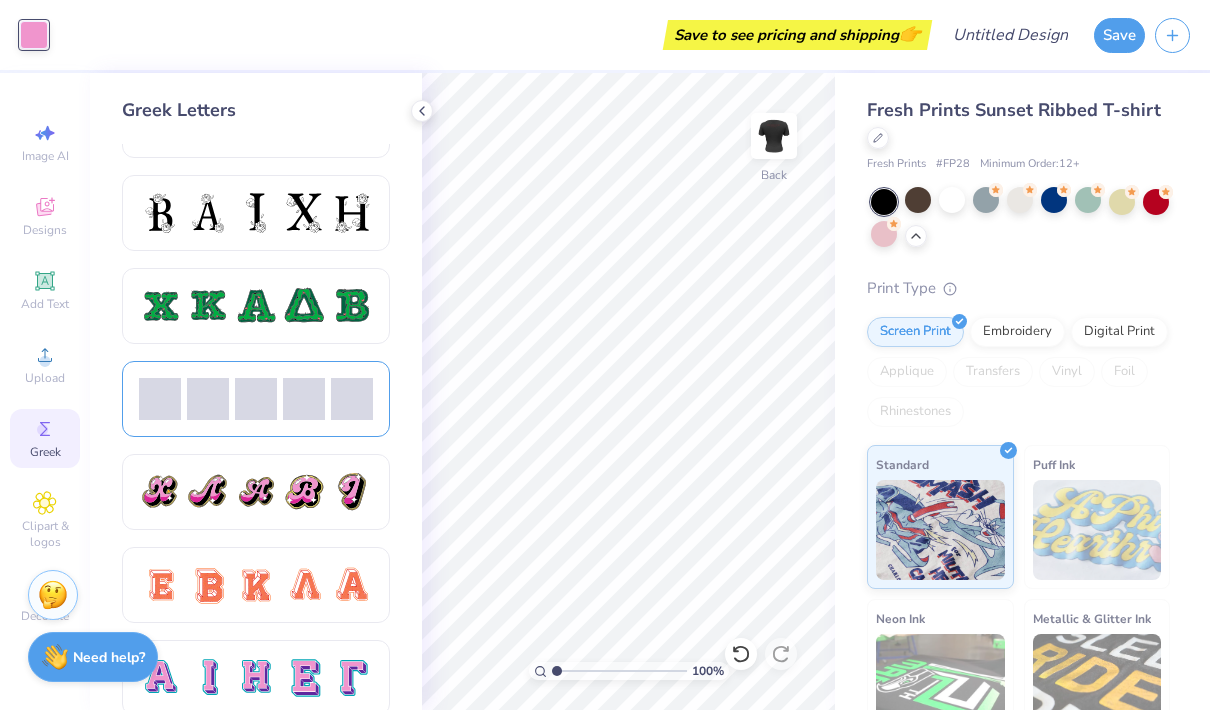 click at bounding box center (256, 399) 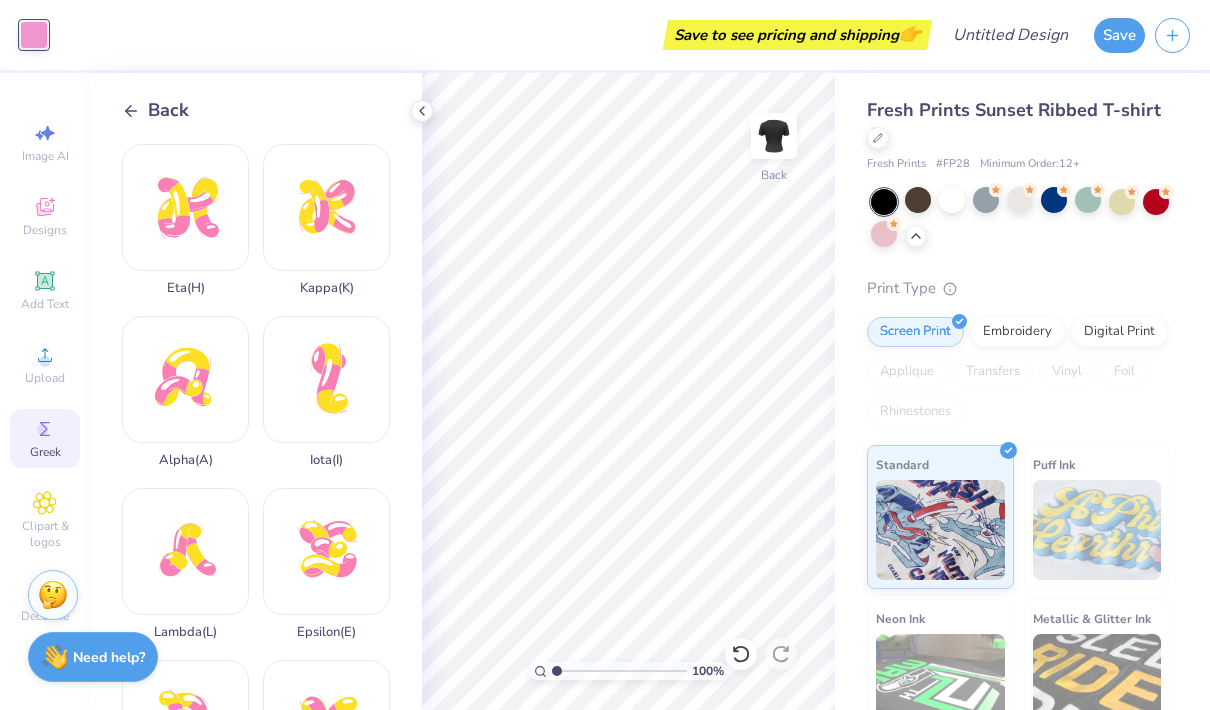 click 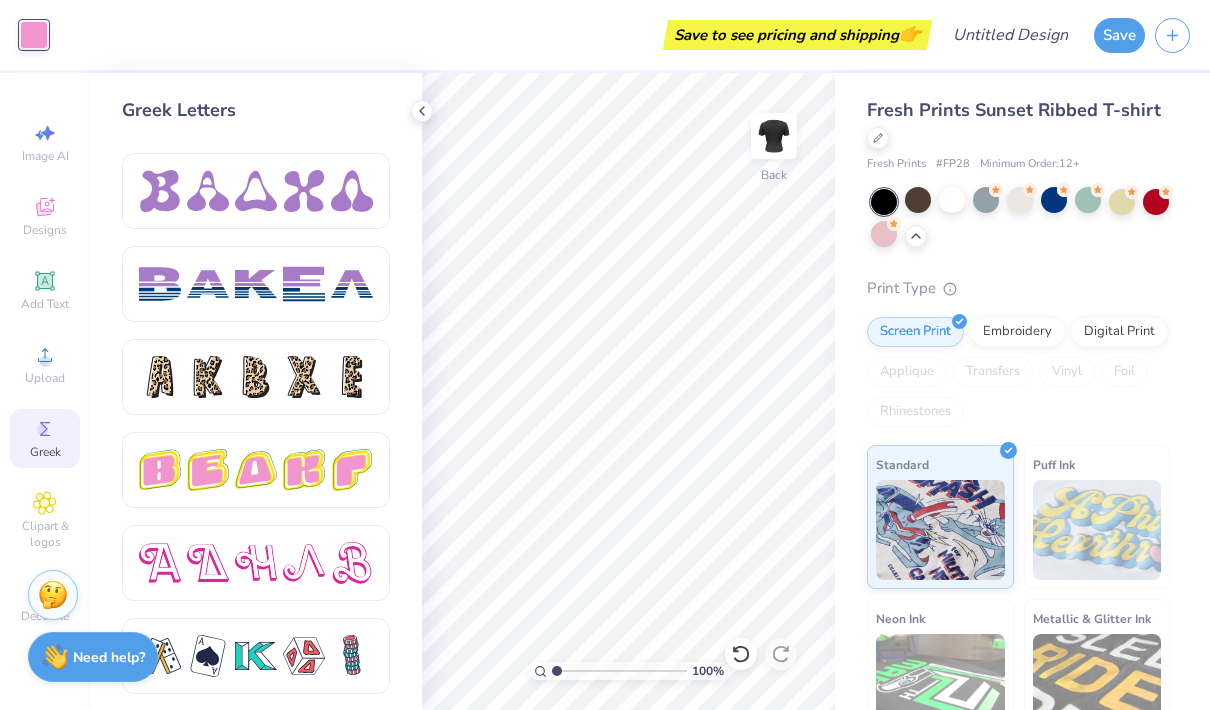 scroll, scrollTop: 2964, scrollLeft: 0, axis: vertical 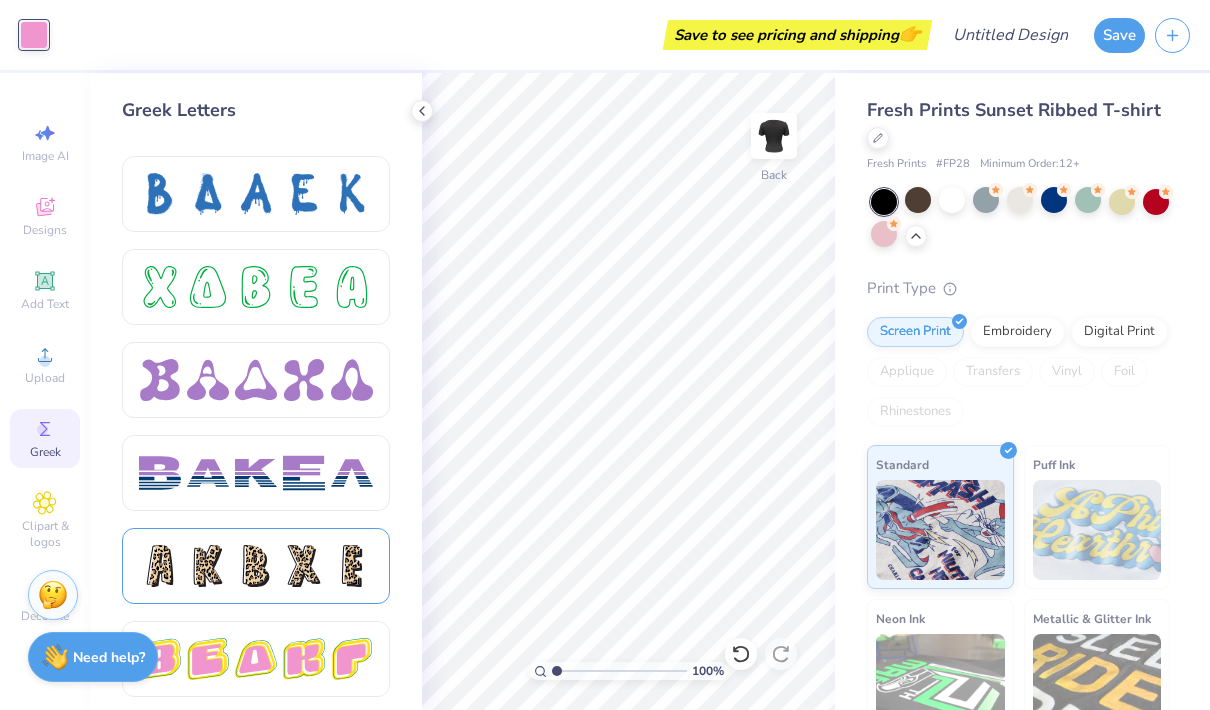 click at bounding box center [304, 566] 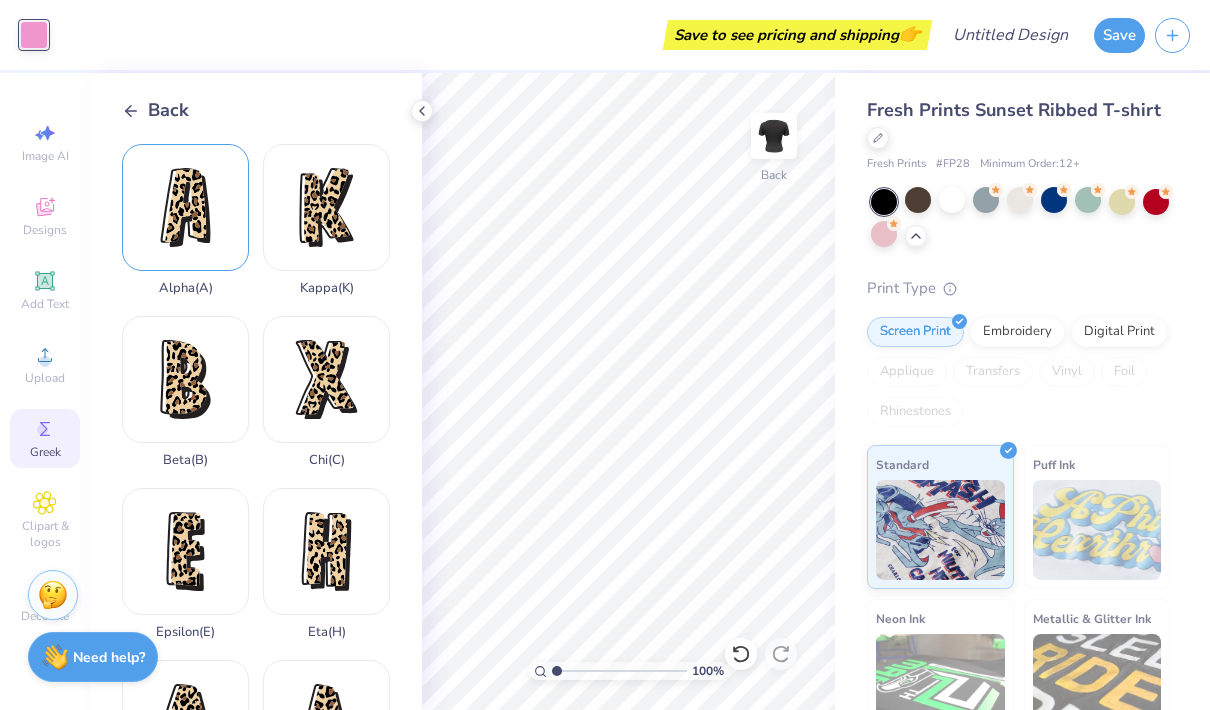 scroll, scrollTop: -1, scrollLeft: 0, axis: vertical 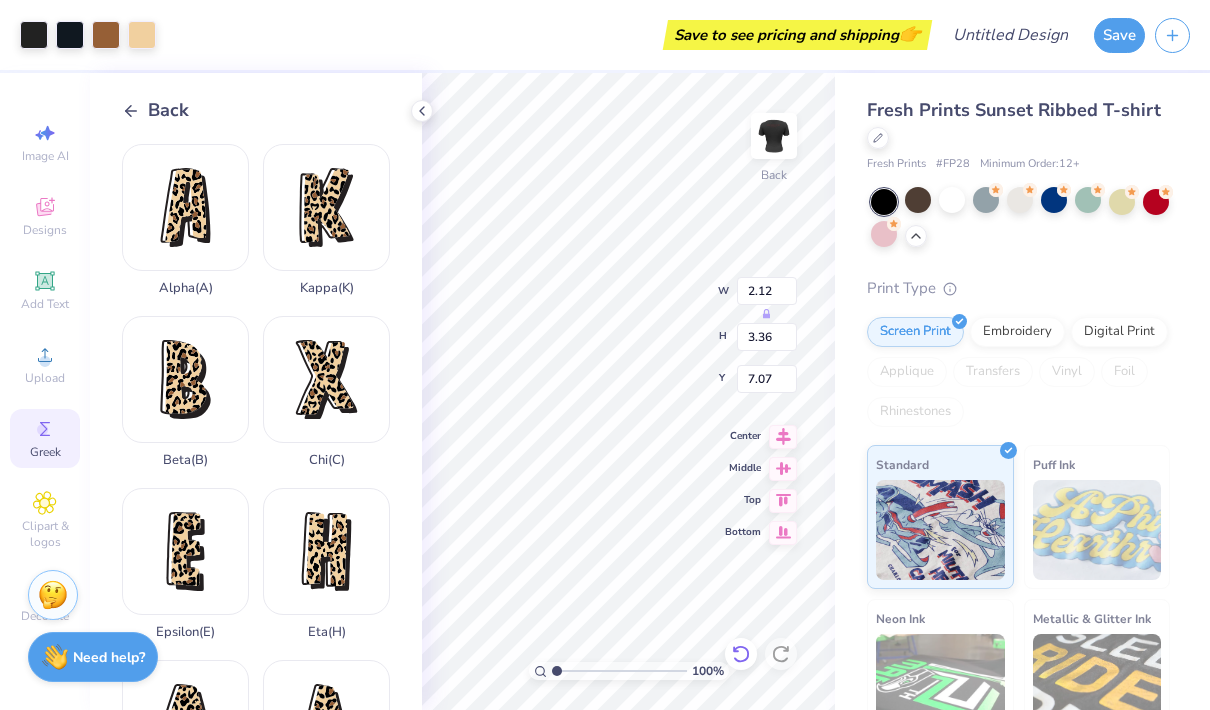 click 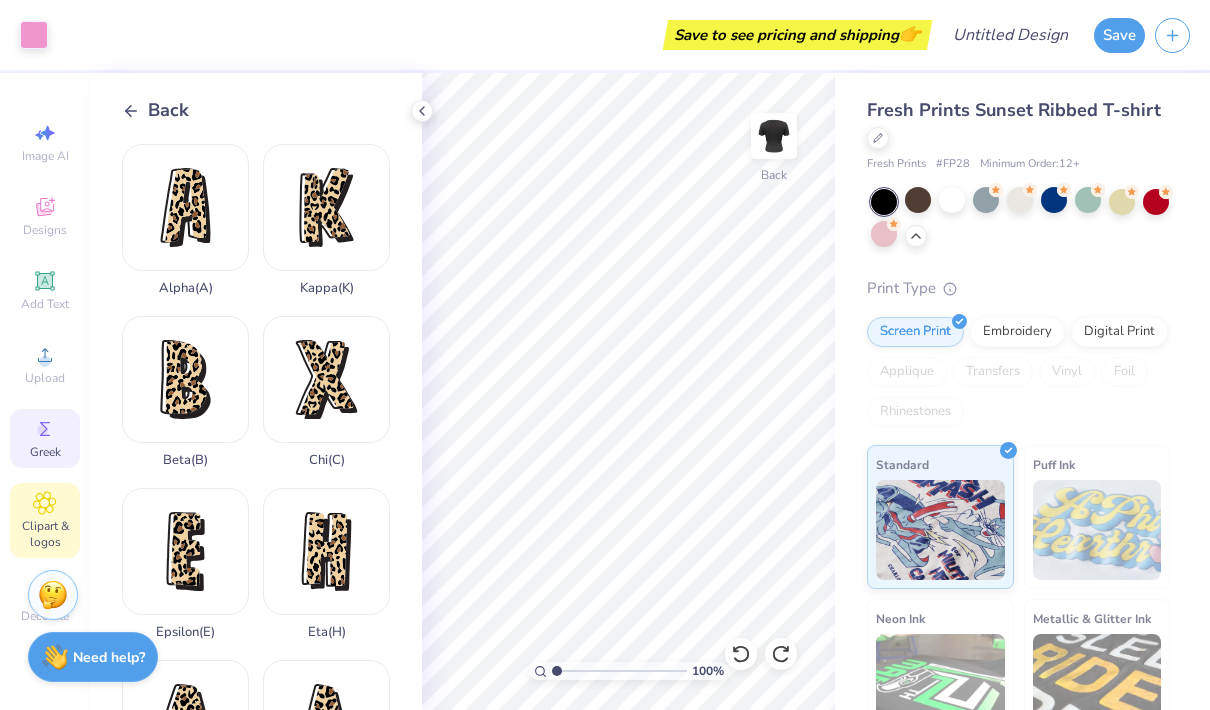 click on "Clipart & logos" at bounding box center (45, 520) 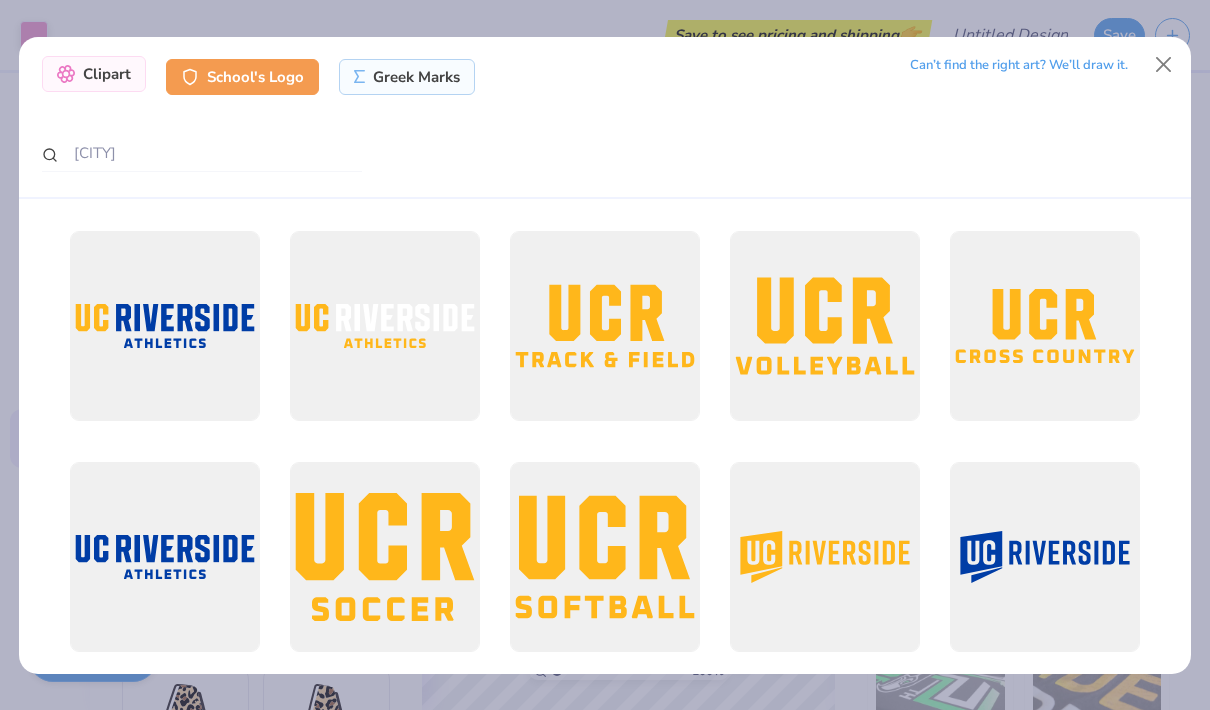 click on "Clipart" at bounding box center (94, 74) 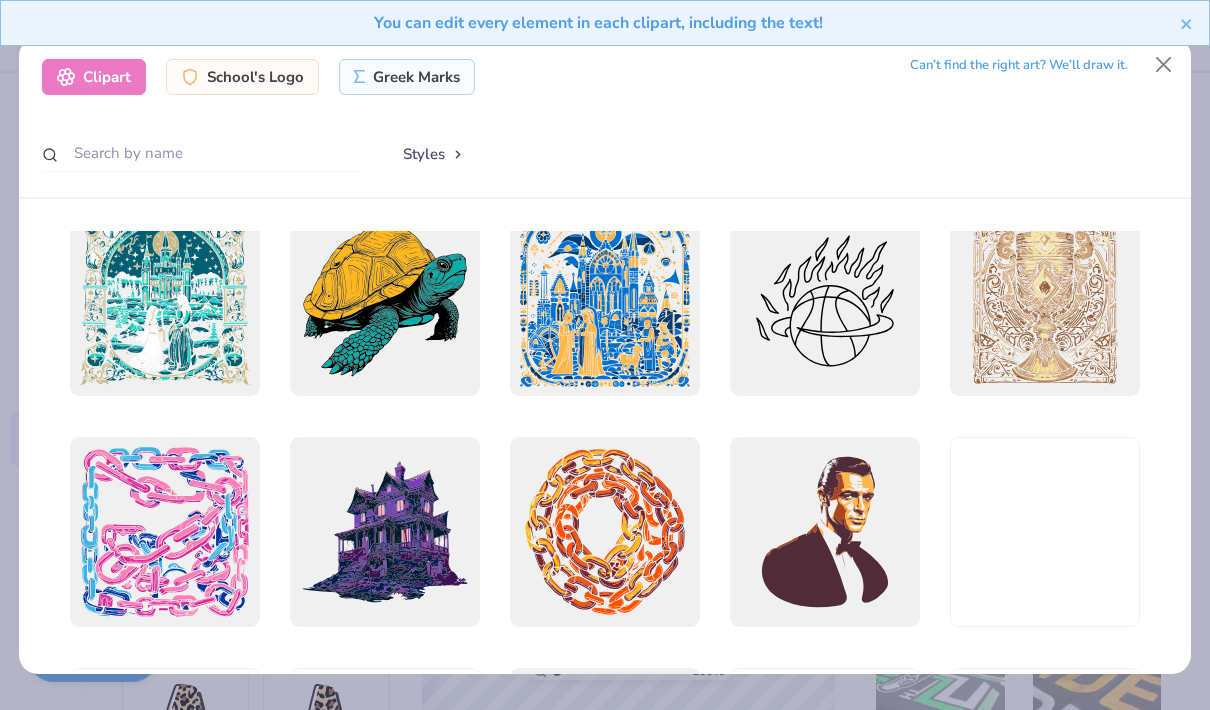scroll, scrollTop: 1886, scrollLeft: 0, axis: vertical 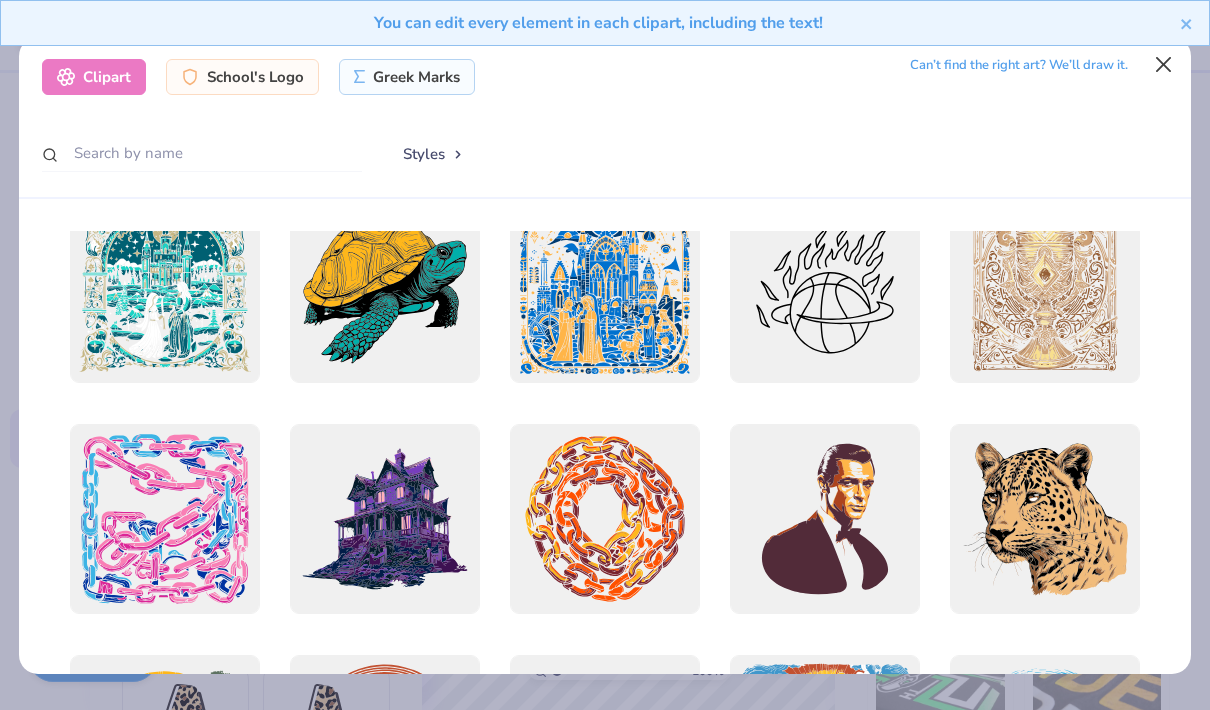 click at bounding box center (1164, 64) 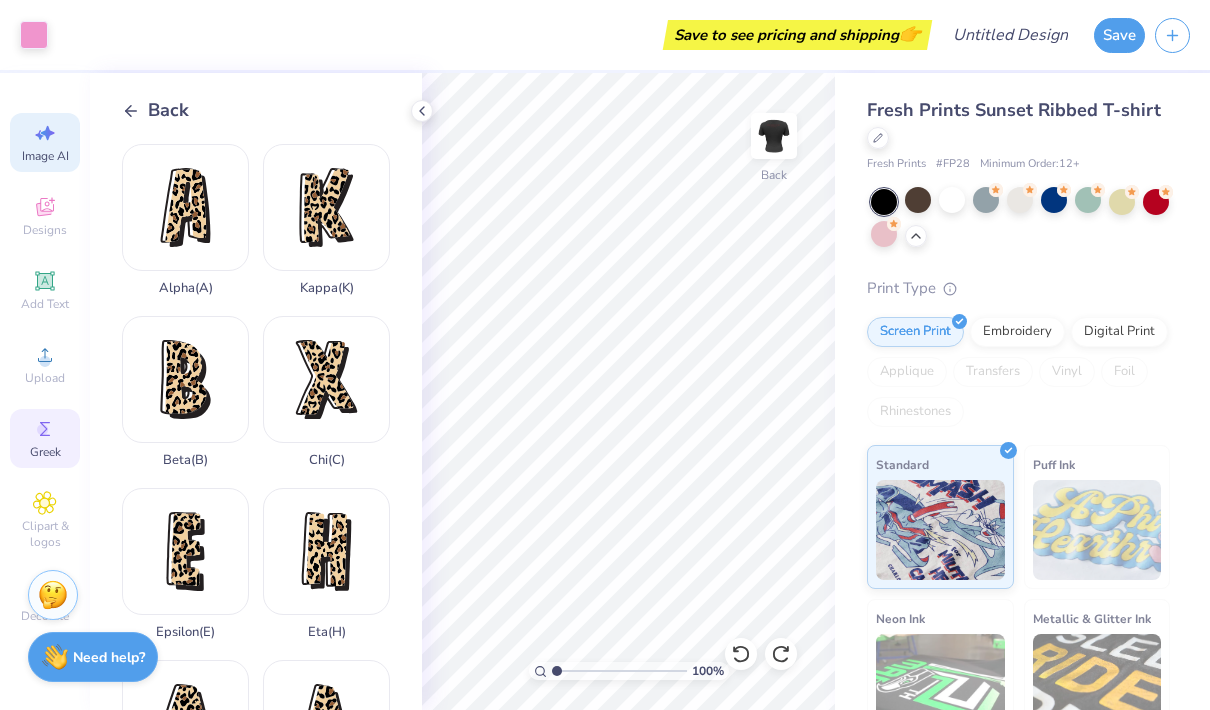 click on "Image AI" at bounding box center (45, 156) 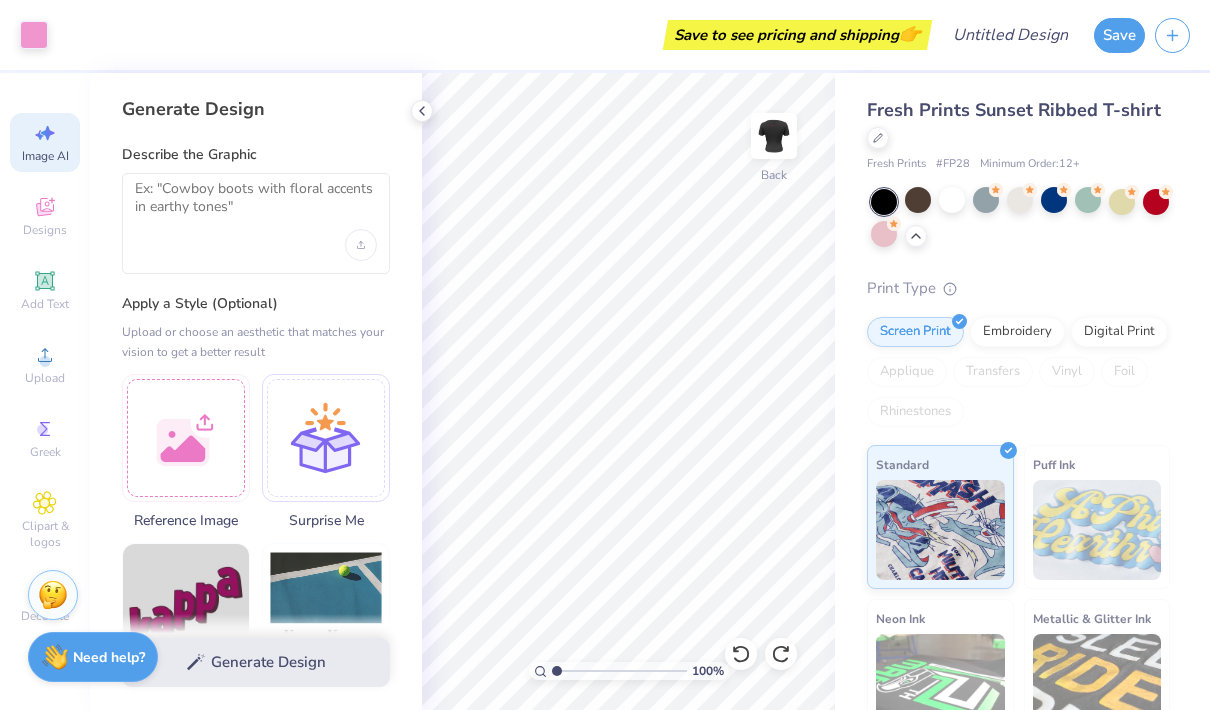 click at bounding box center (256, 223) 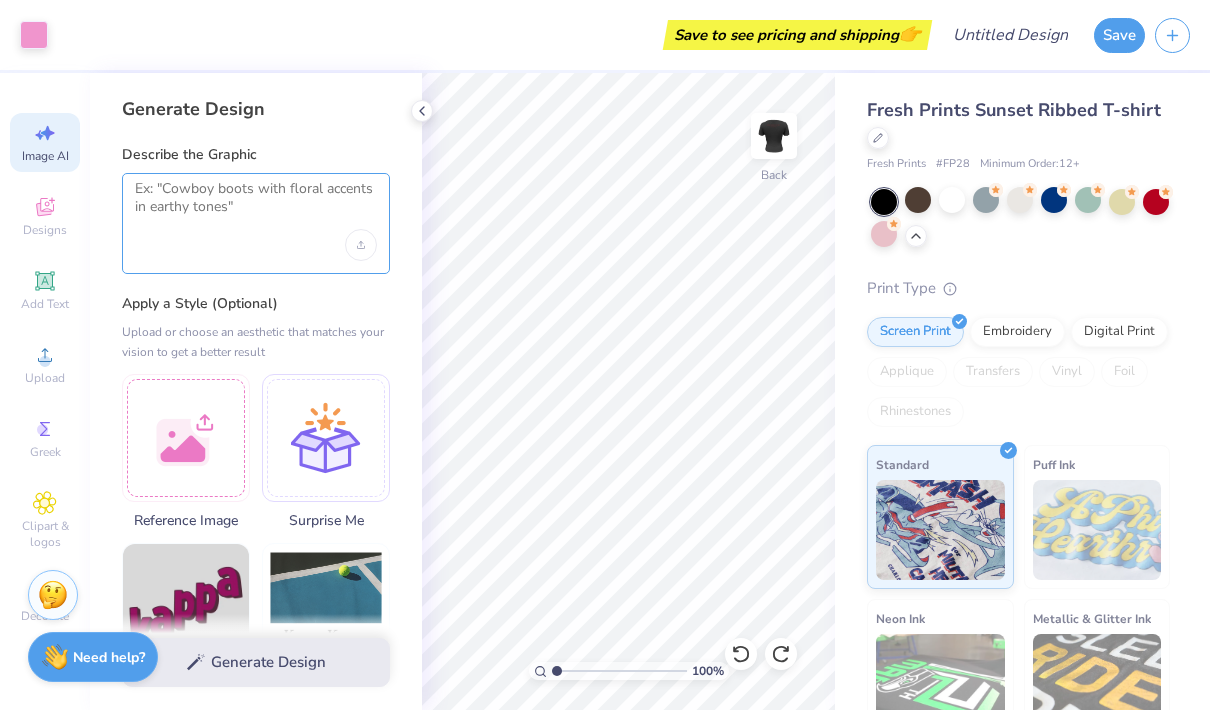 click at bounding box center (256, 205) 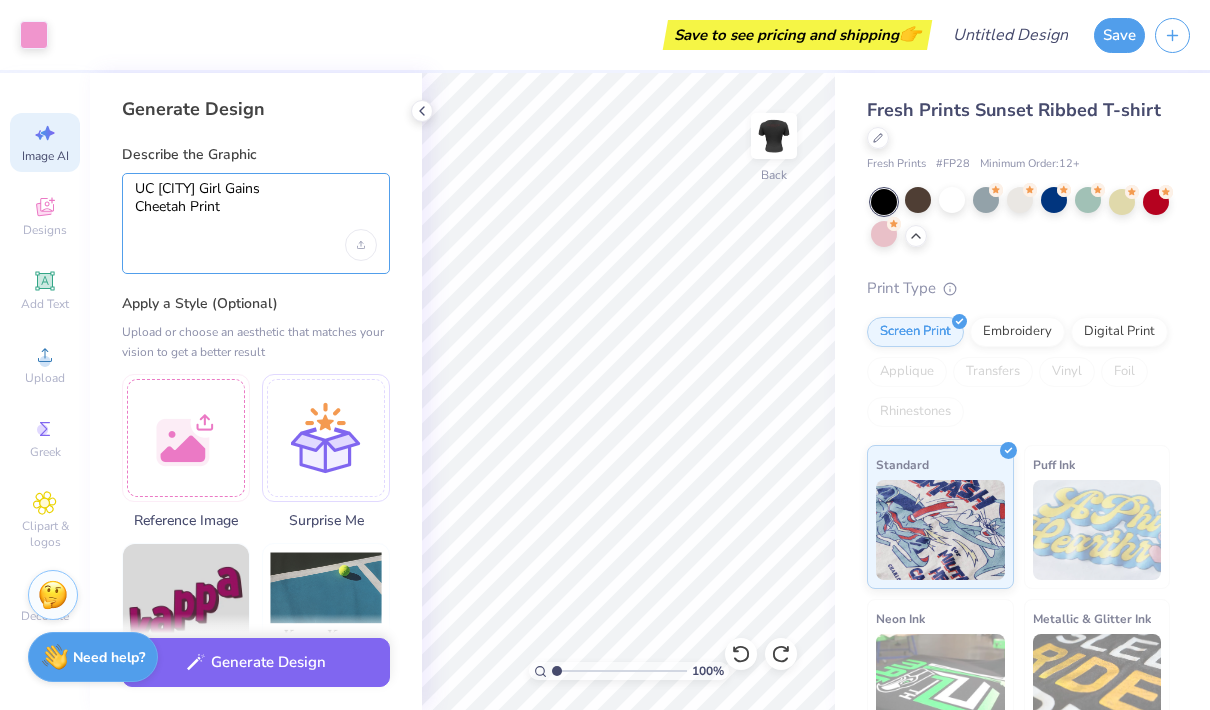 scroll, scrollTop: 0, scrollLeft: 0, axis: both 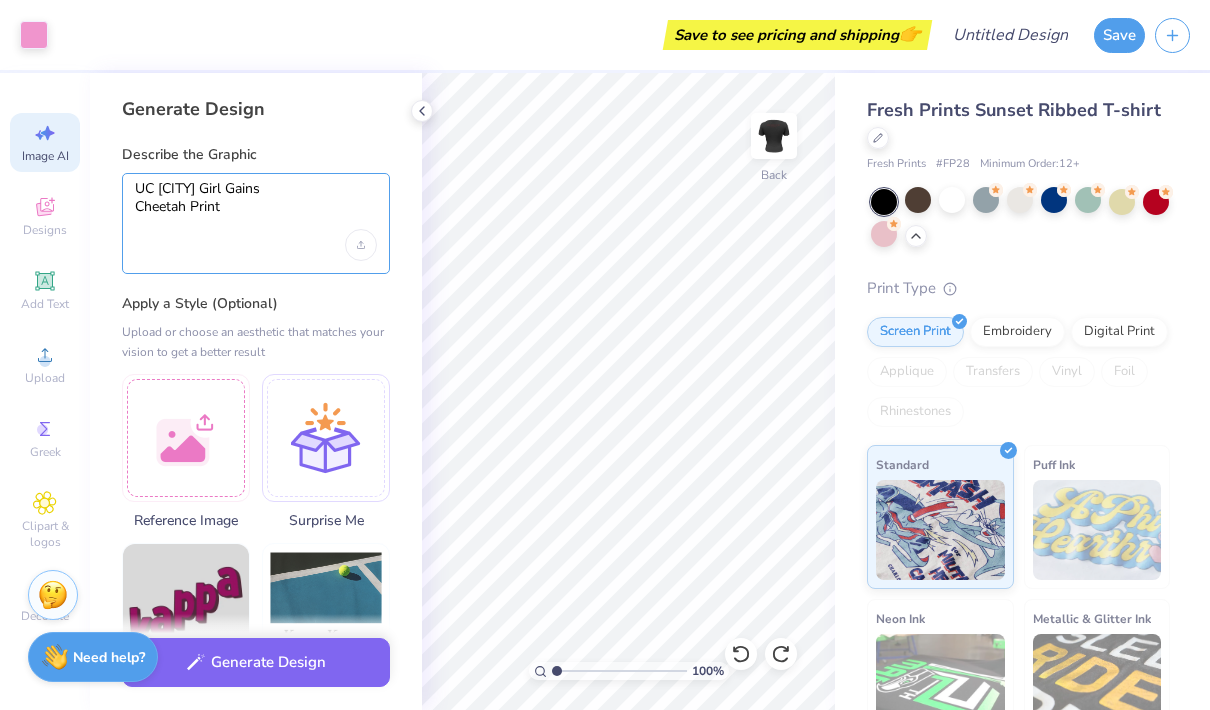 click on "UC [CITY] Girl Gains
Cheetah Print" at bounding box center (256, 205) 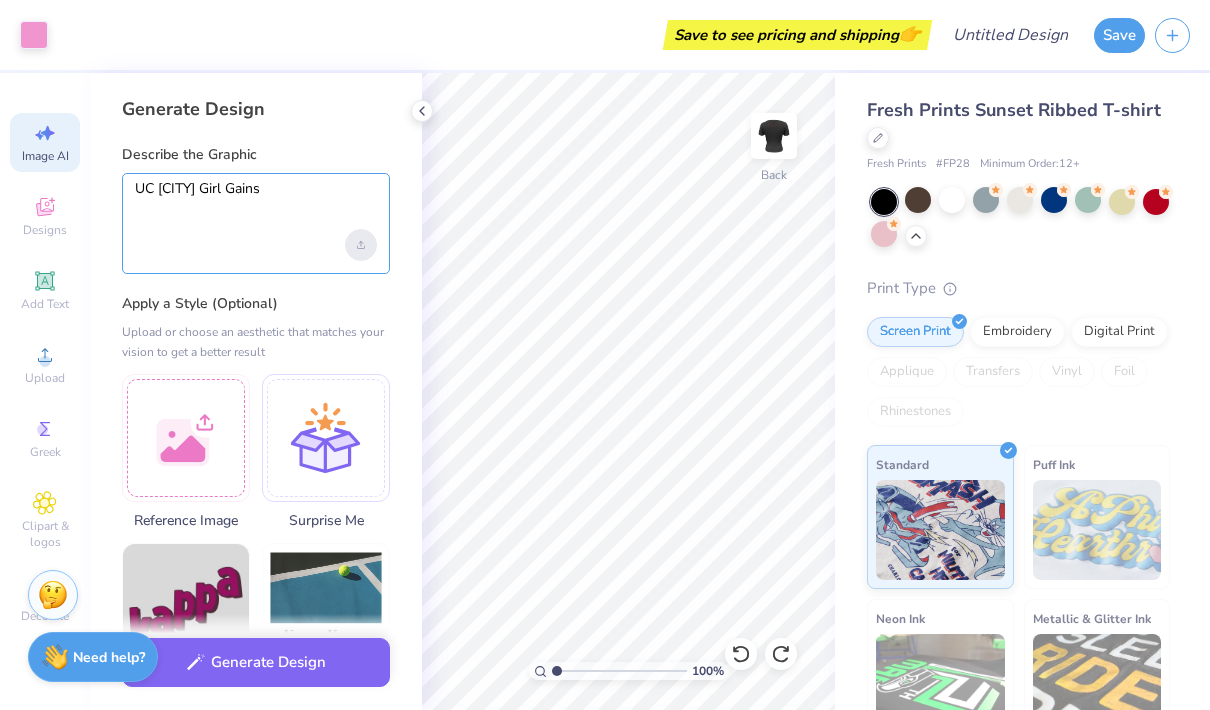 type on "UC [CITY] Girl Gains" 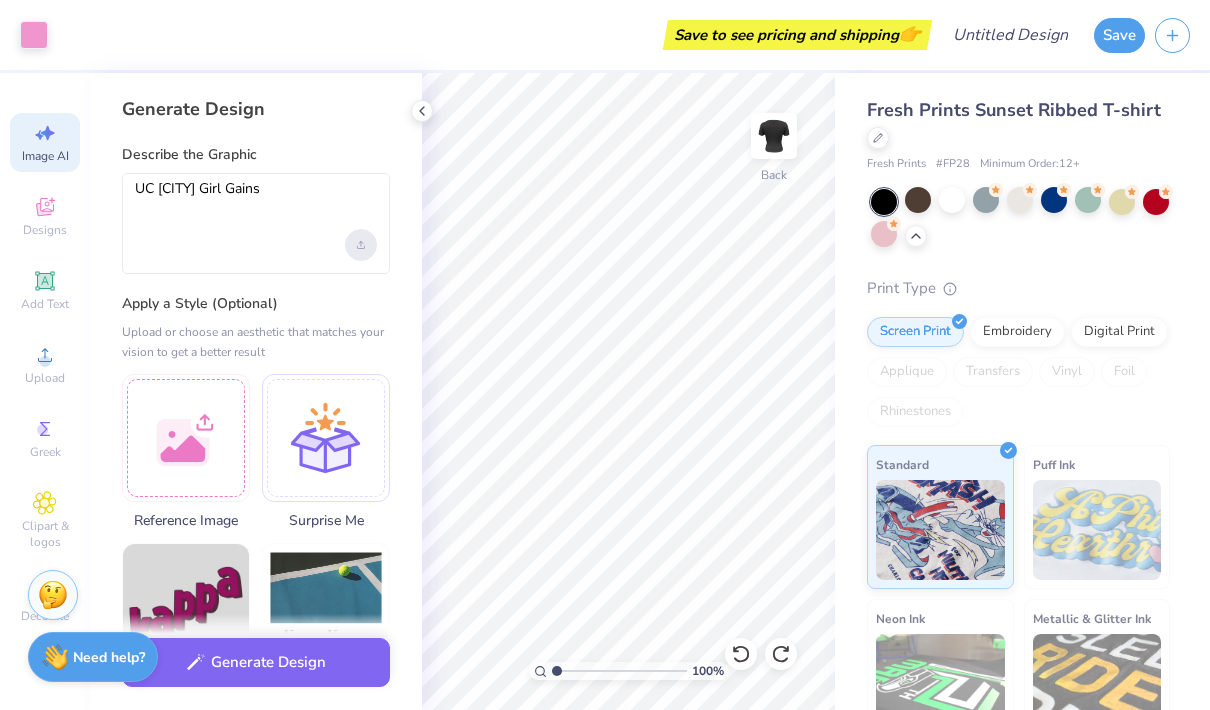 click at bounding box center (361, 245) 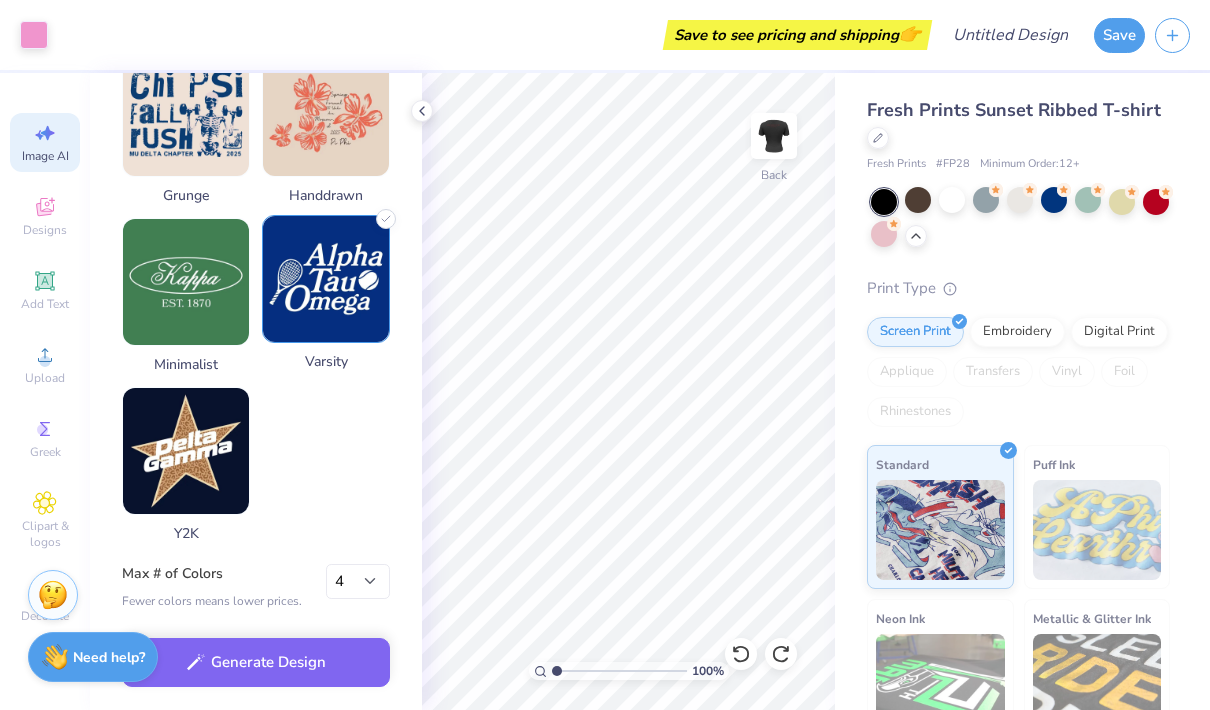 scroll, scrollTop: 1072, scrollLeft: 0, axis: vertical 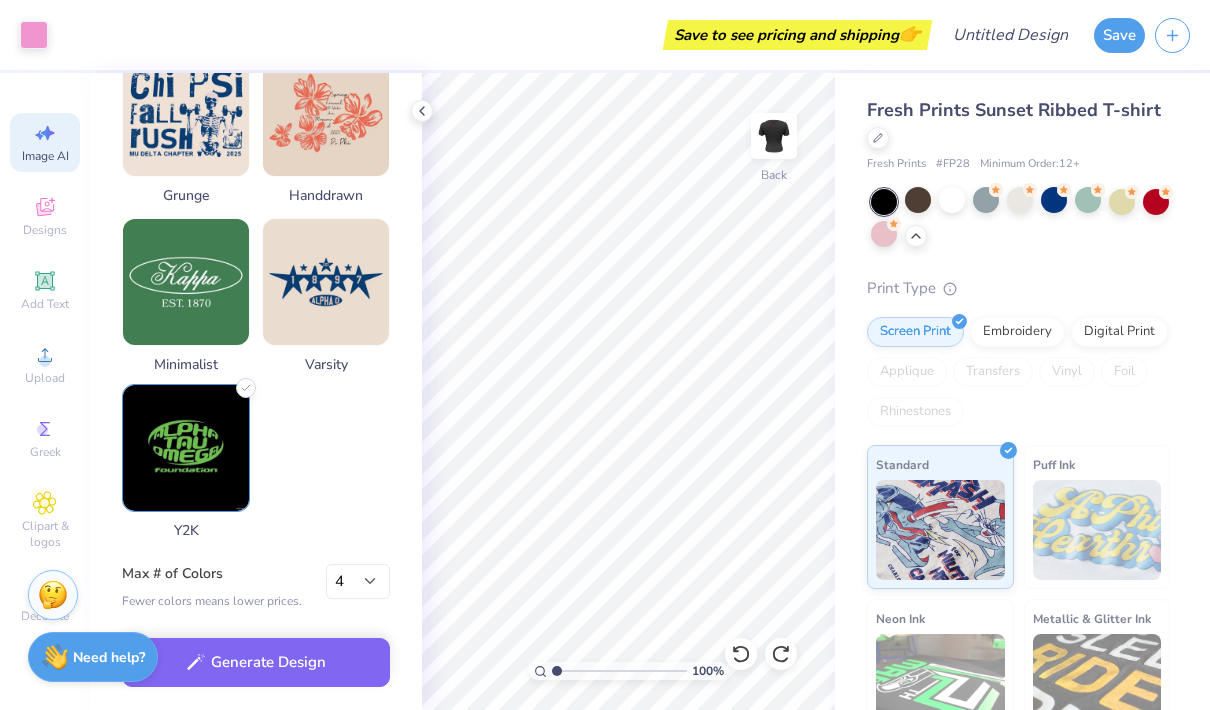 click at bounding box center [186, 448] 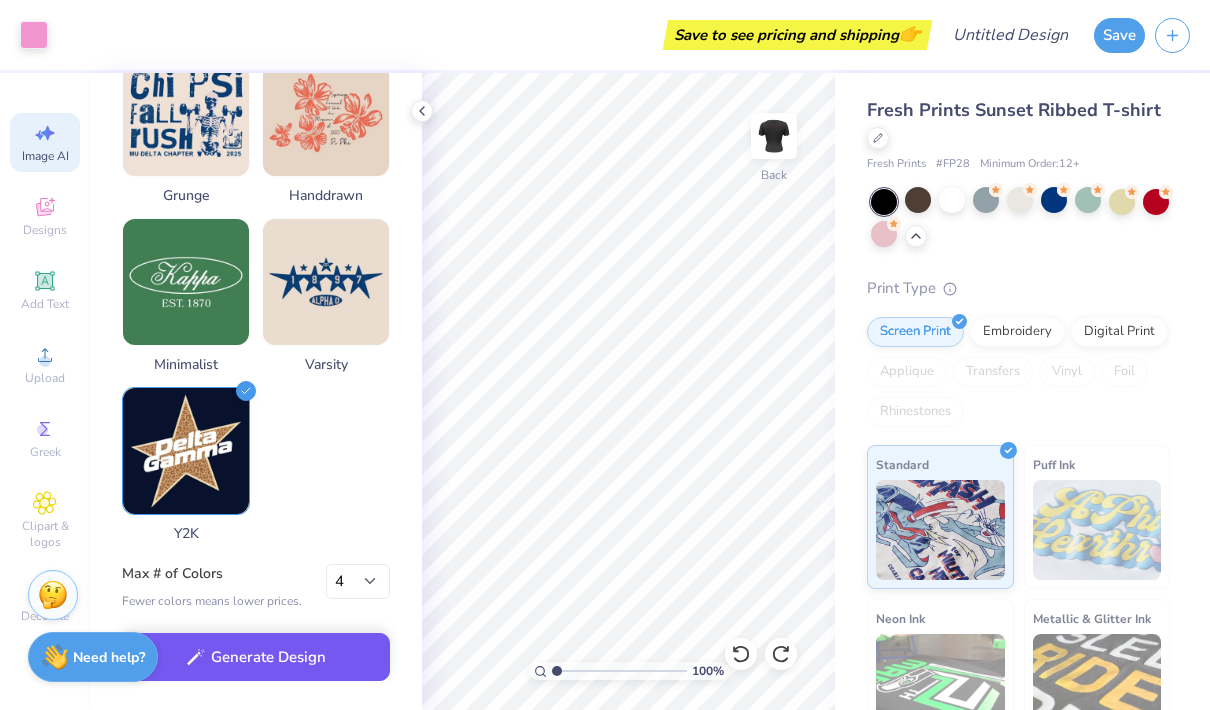 click on "Generate Design" at bounding box center (256, 657) 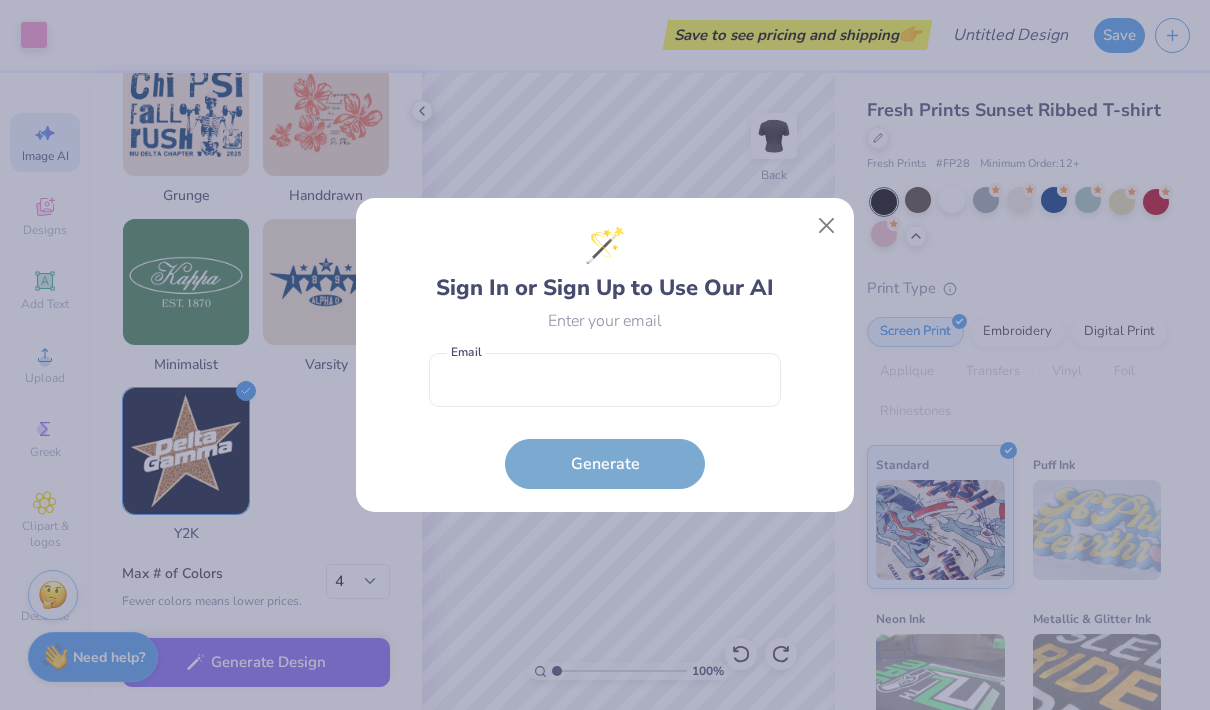 click at bounding box center [827, 226] 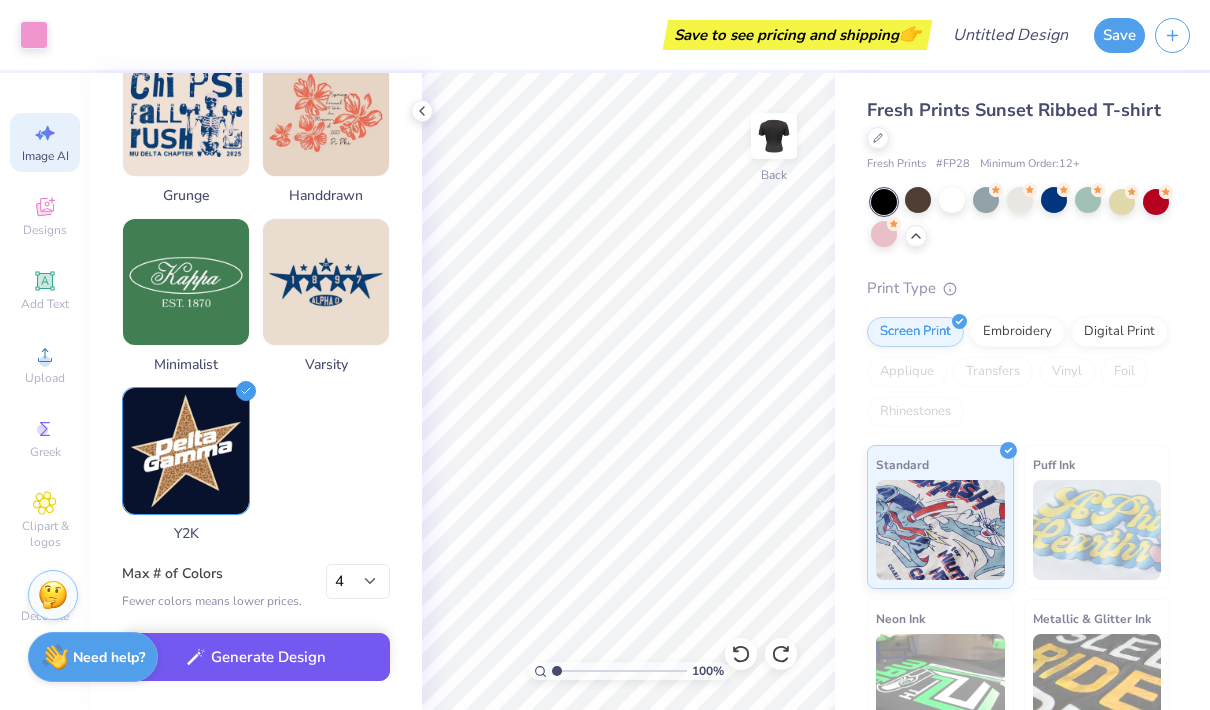 click on "Generate Design" at bounding box center [256, 657] 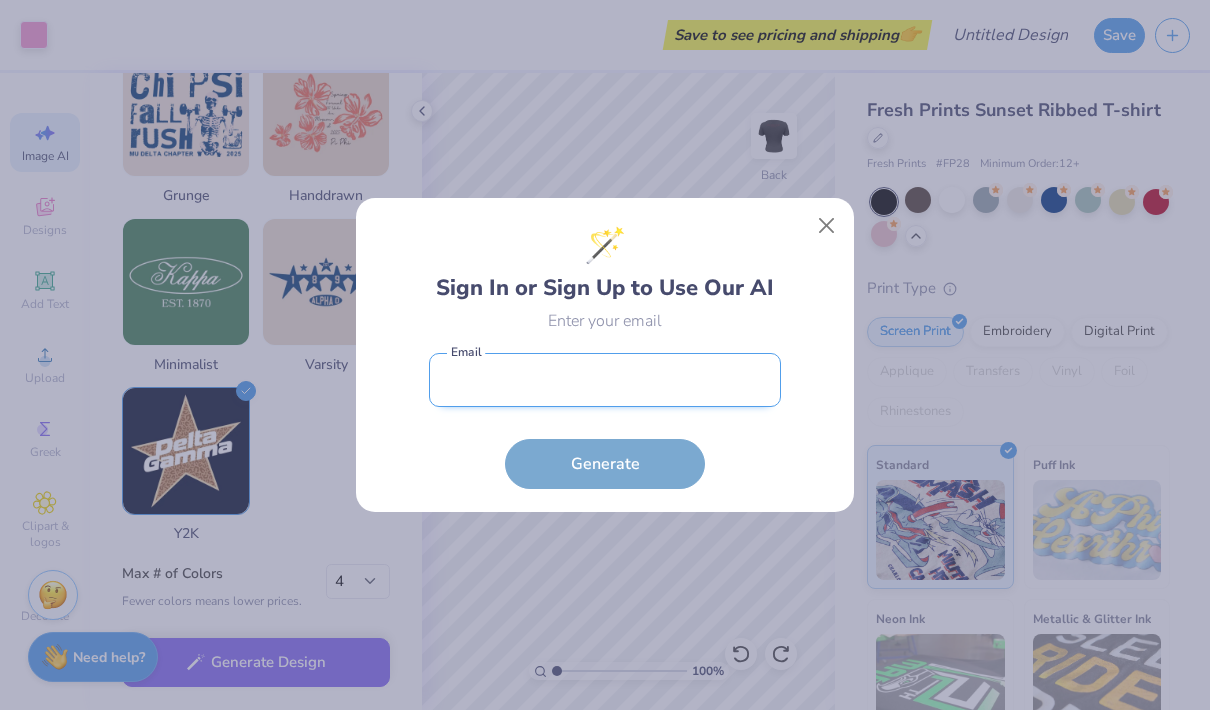 click at bounding box center [605, 380] 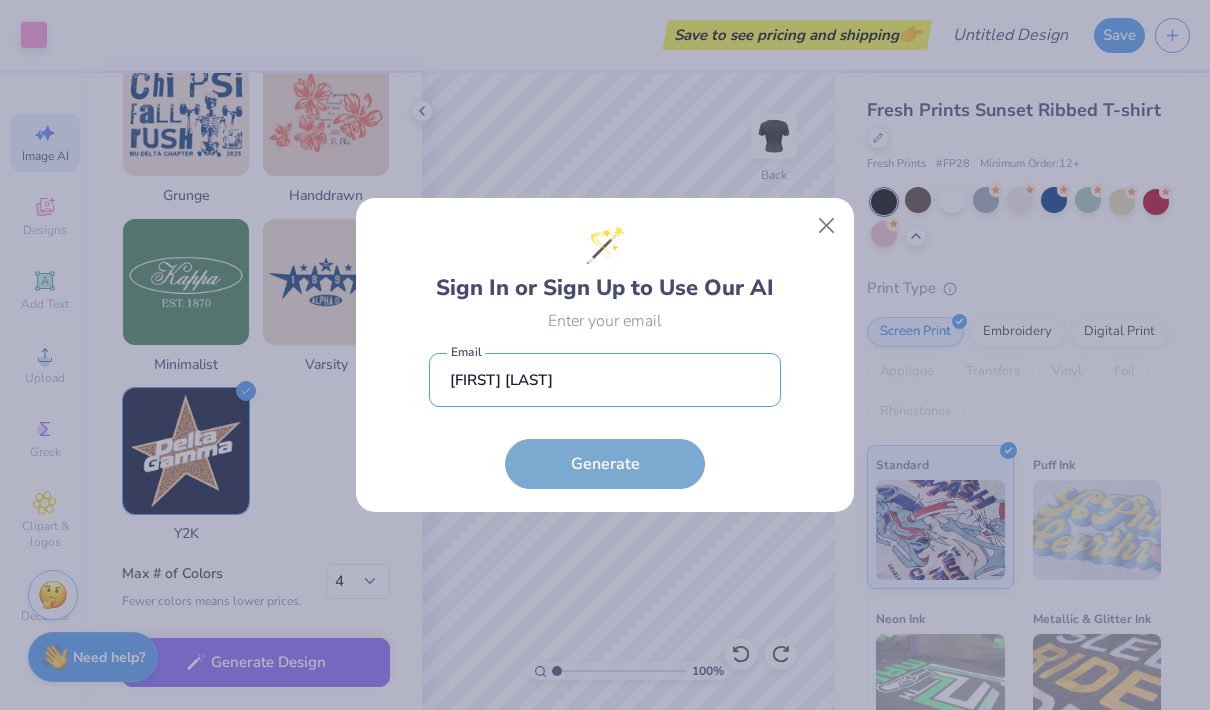 type on "[EMAIL]" 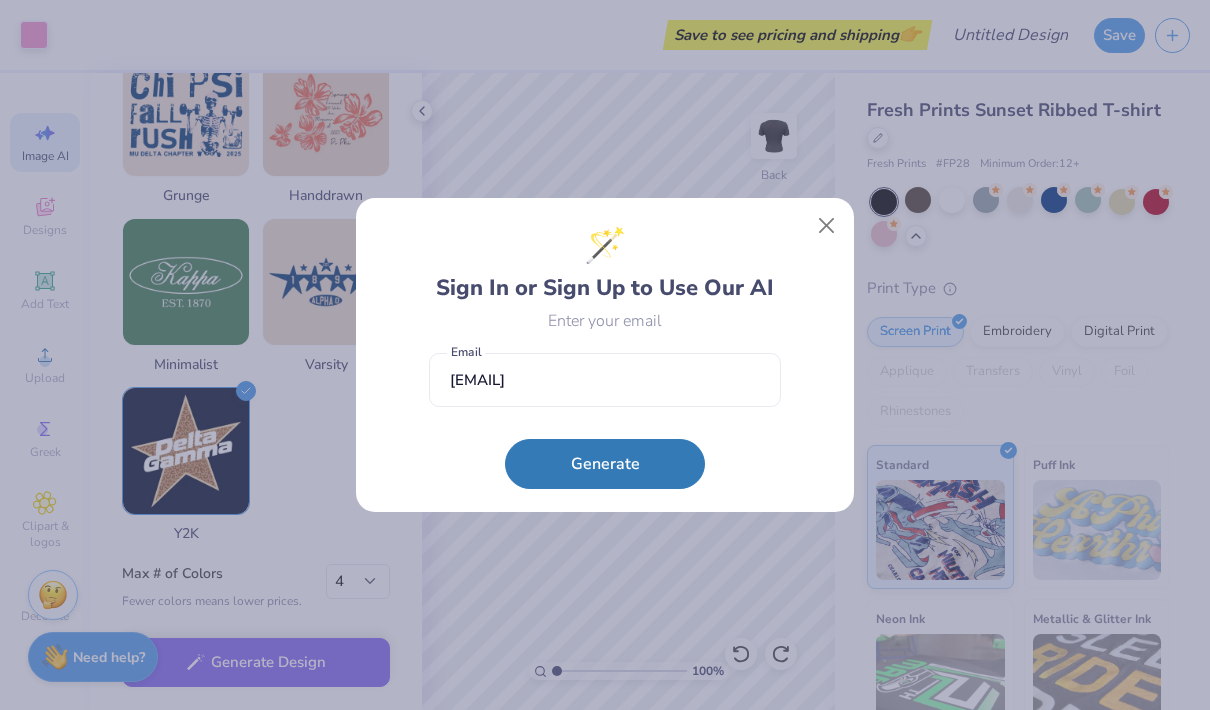 click on "Generate" at bounding box center [605, 464] 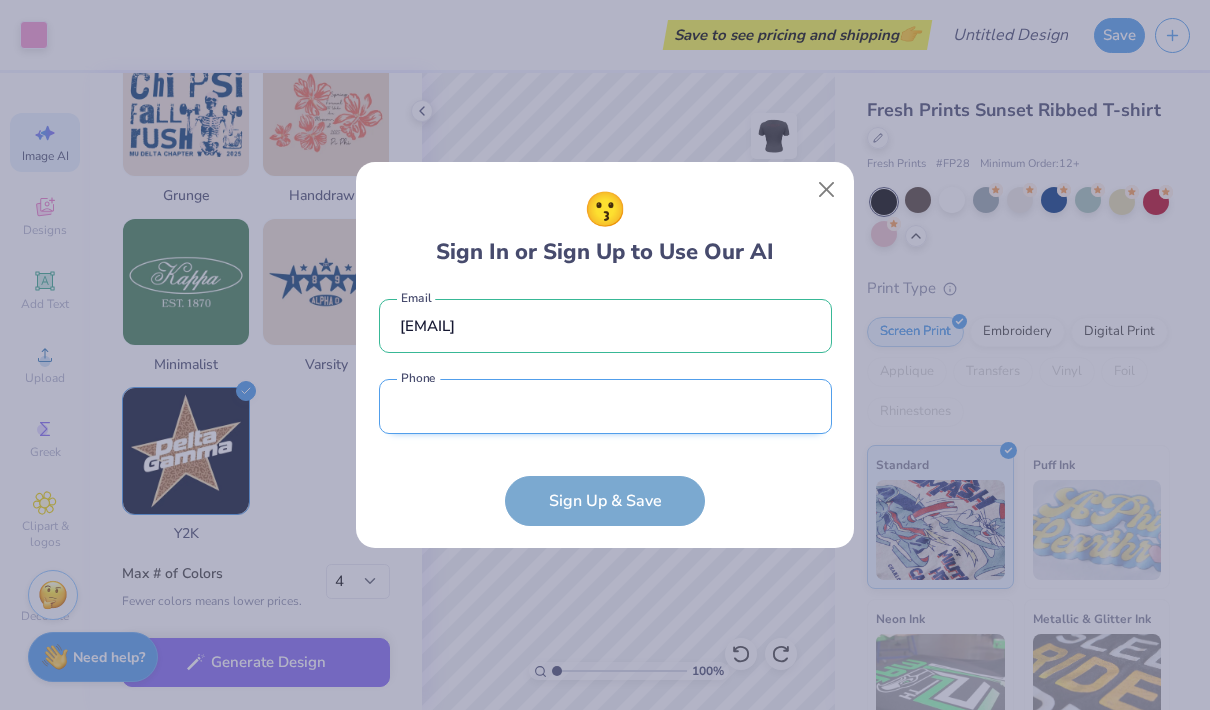 click at bounding box center (605, 406) 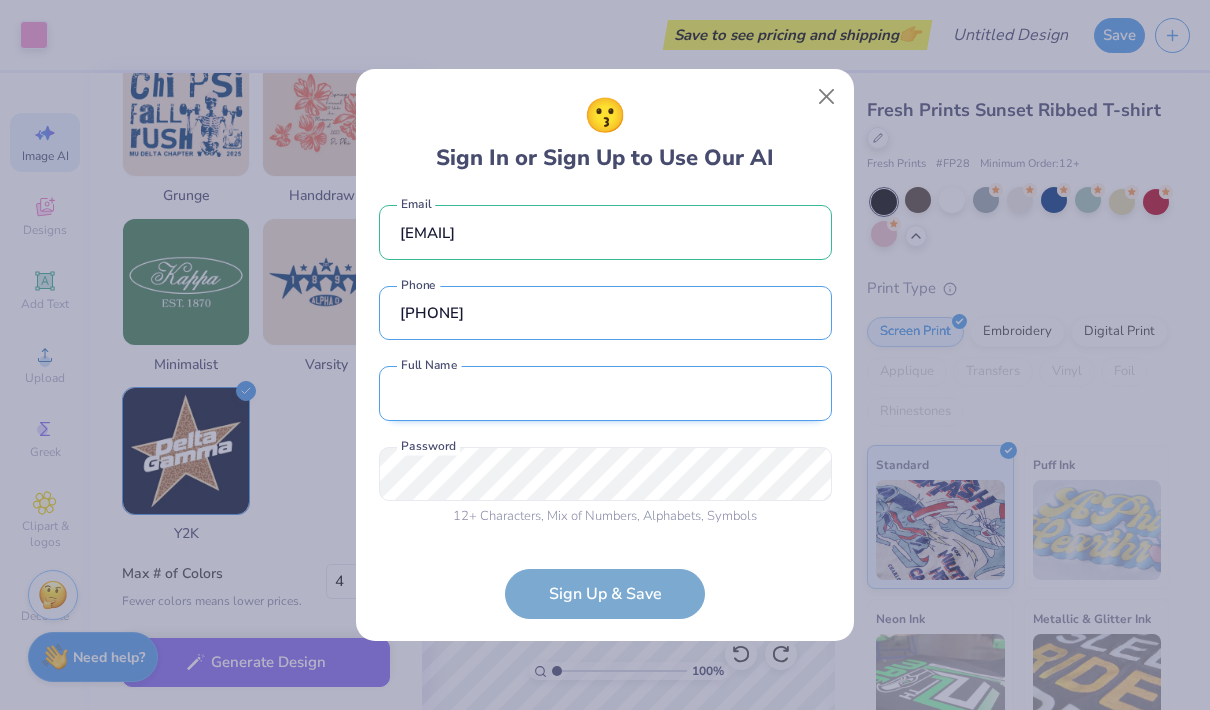 type on "[PHONE]" 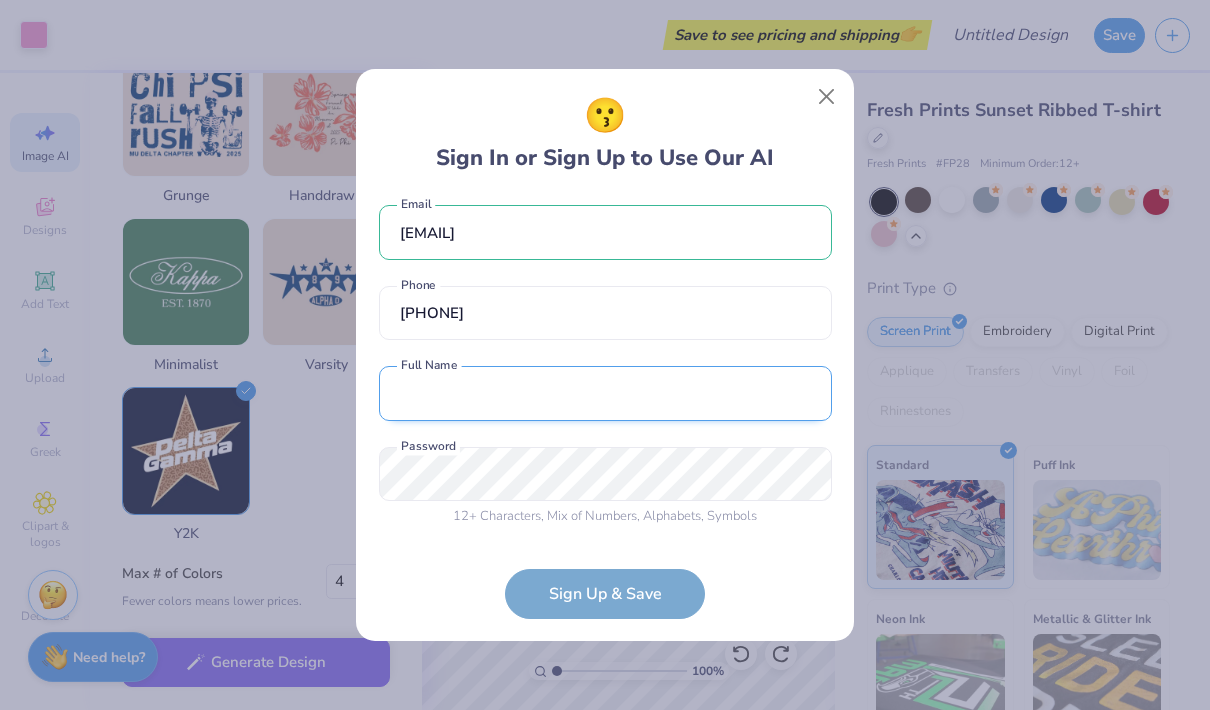 click at bounding box center (605, 393) 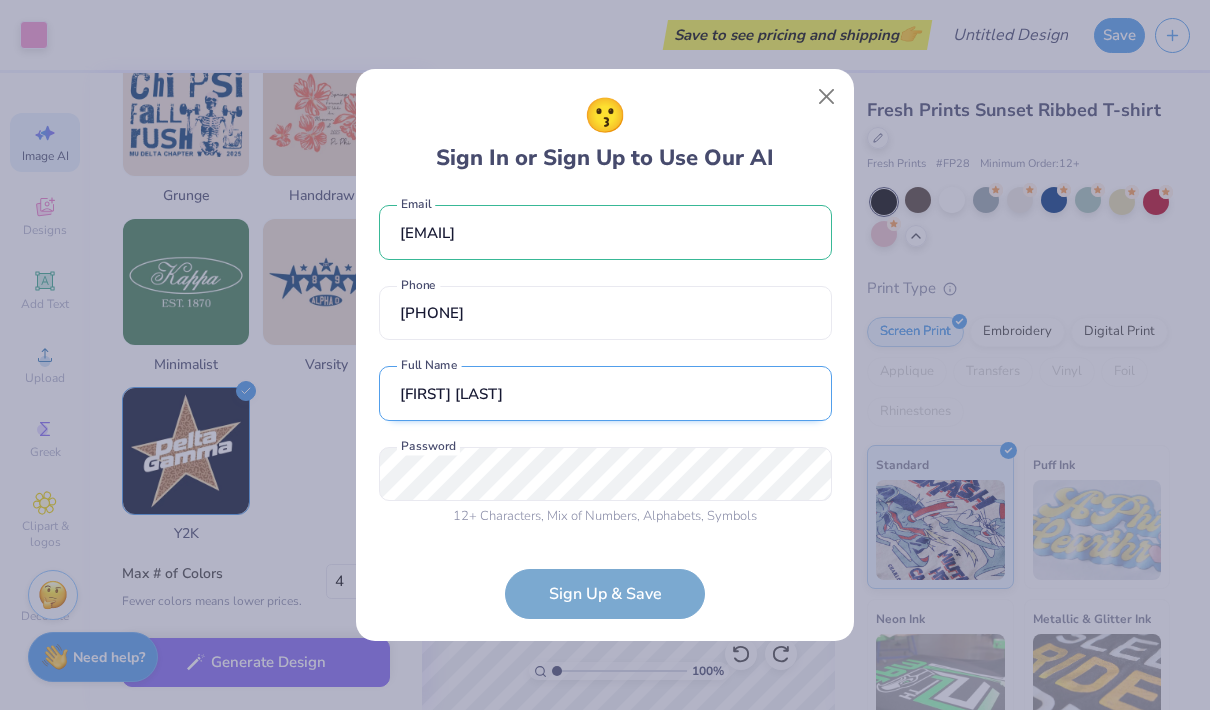 type on "[FIRST] [LAST]" 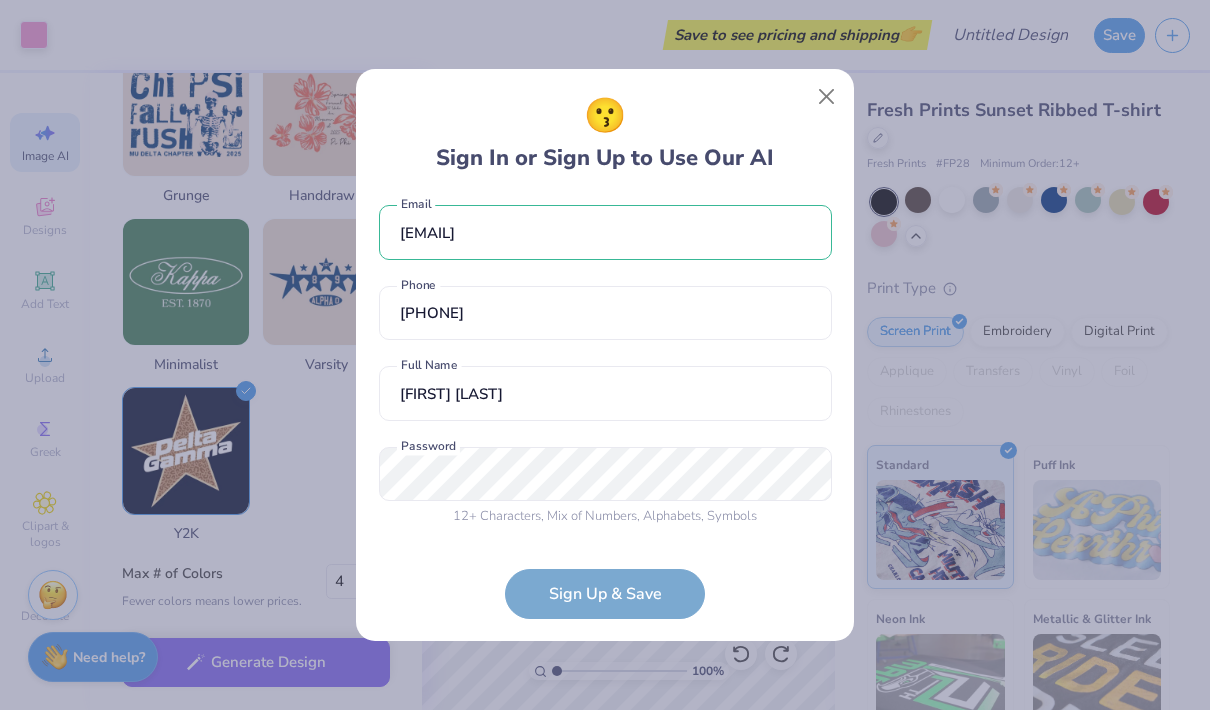 drag, startPoint x: 496, startPoint y: 412, endPoint x: -1, endPoint y: -1, distance: 646.20276 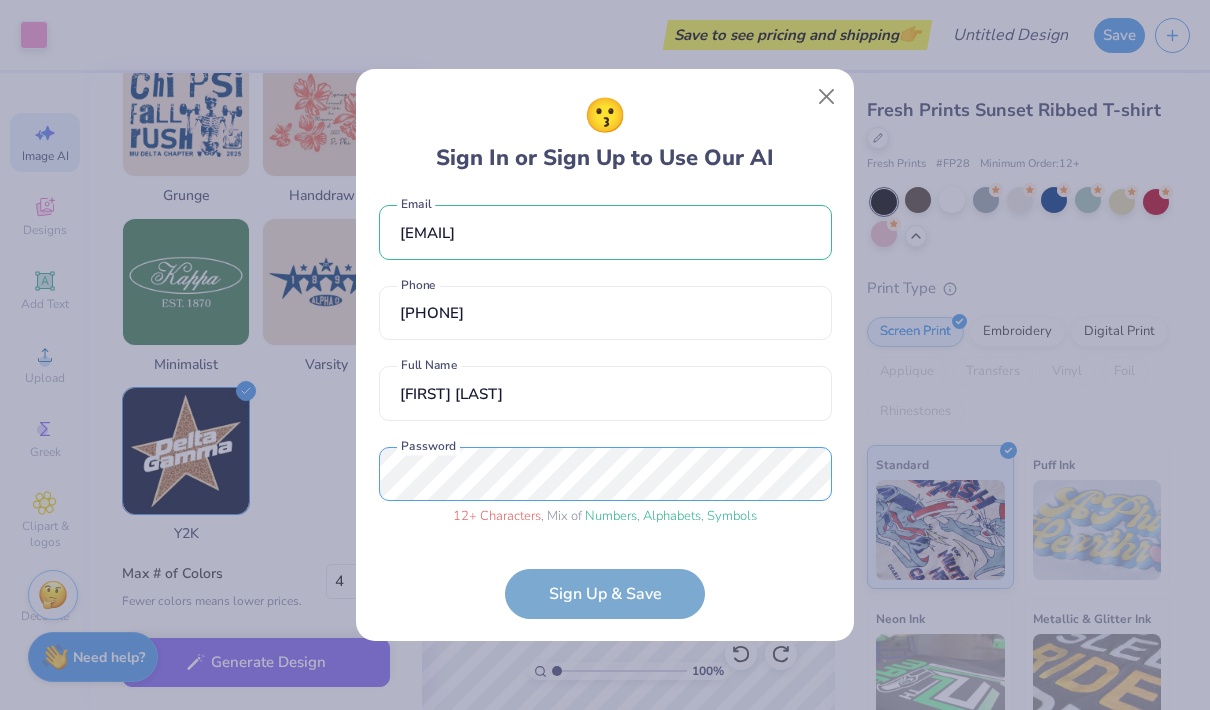 click on "😗 Sign In or Sign Up to Use Our AI [EMAIL] Email ([PHONE]) Phone [FIRST] [LAST] Full Name 12 + Characters , Mix of   Numbers ,   Alphabets ,   Symbols Password Sign Up & Save" at bounding box center [605, 355] 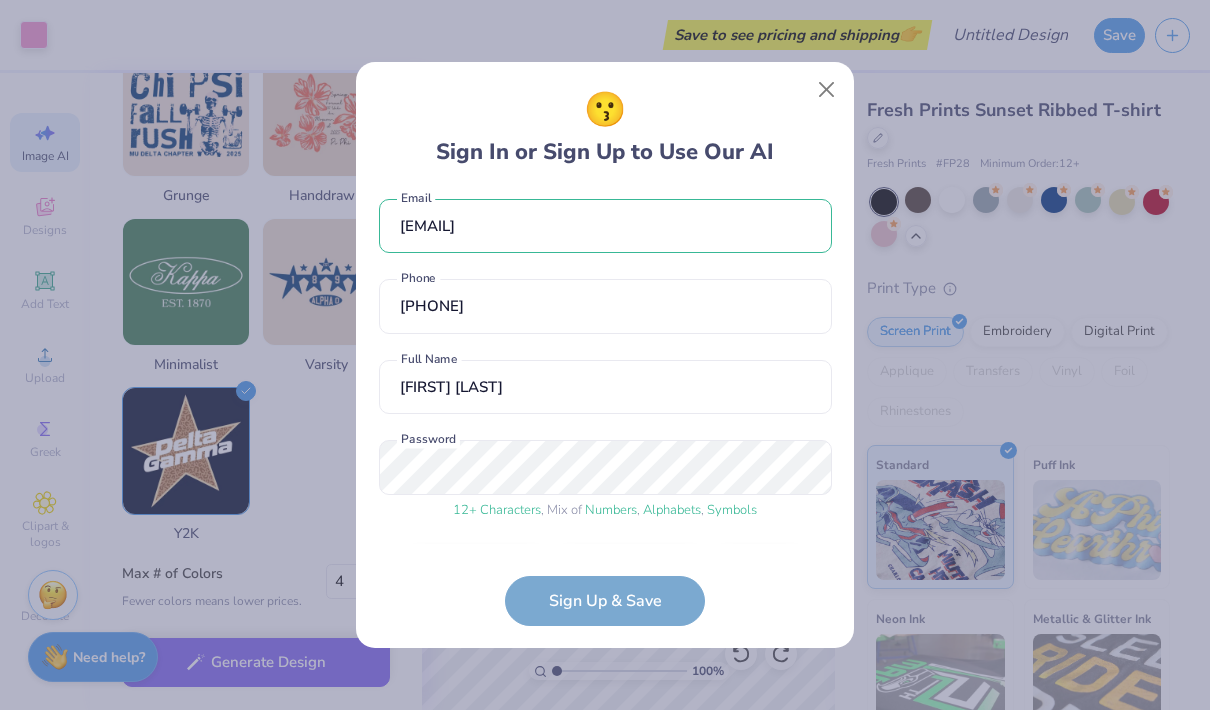 scroll, scrollTop: 22, scrollLeft: 0, axis: vertical 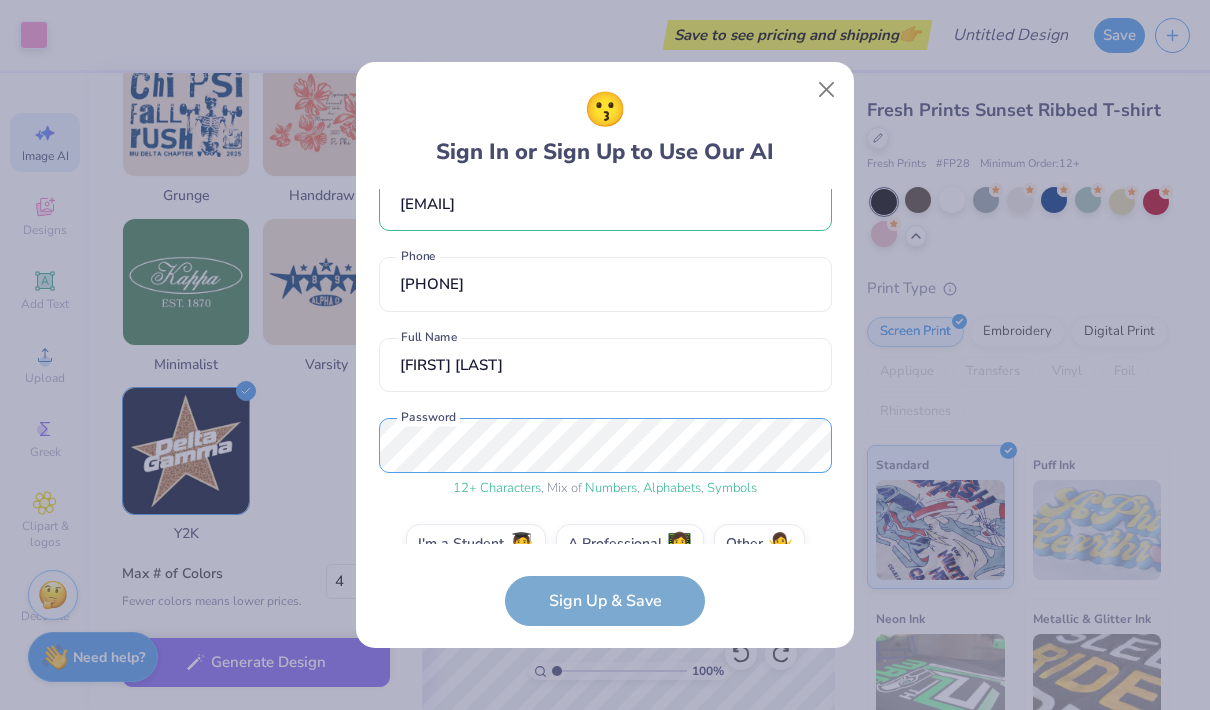 click on "😗 Sign In or Sign Up to Use Our AI [EMAIL] Email ([PHONE]) Phone [FIRST] [LAST] Full Name 12 + Characters , Mix of   Numbers ,   Alphabets ,   Symbols Password I'm a Student 🧑‍🎓 A Professional 👩‍💻 Other 🤷‍♀️ Sign Up & Save" at bounding box center [605, 355] 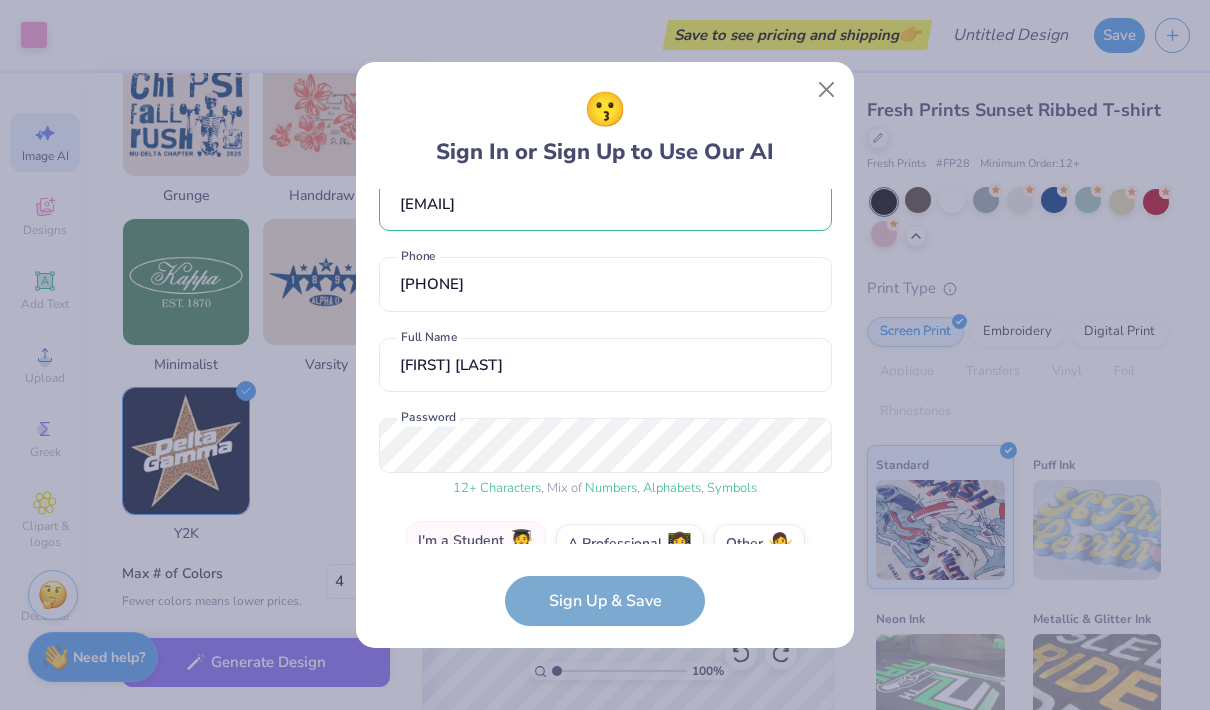 click on "I'm a Student 🧑‍🎓" at bounding box center [476, 541] 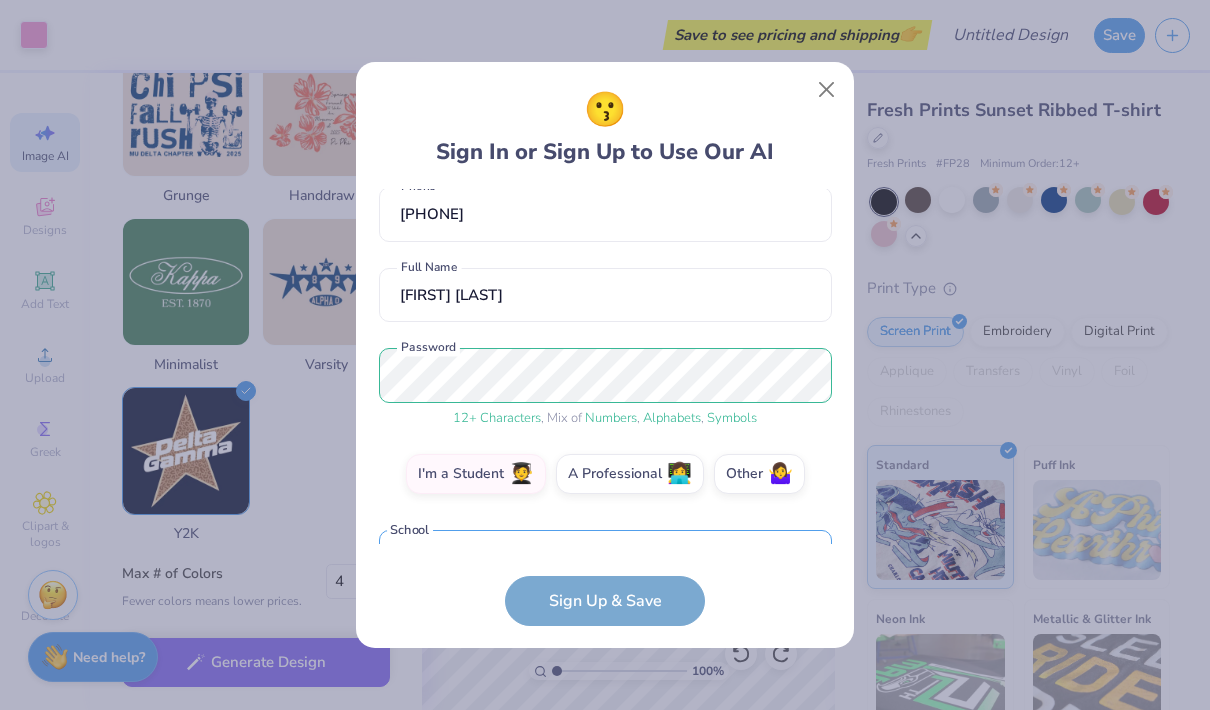 click on "Select..." at bounding box center [592, 557] 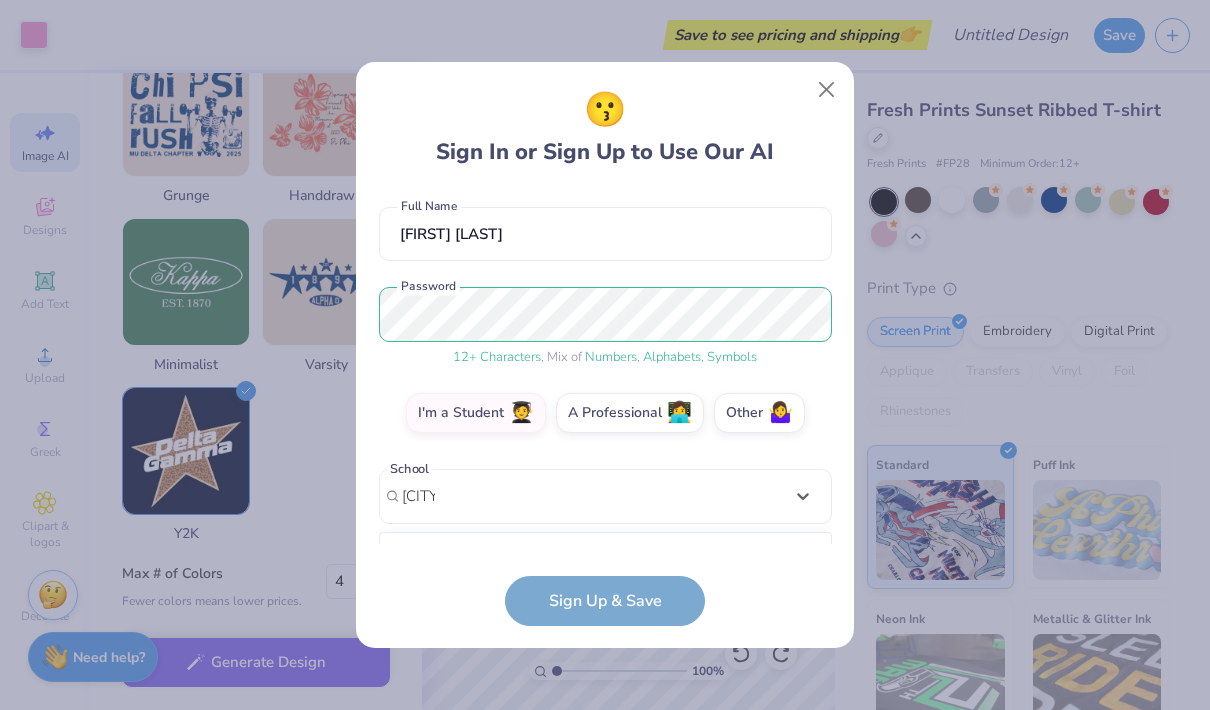 scroll, scrollTop: 403, scrollLeft: 0, axis: vertical 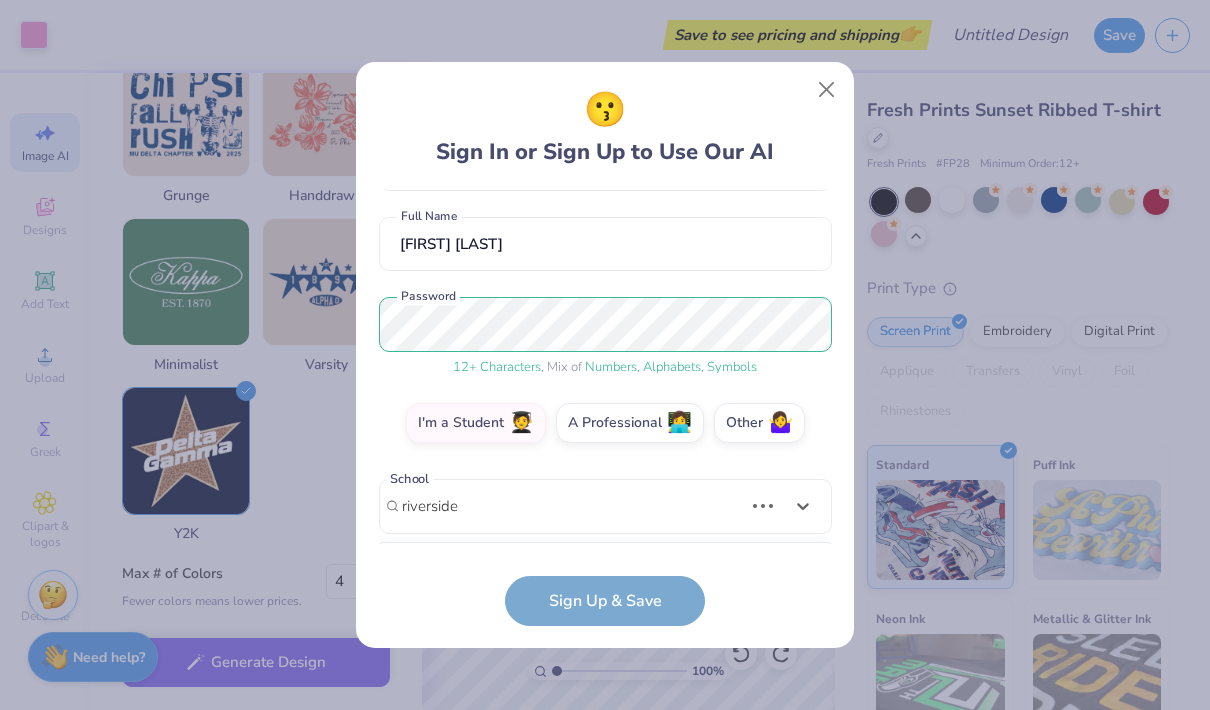 type on "riverside" 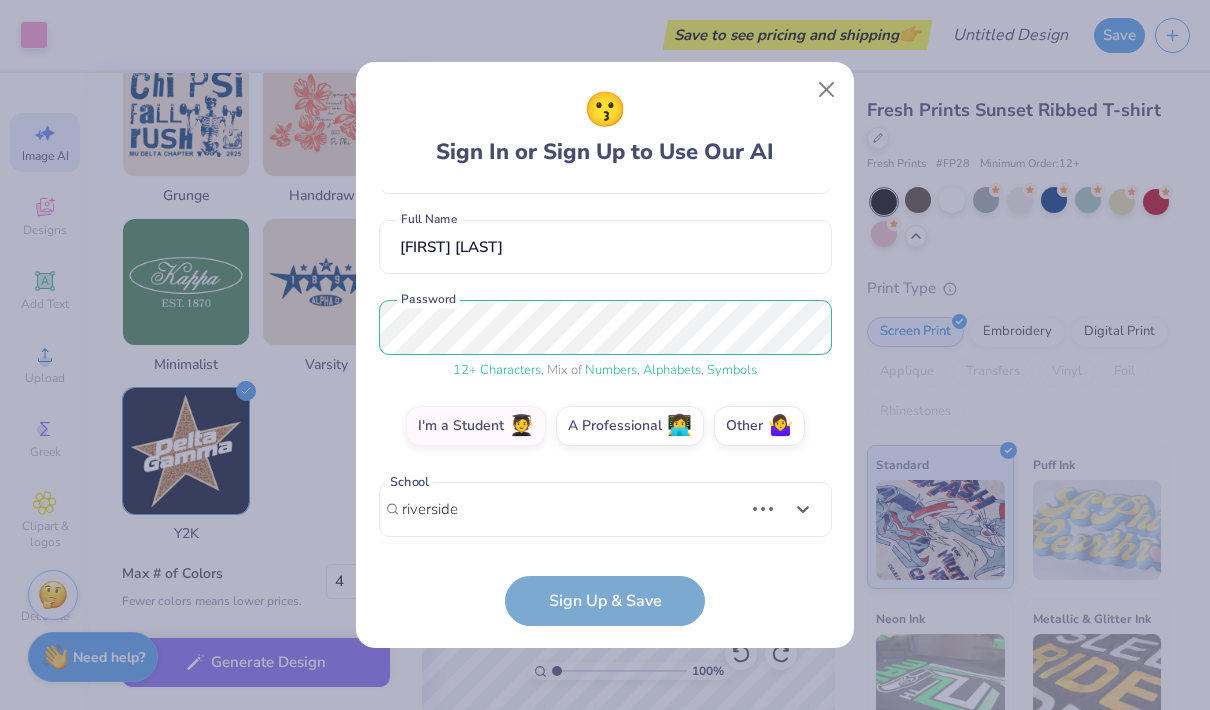 type 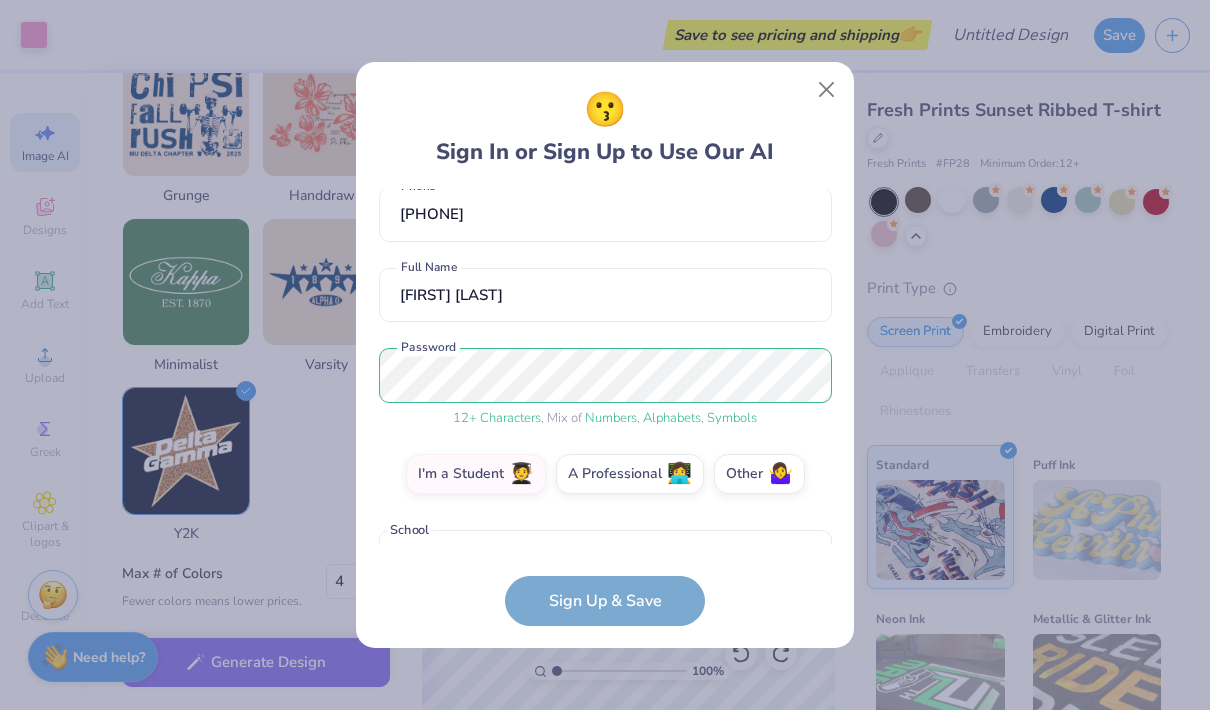 scroll, scrollTop: 183, scrollLeft: 0, axis: vertical 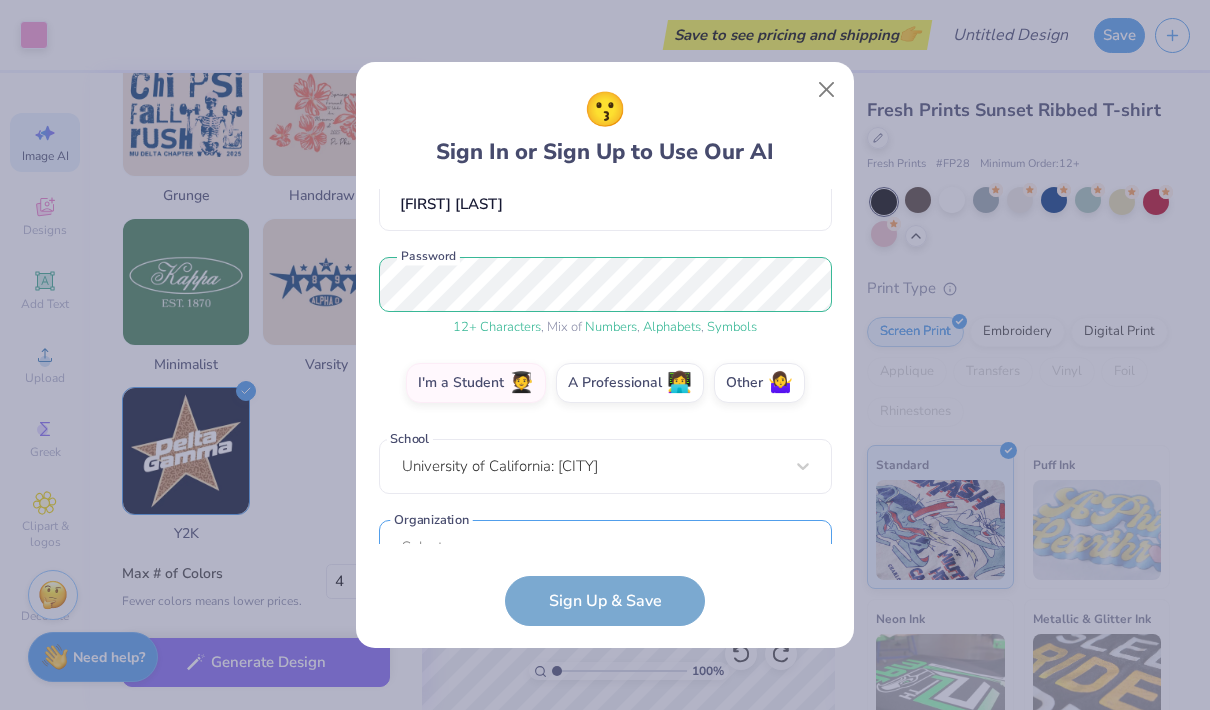click at bounding box center [592, 547] 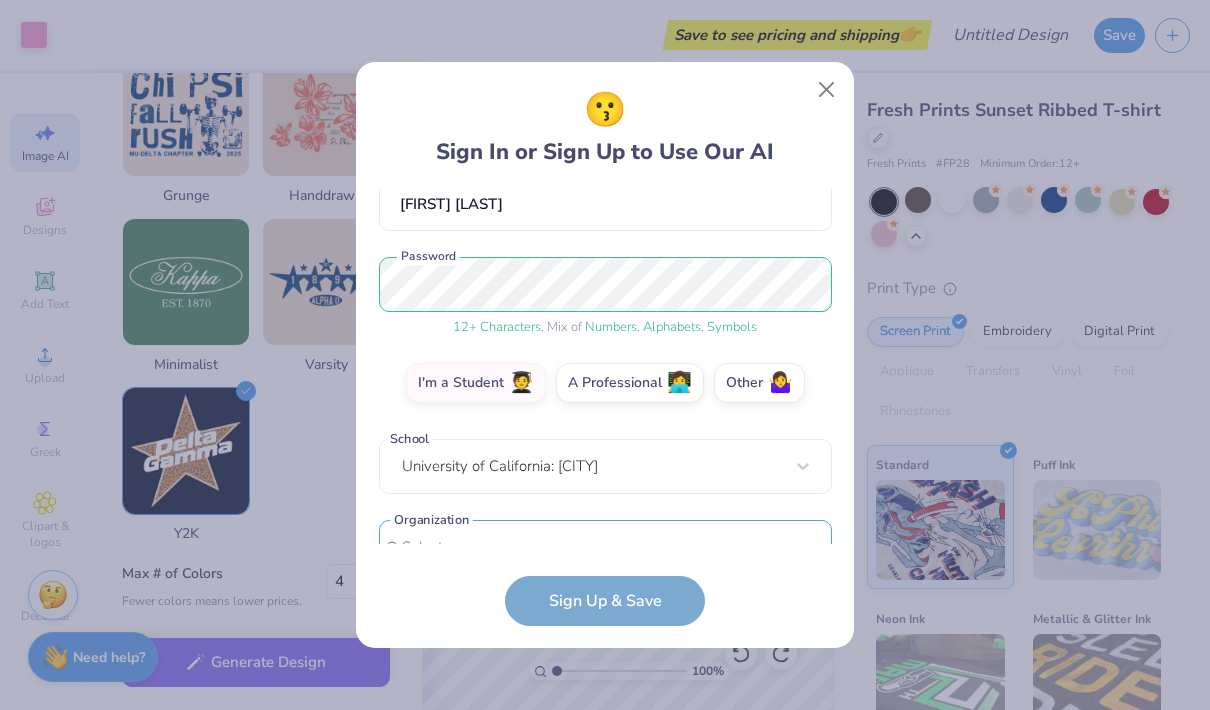 scroll, scrollTop: 483, scrollLeft: 0, axis: vertical 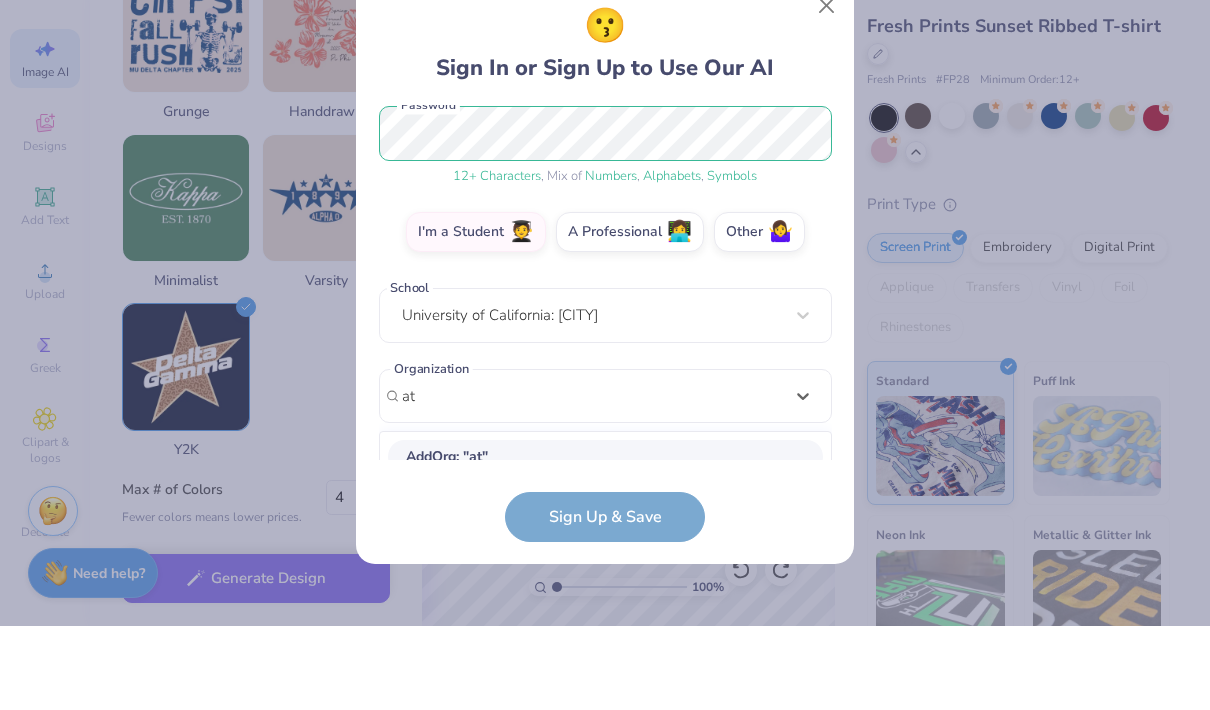 type on "a" 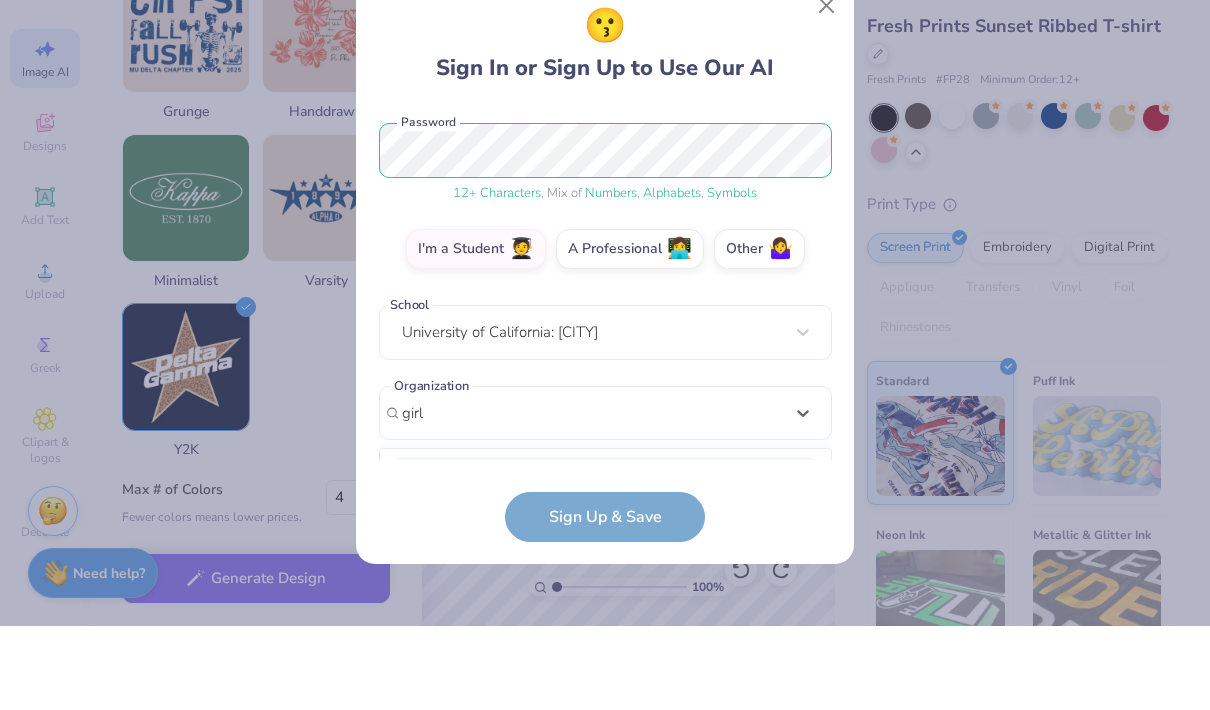 scroll, scrollTop: 483, scrollLeft: 0, axis: vertical 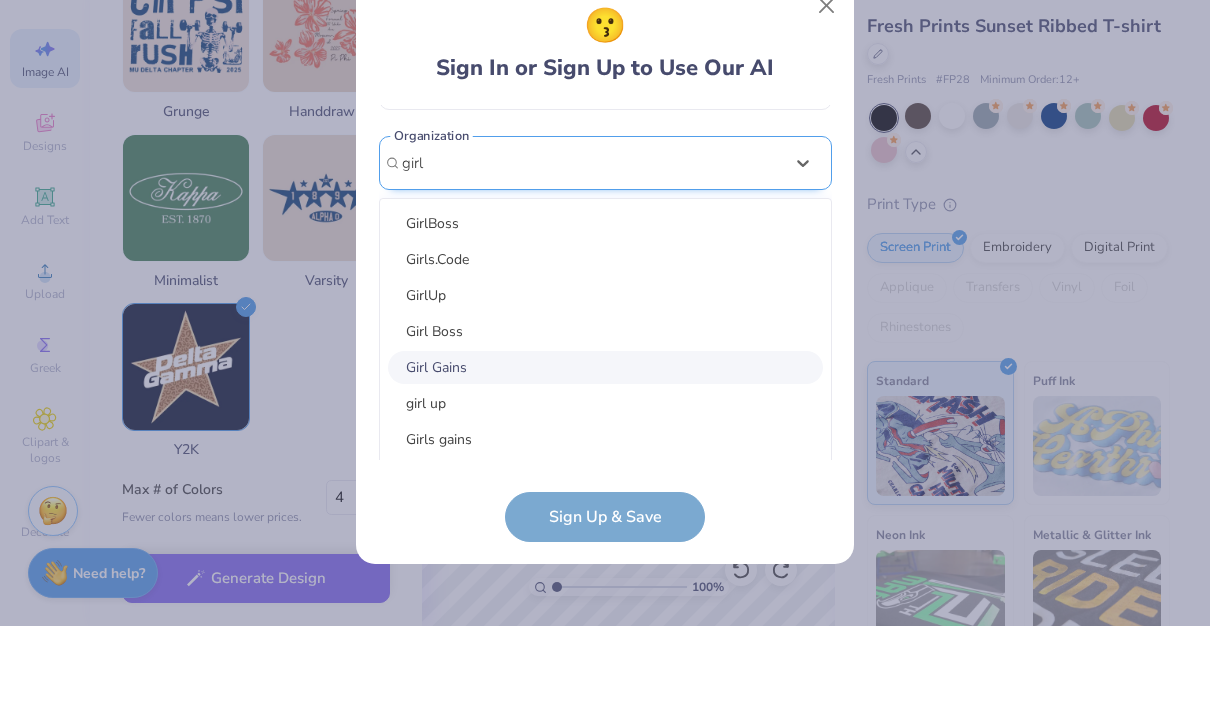 click on "Girl Gains" at bounding box center [605, 451] 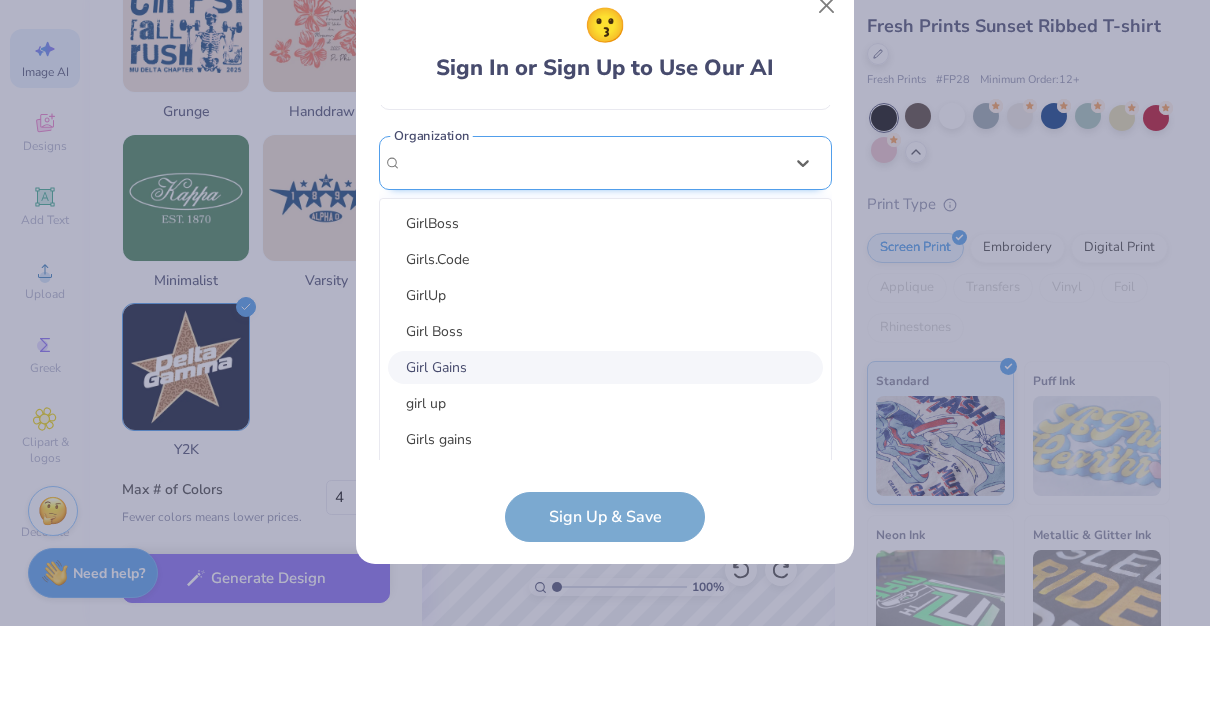 scroll, scrollTop: 264, scrollLeft: 0, axis: vertical 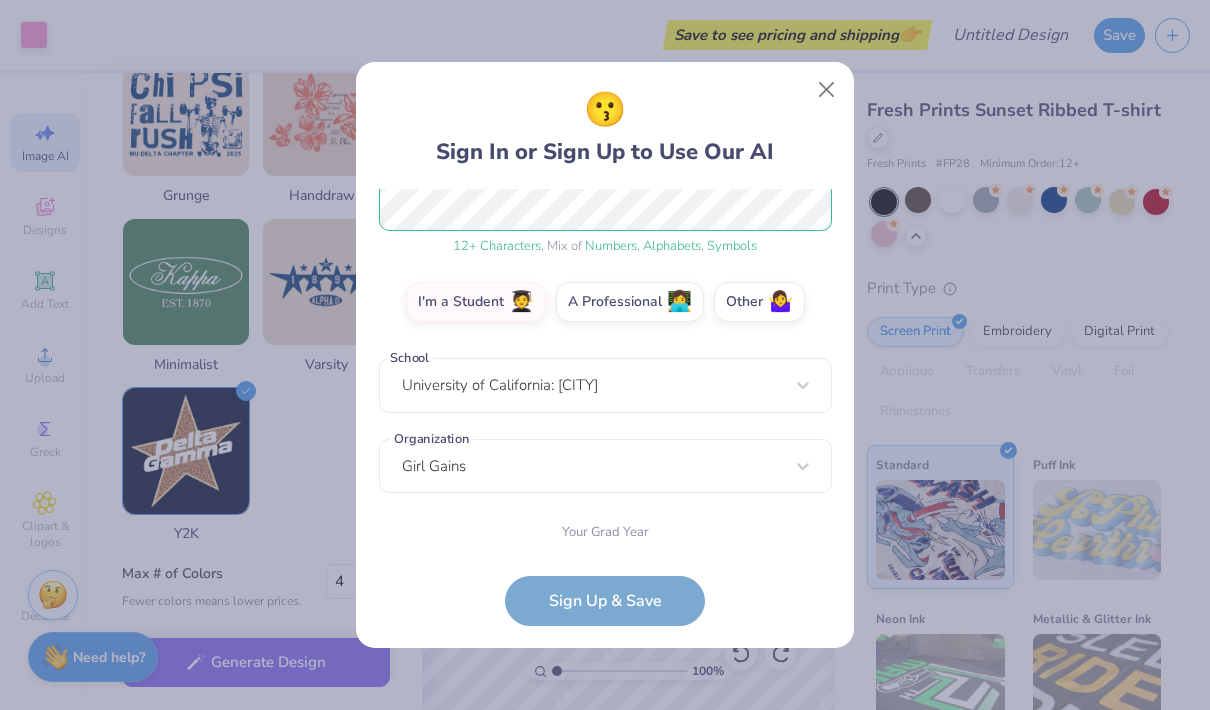 click on "2026" at bounding box center (572, 559) 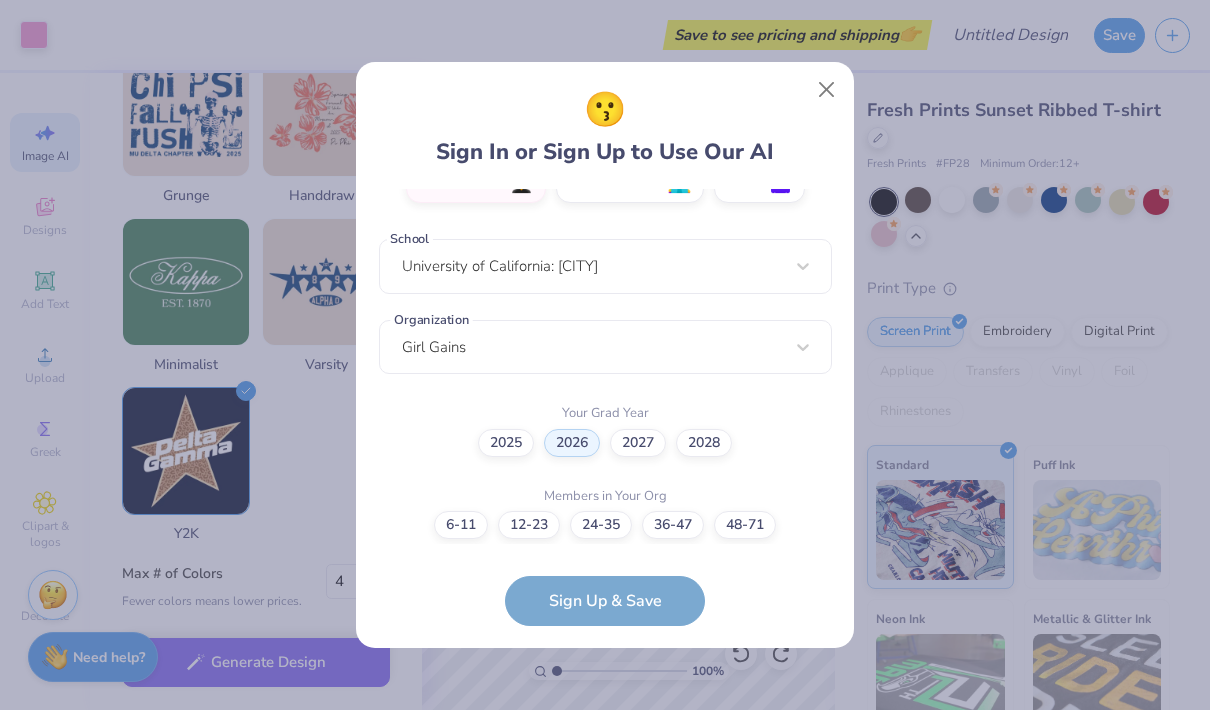click on "72-143" at bounding box center [528, 560] 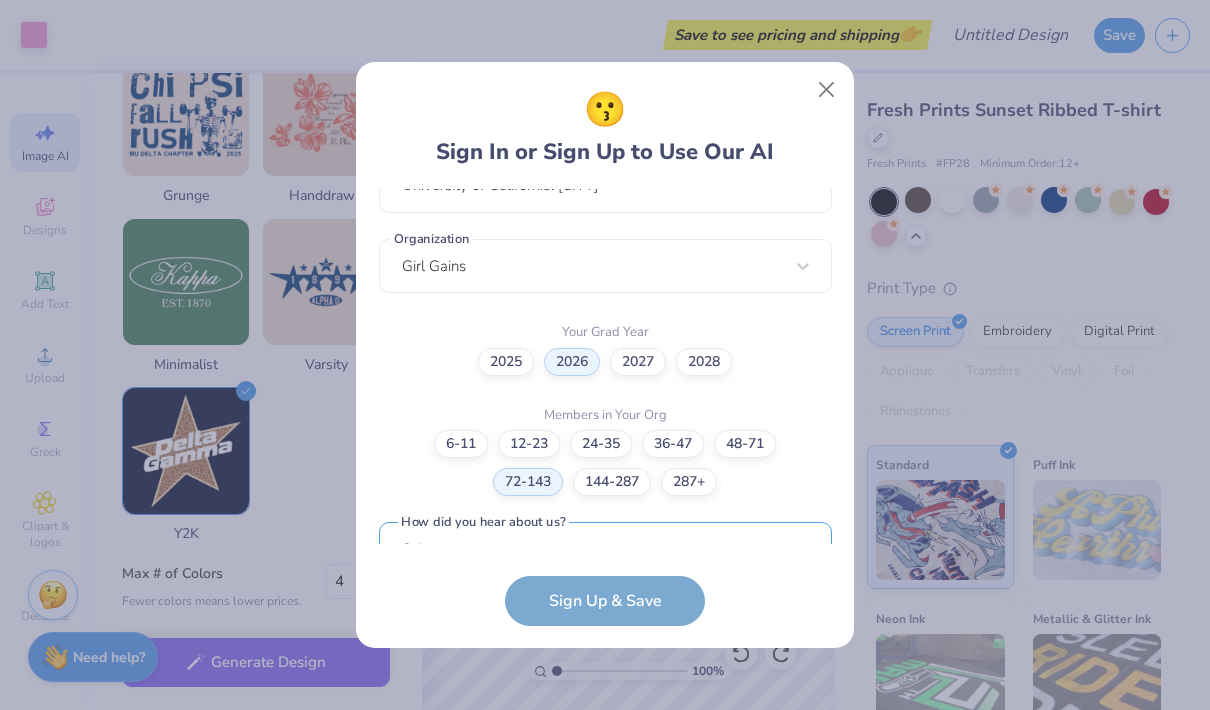 click at bounding box center [592, 549] 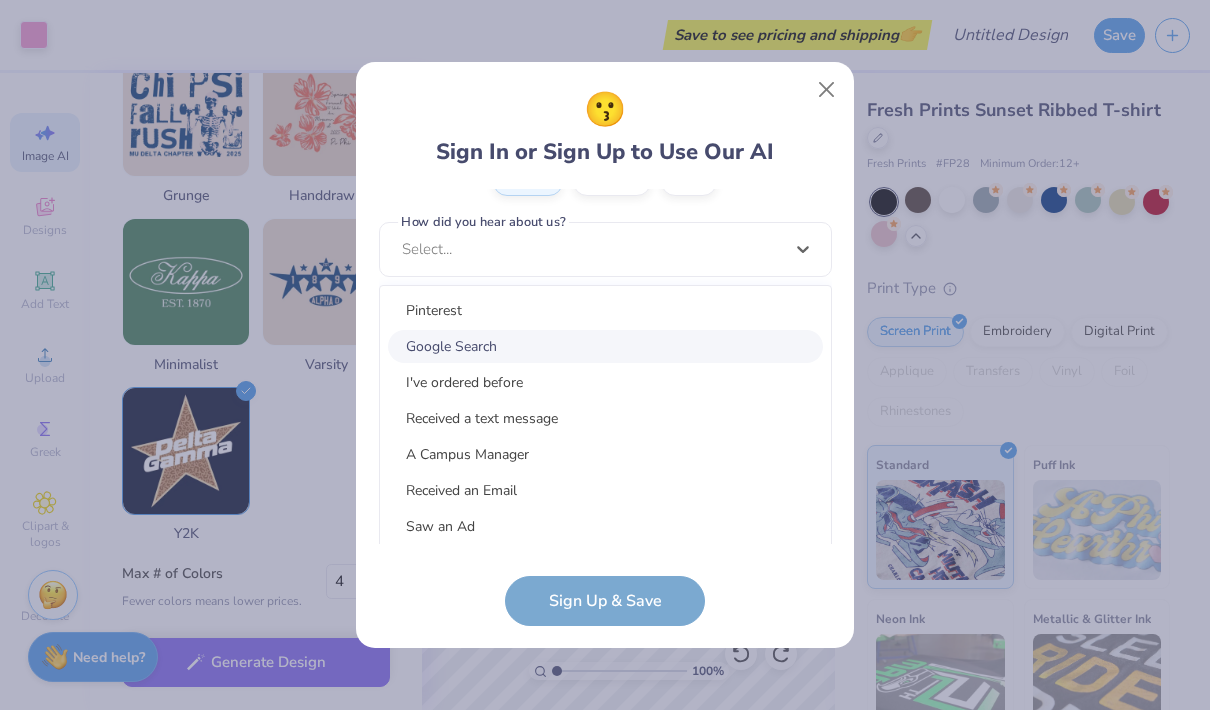 click on "Google Search" at bounding box center [605, 346] 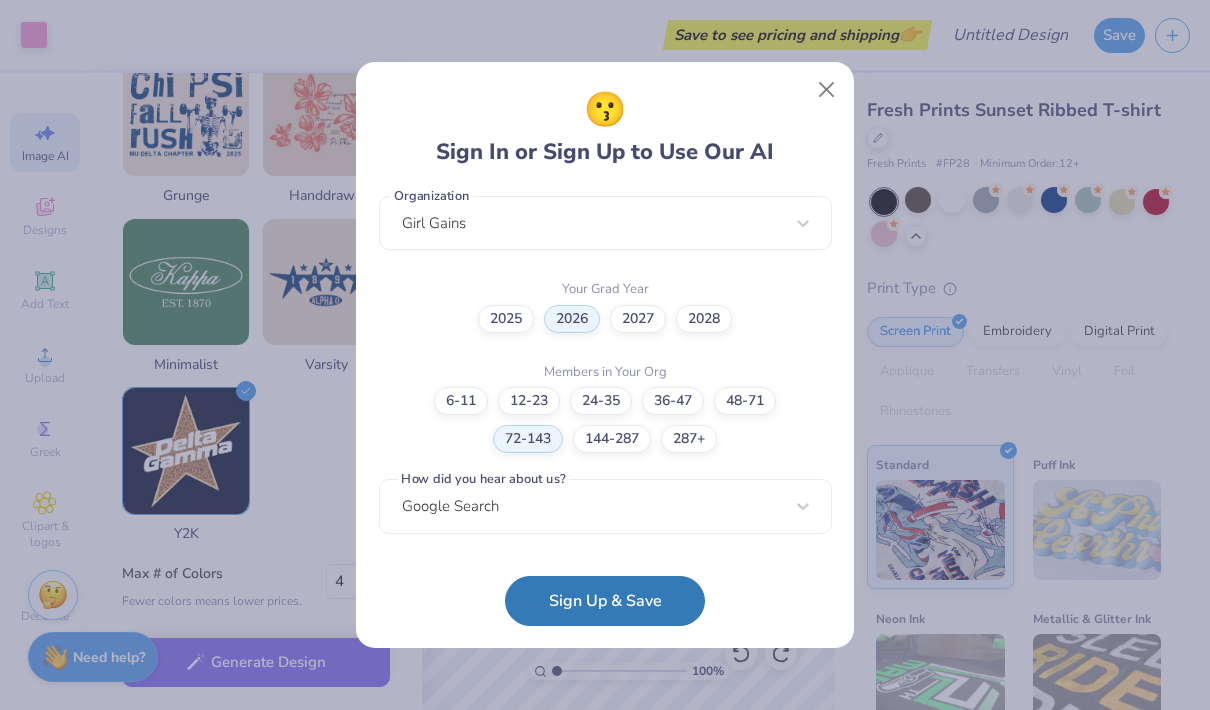 scroll, scrollTop: 464, scrollLeft: 0, axis: vertical 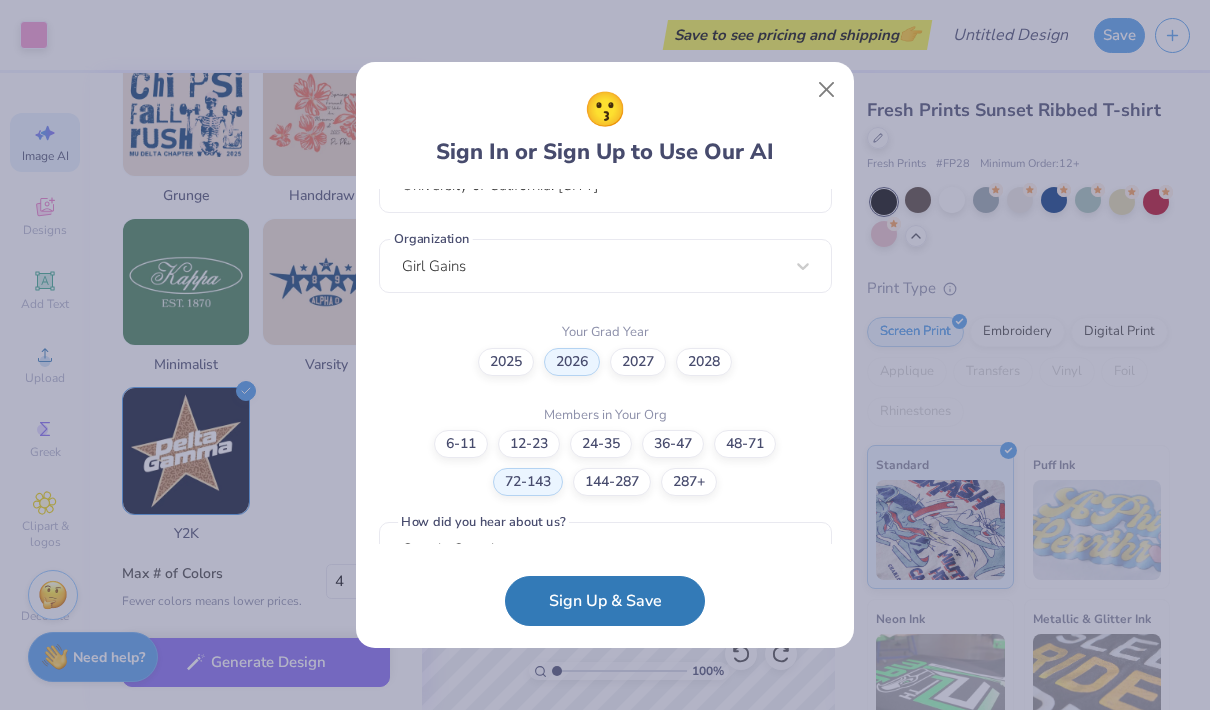 click on "Sign Up & Save" at bounding box center (605, 601) 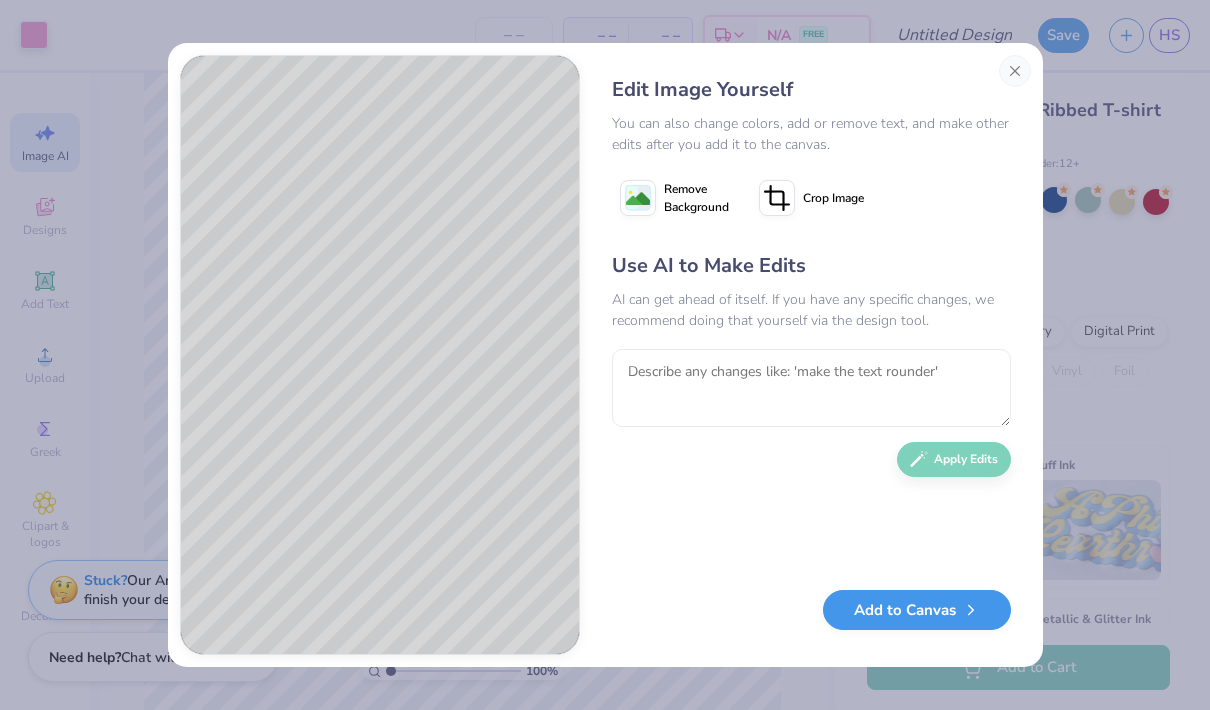 click on "Add to Canvas" at bounding box center (917, 610) 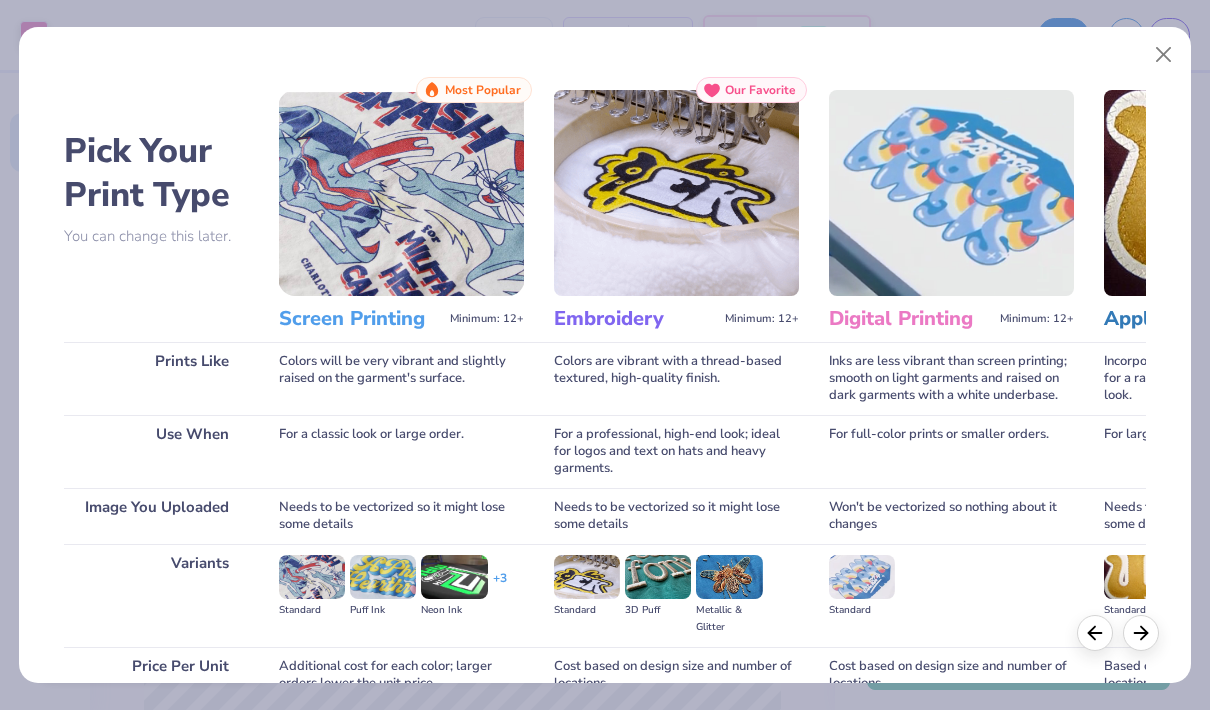 scroll, scrollTop: 0, scrollLeft: 0, axis: both 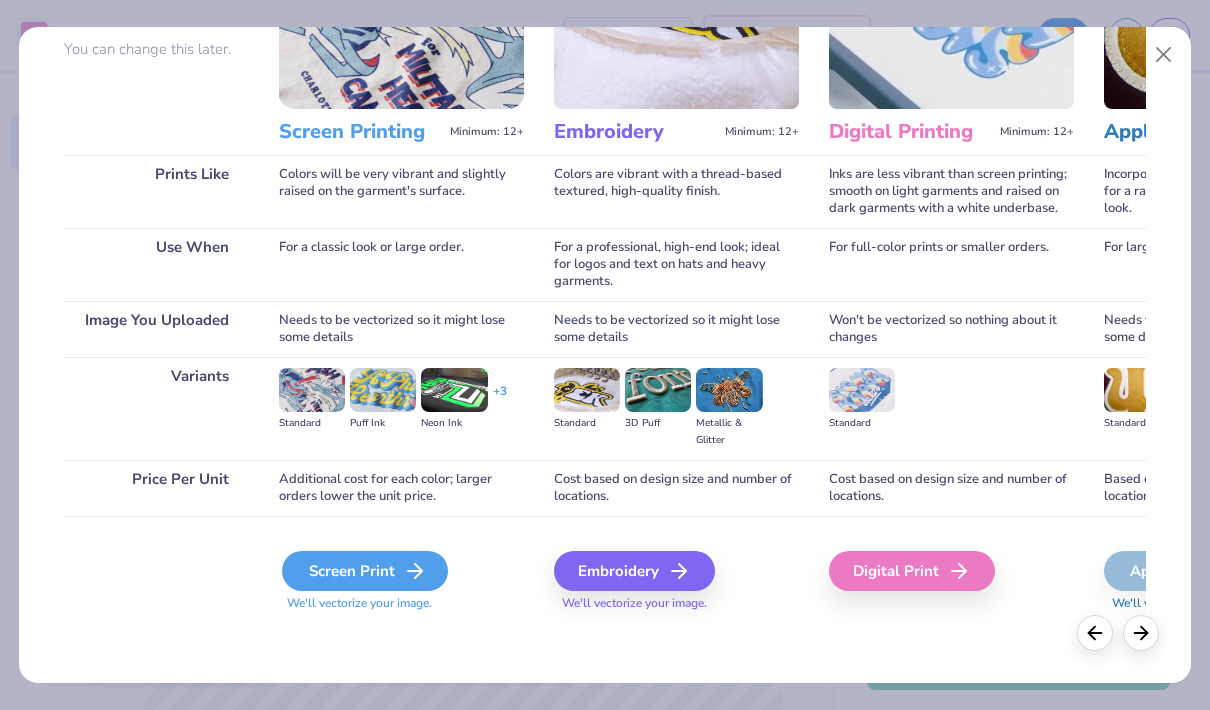 click on "Screen Print" at bounding box center [365, 571] 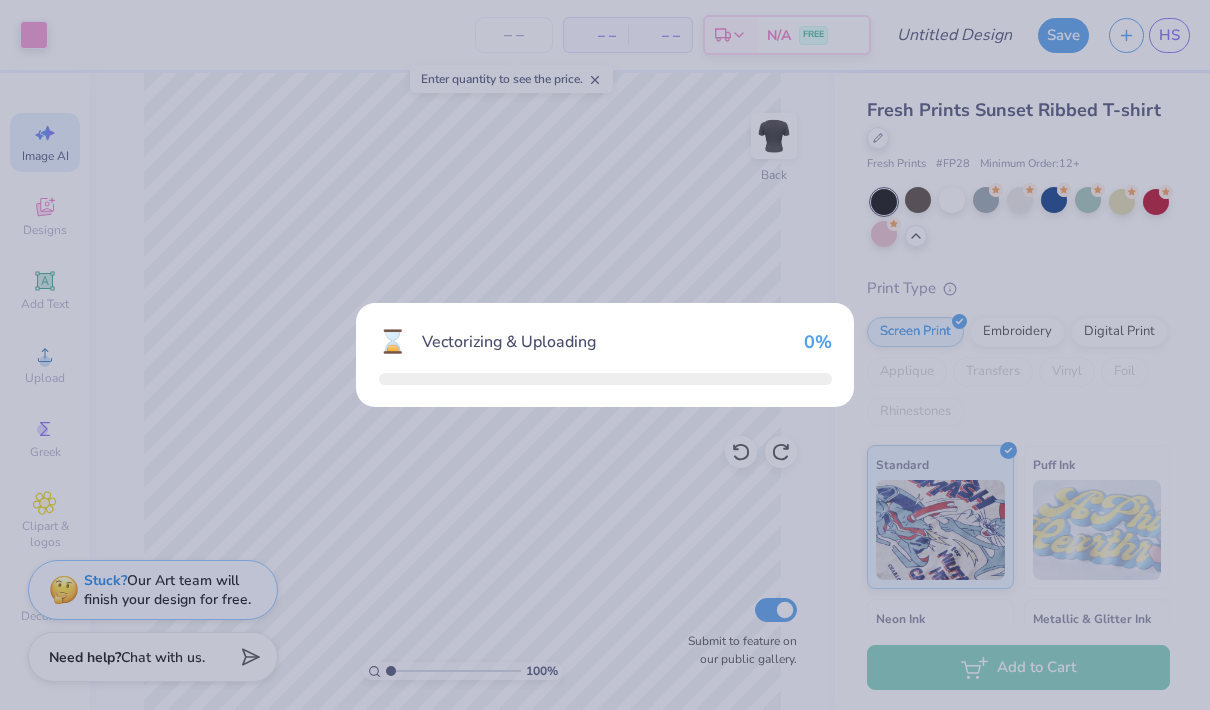 scroll, scrollTop: 1012, scrollLeft: 0, axis: vertical 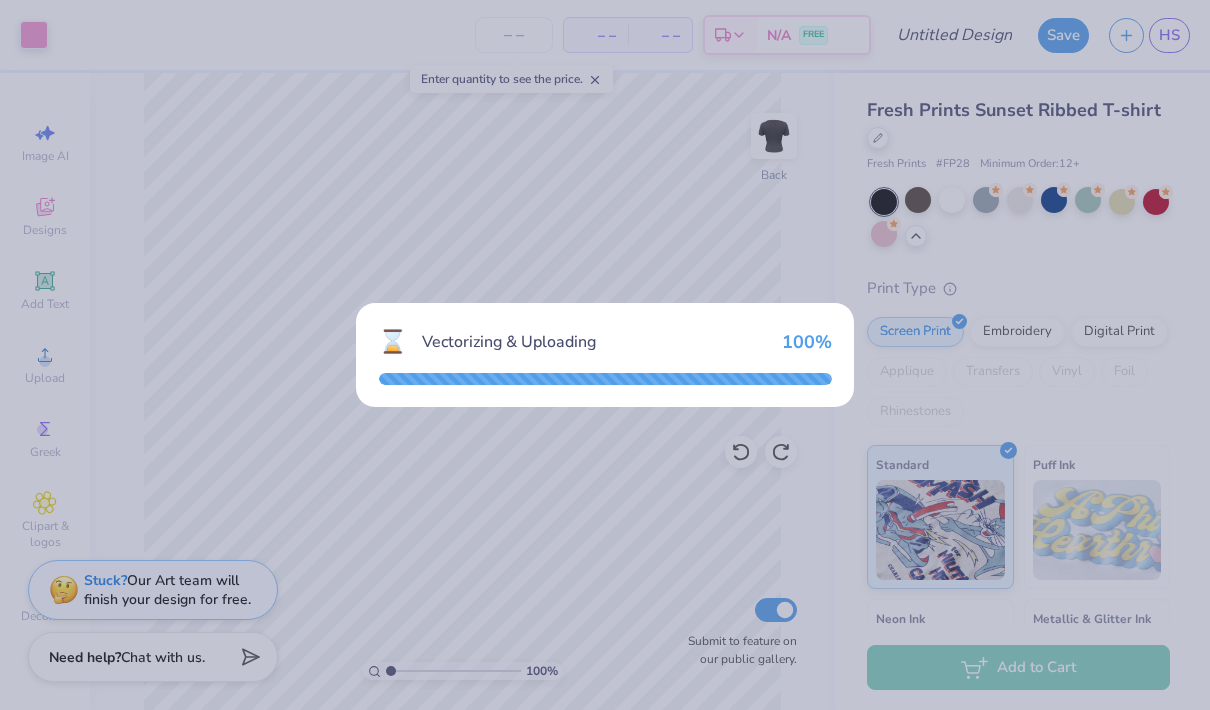 click on "⌛ Vectorizing & Uploading 100 %" at bounding box center (605, 355) 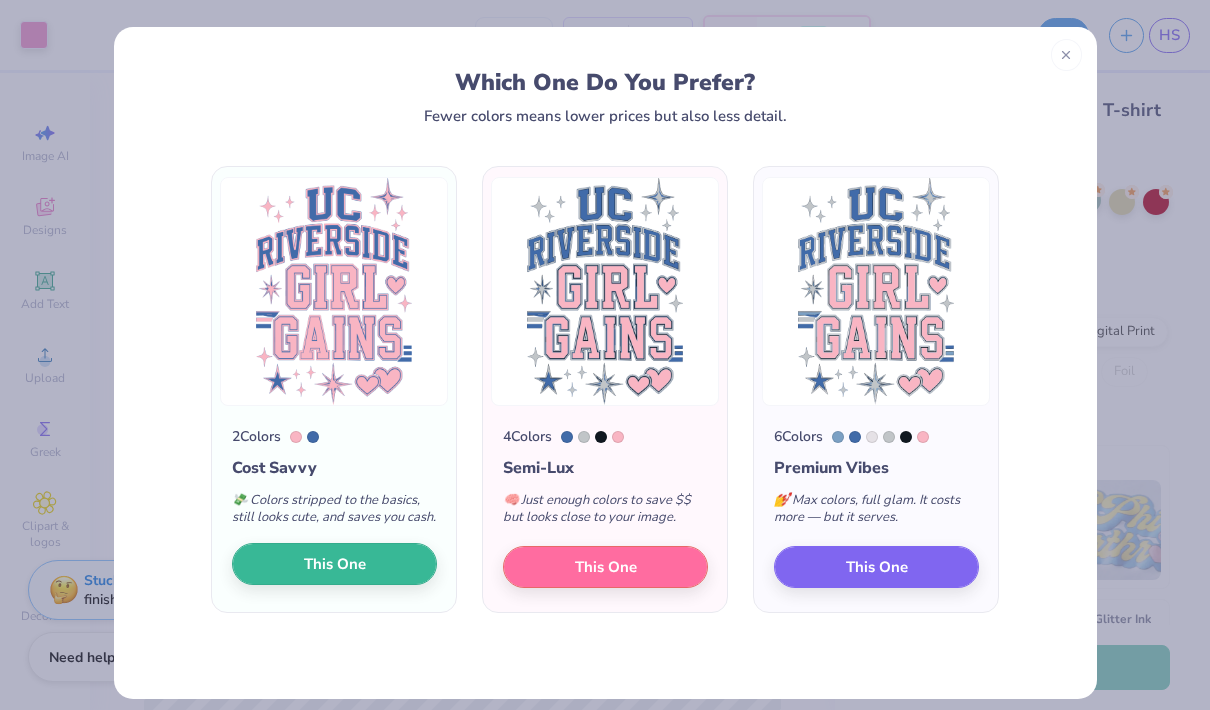 click on "This One" at bounding box center [334, 564] 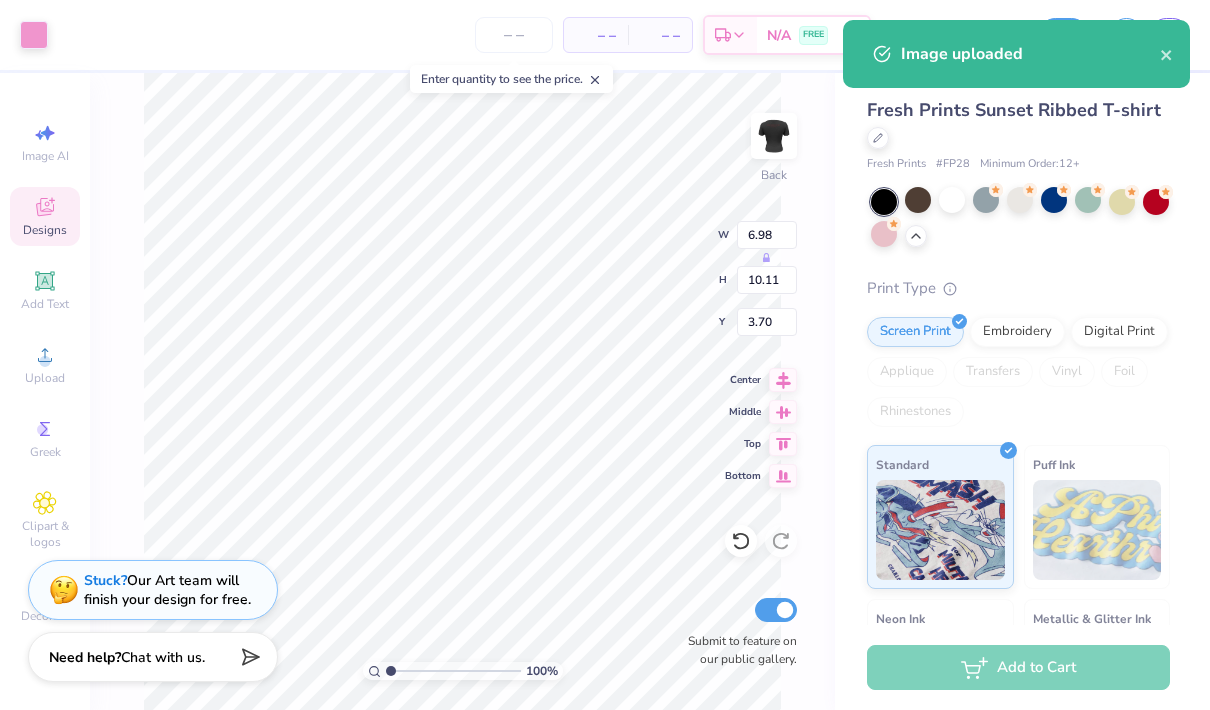 type on "5.00" 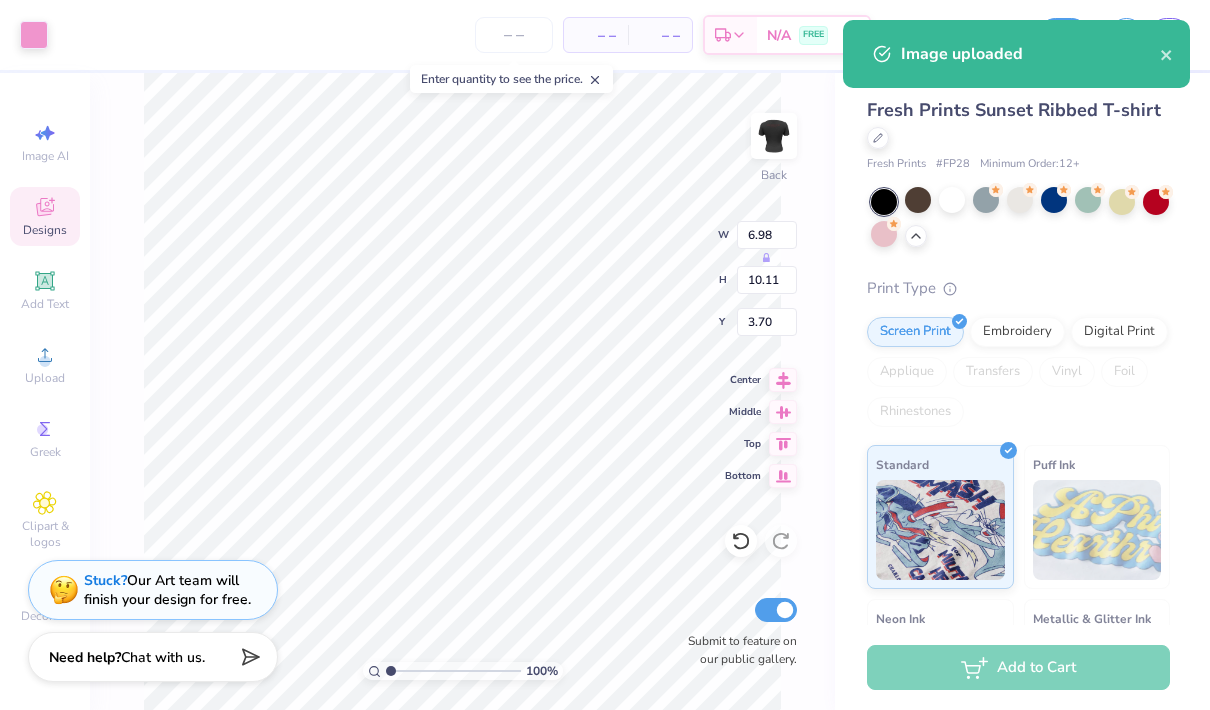 type on "5.60" 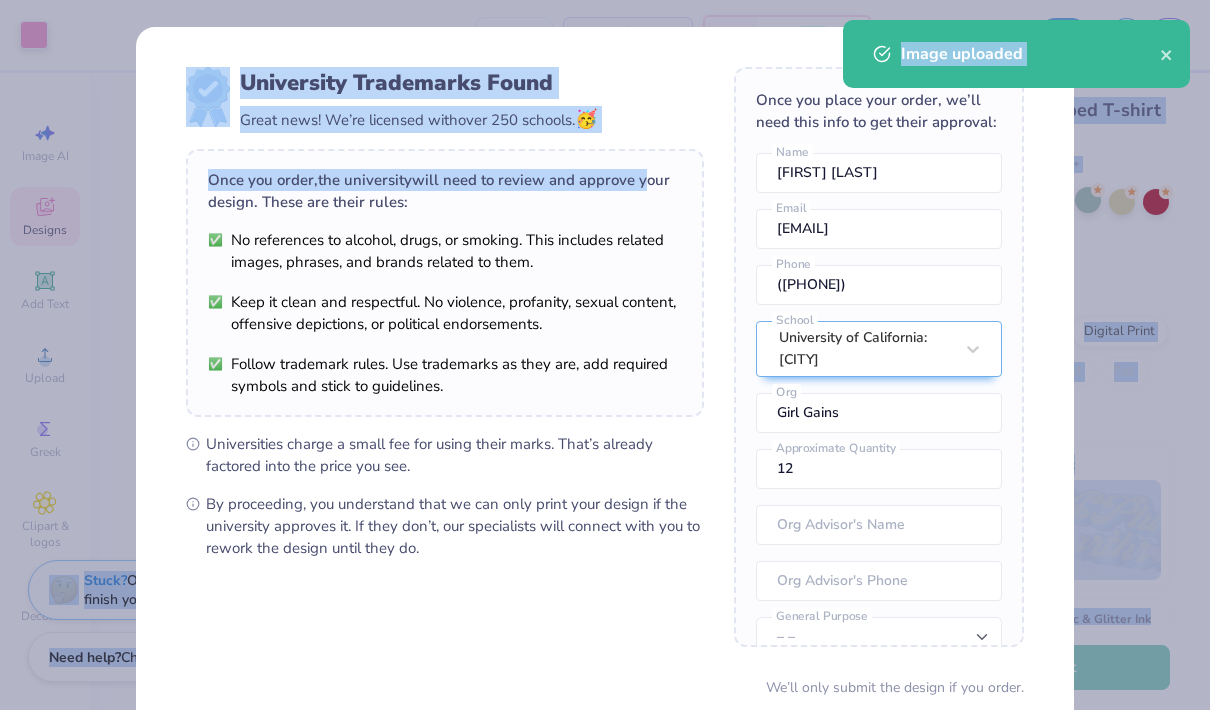 click on "Art colors – – Per Item – – Total Est. Delivery N/A FREE Design Title Save HS Image AI Designs Add Text Upload Greek Clipart & logos Decorate 100  % Back W 5.00 H 5.60 Y 2.00 Center Middle Top Bottom Submit to feature on our public gallery. Fresh Prints Sunset Ribbed T-shirt Fresh Prints # FP28 Minimum Order:  12 +   Print Type Screen Print Embroidery Digital Print Applique Transfers Vinyl Foil Rhinestones Standard Puff Ink Neon Ink Metallic & Glitter Ink Glow in the Dark Ink Water based Ink Add to Cart Stuck?  Our Art team will finish your design for free. Need help?  Chat with us. Image uploaded
x Enter quantity to see the price. University Trademarks Found Great news! We’re licensed with  over 250 schools. 🥳 Once you order,  the university  will need to review and approve your design. These are their rules: No references to alcohol, drugs, or smoking. This includes related images, phrases, and brands related to them. [FIRST] [LAST] Name Email Phone" at bounding box center (605, 355) 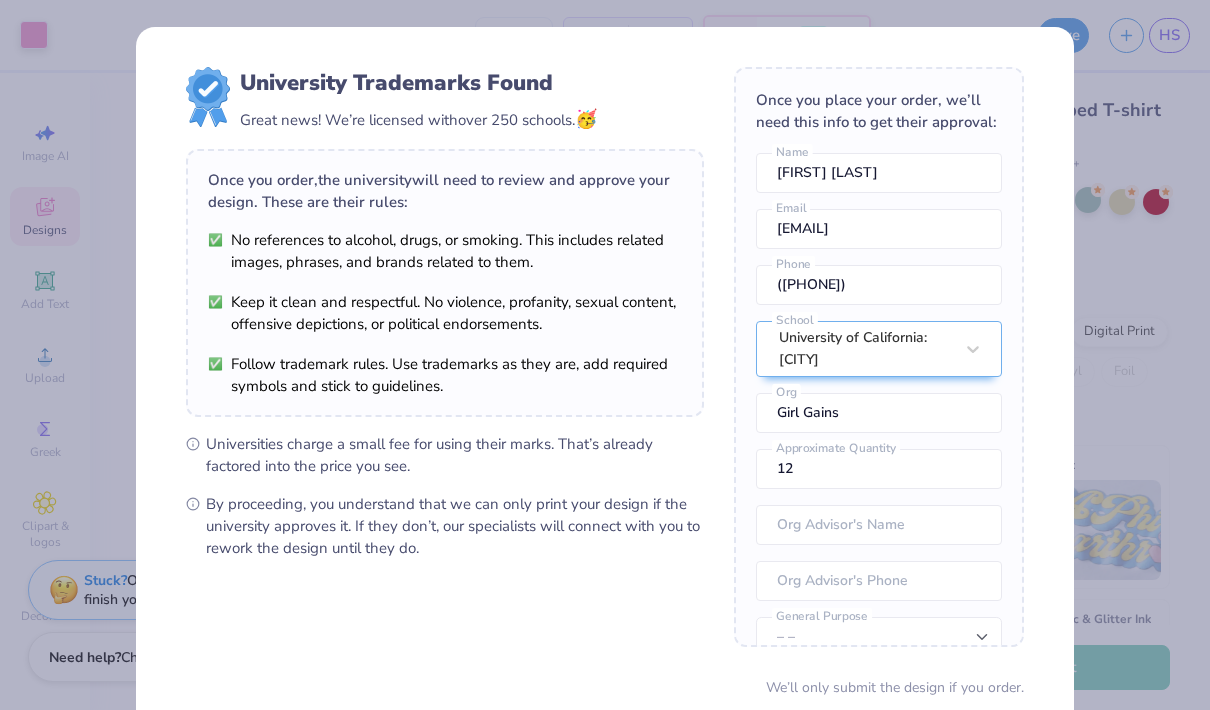 click on "Once you order,  the university  will need to review and approve your design. These are their rules:" at bounding box center [445, 191] 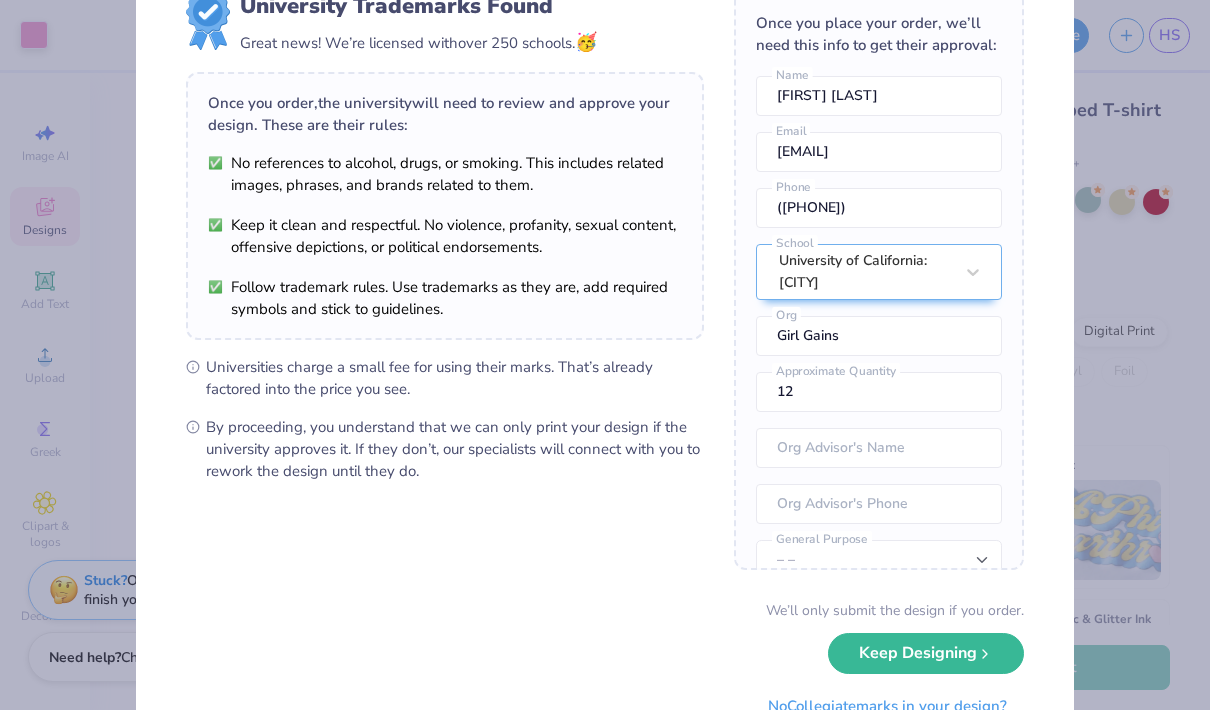 scroll, scrollTop: 87, scrollLeft: 0, axis: vertical 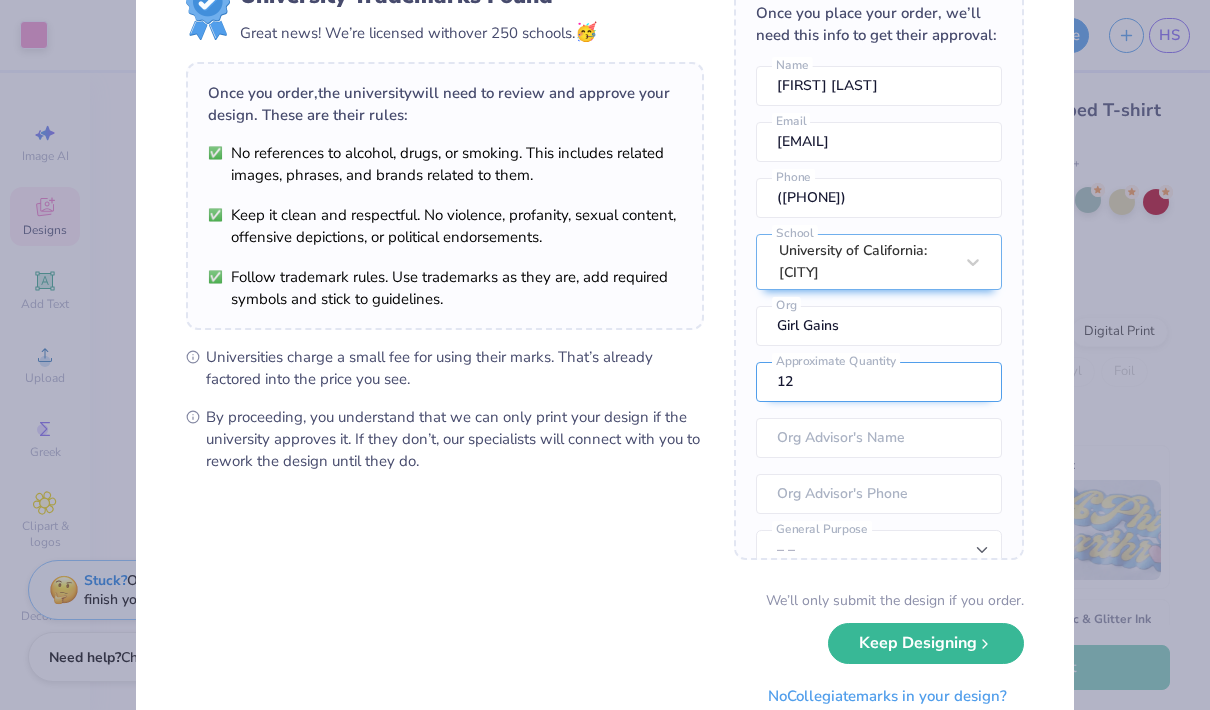 click on "12" at bounding box center (879, 382) 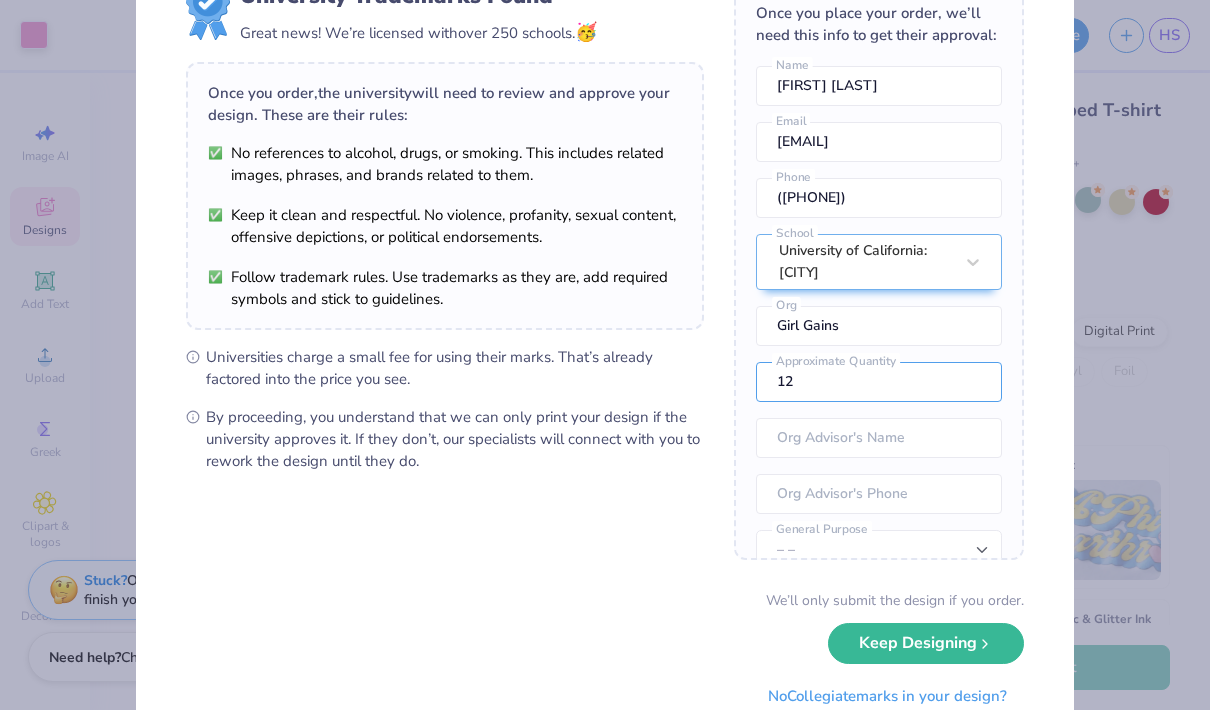 type on "1" 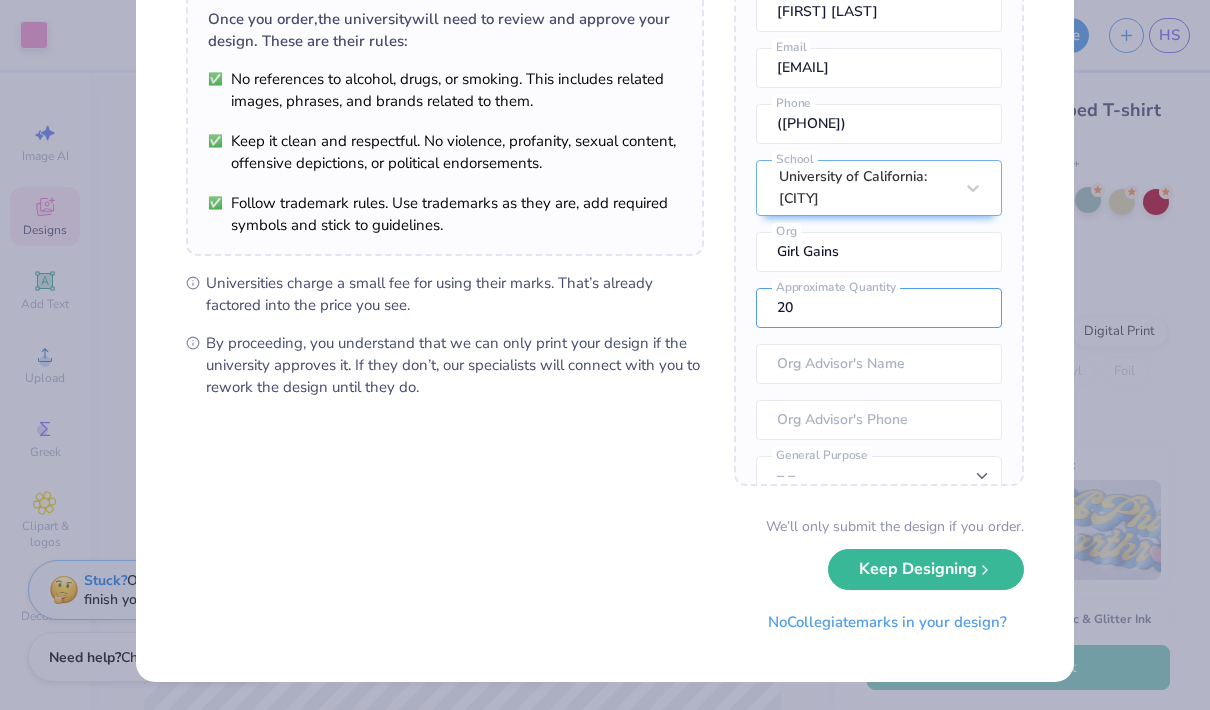 scroll, scrollTop: 160, scrollLeft: 0, axis: vertical 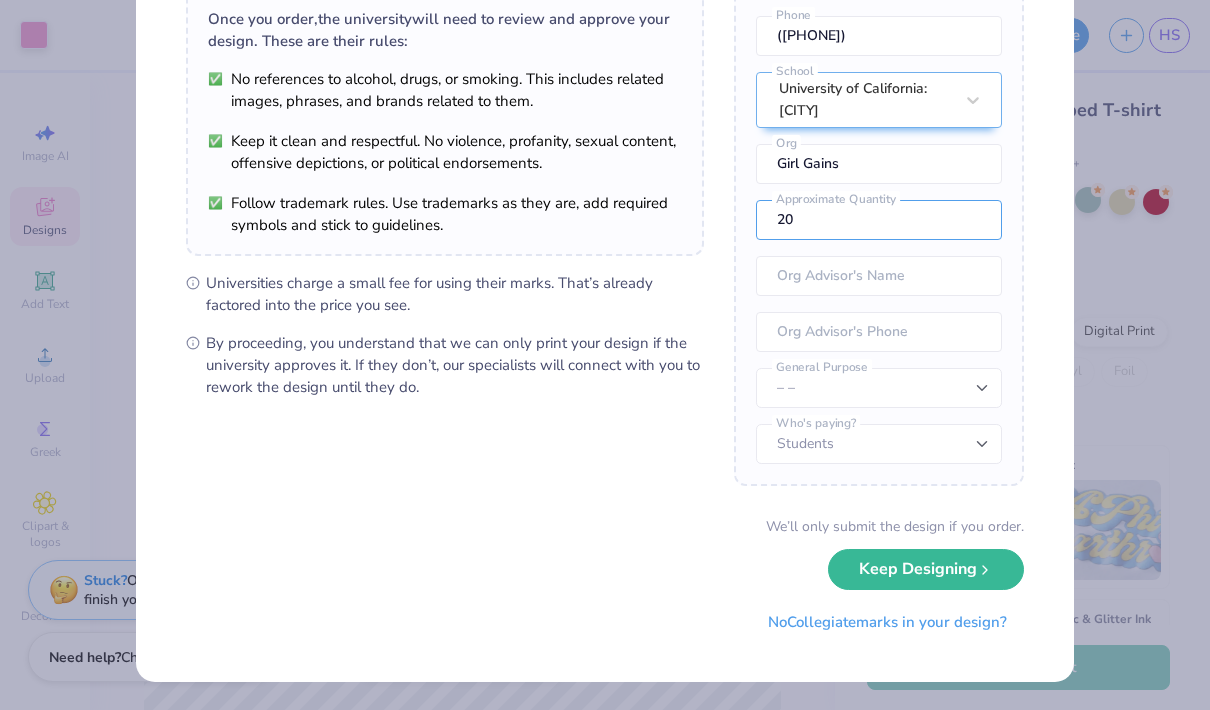 type on "20" 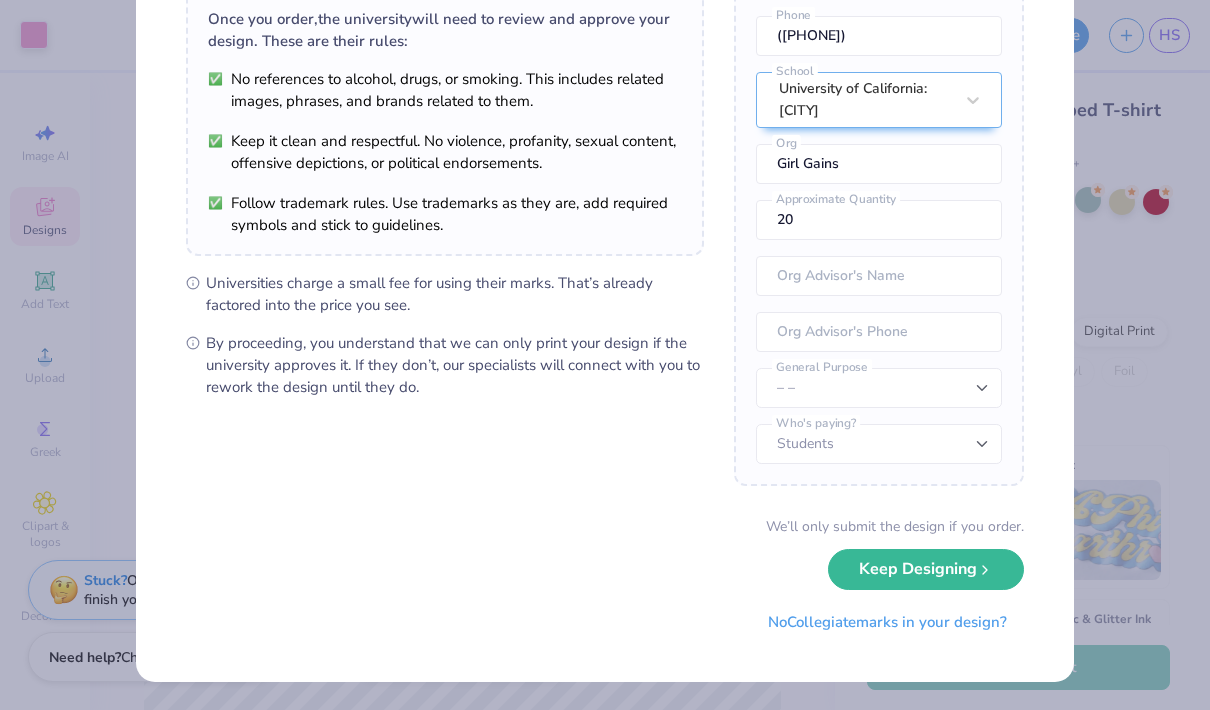 click on "University Trademarks Found Great news! We’re licensed with  over 250 schools. 🥳 Once you order,  the university  will need to review and approve your design. These are their rules: No references to alcohol, drugs, or smoking. This includes related images, phrases, and brands related to them. Keep it clean and respectful. No violence, profanity, sexual content, offensive depictions, or political endorsements. Follow trademark rules. Use trademarks as they are, add required symbols and stick to guidelines. Universities charge a small fee for using their marks. That’s already factored into the price you see. By proceeding, you understand that we can only print your design if the university approves it. If they don’t, our specialists will connect with you to rework the design until they do. Once you place your order, we’ll need this info to get their approval: [FIRST] [LAST] Name [EMAIL] Email [PHONE] Phone University of California: [CITY] School Girl Gains Org 20 Org Advisor's Name" at bounding box center [605, 355] 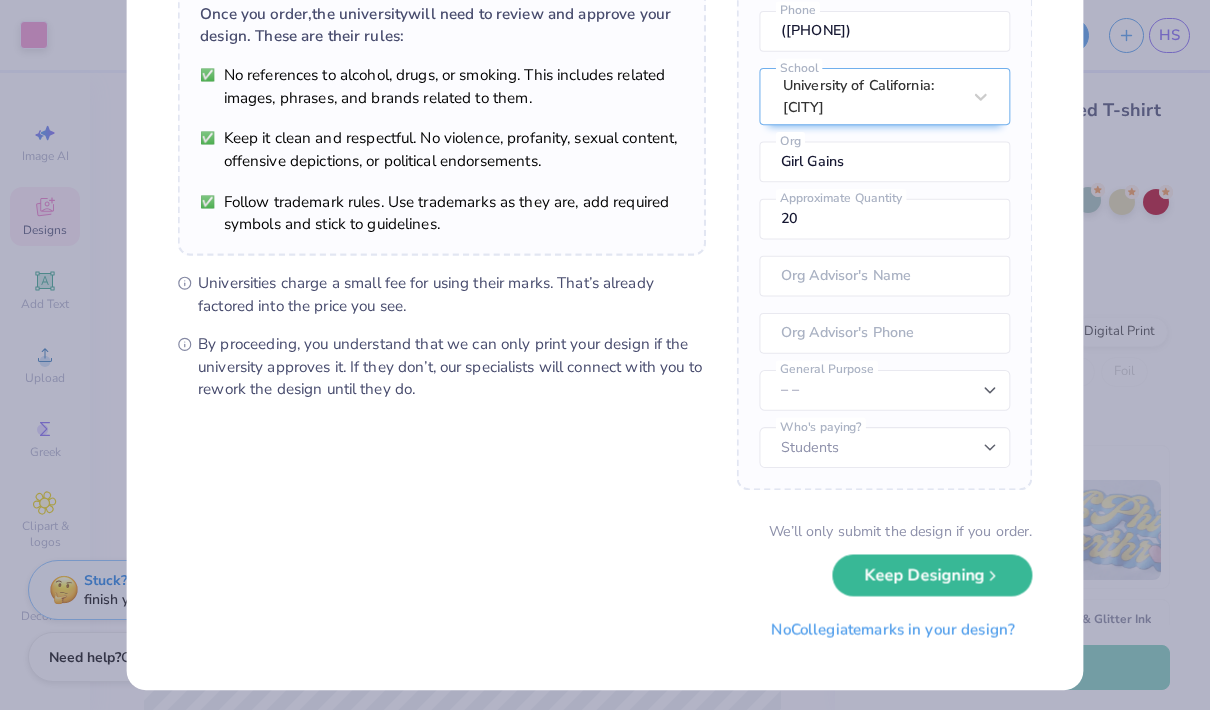scroll, scrollTop: 160, scrollLeft: 0, axis: vertical 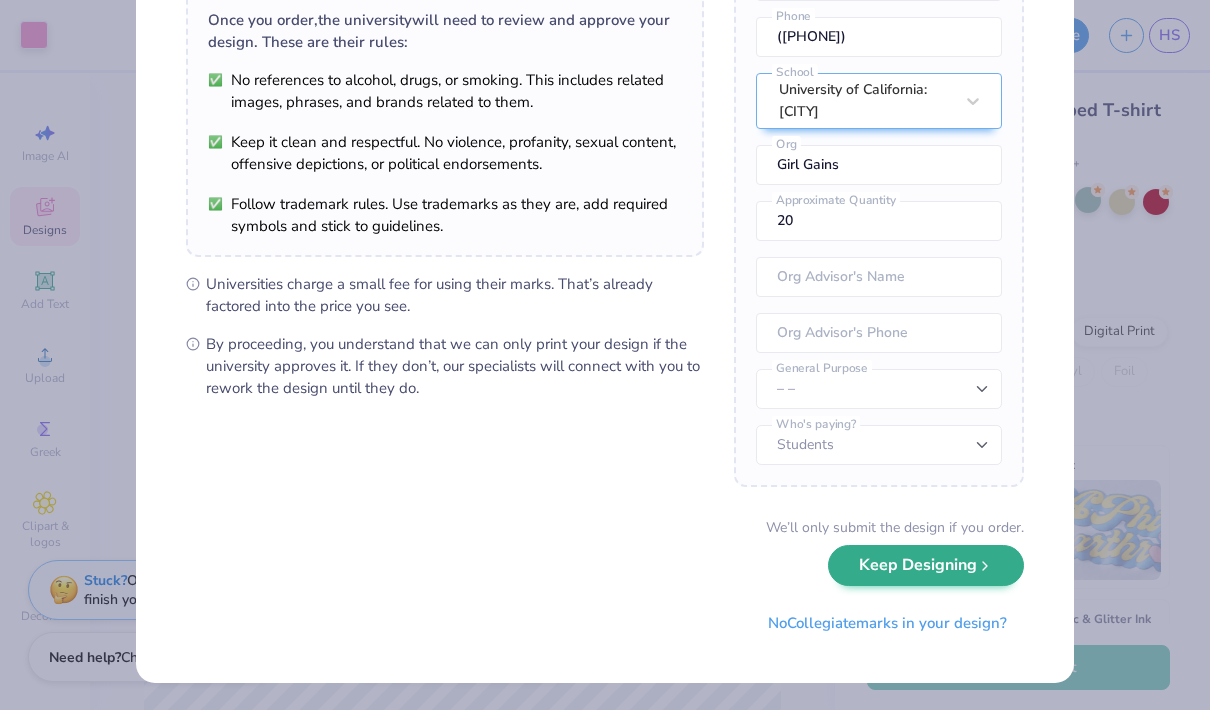 click on "Keep Designing" at bounding box center (926, 565) 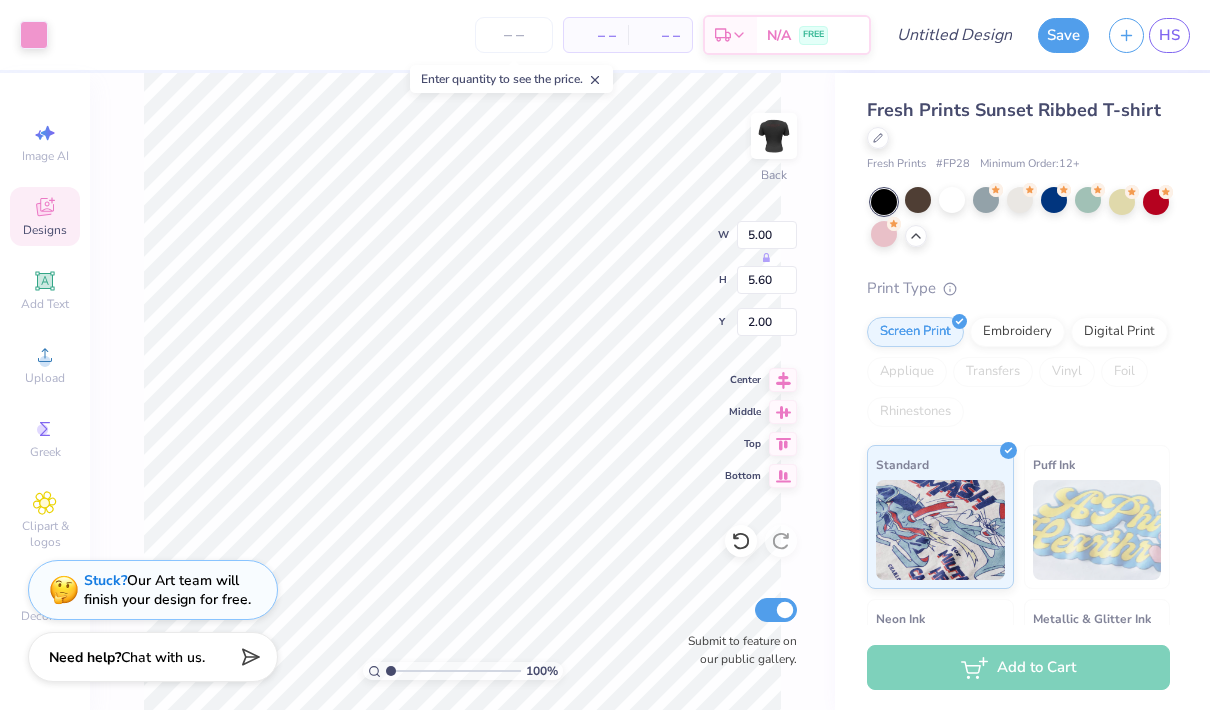 scroll, scrollTop: 0, scrollLeft: 0, axis: both 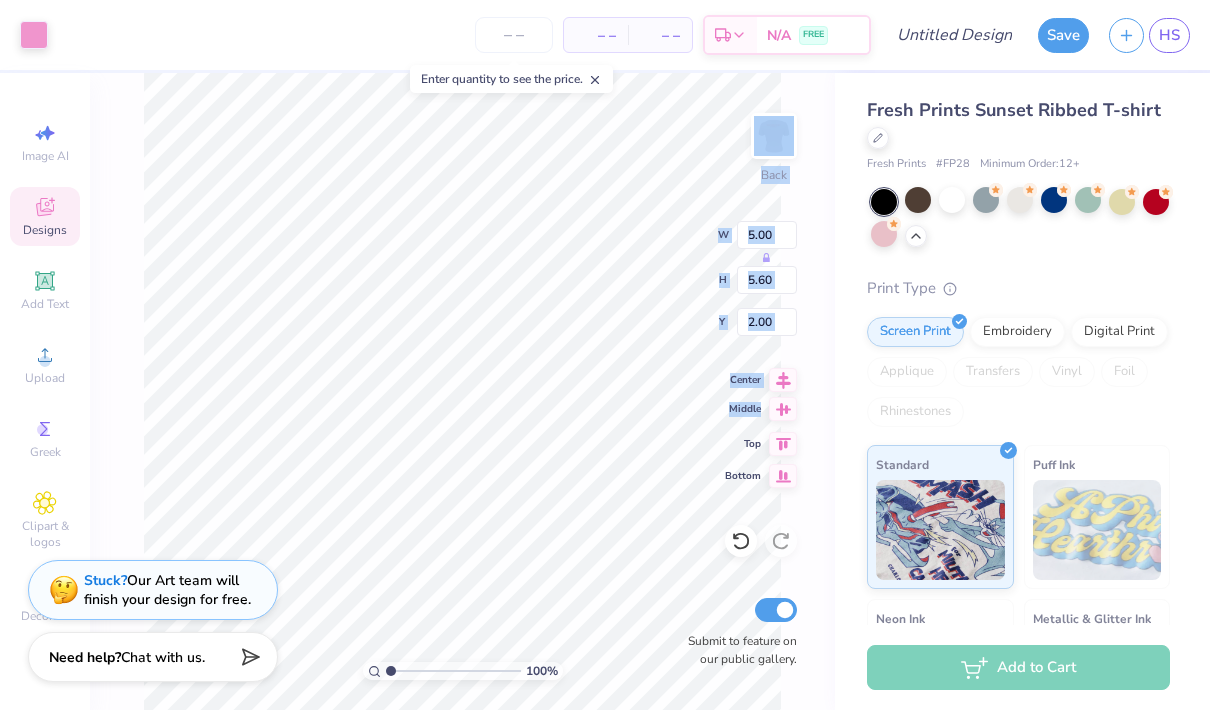 click on "100  % Back W 5.00 H 5.60 Y 2.00 Center Middle Top Bottom Submit to feature on our public gallery." at bounding box center (462, 391) 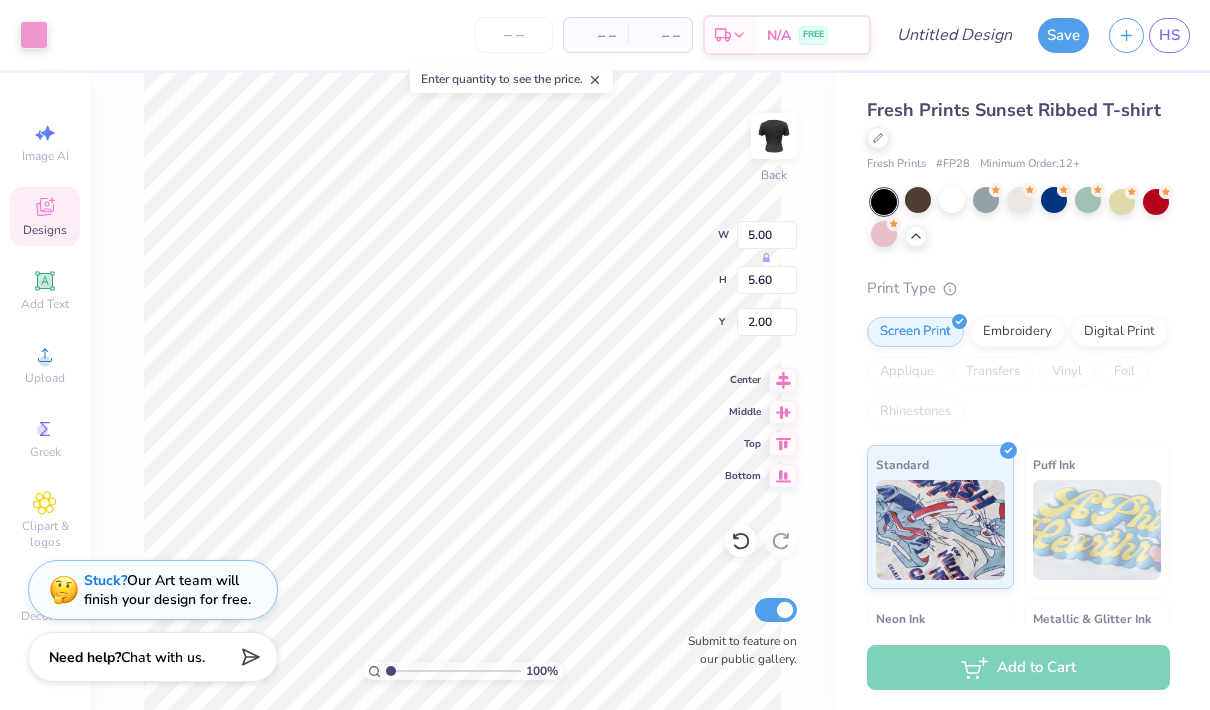 click on "100  % Back W 5.00 H 5.60 Y 2.00 Center Middle Top Bottom Submit to feature on our public gallery." at bounding box center (462, 391) 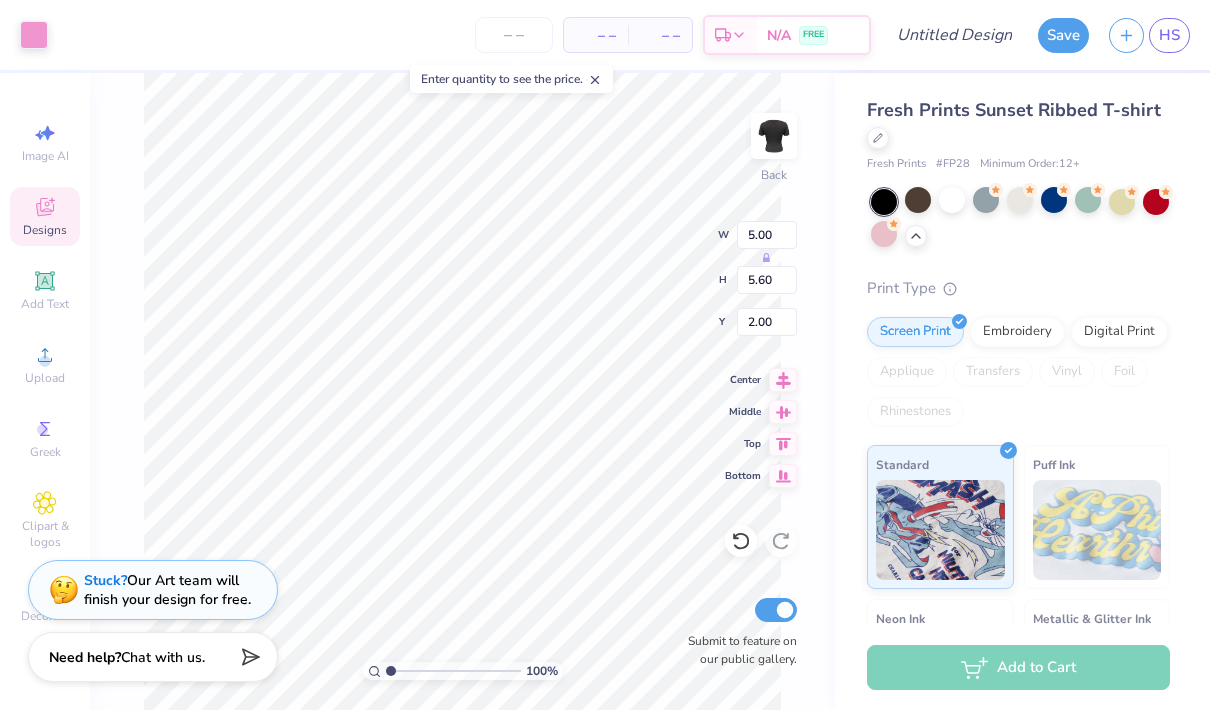 type on "6.07" 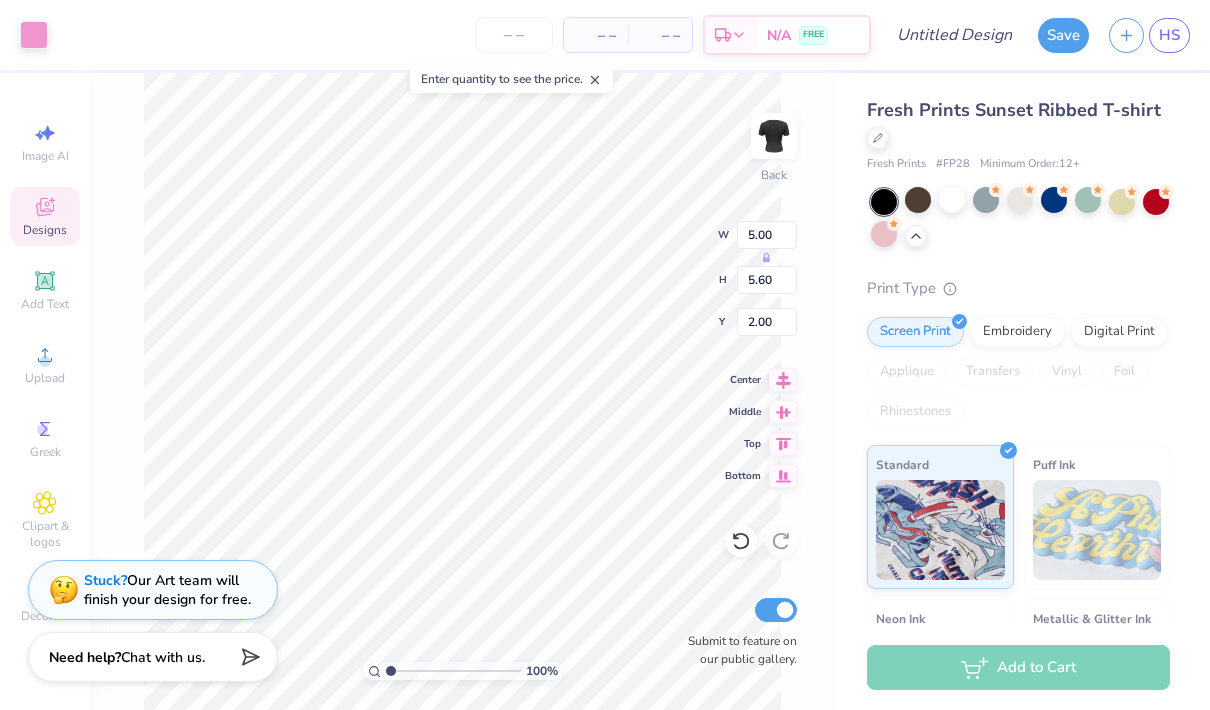 type on "5.24" 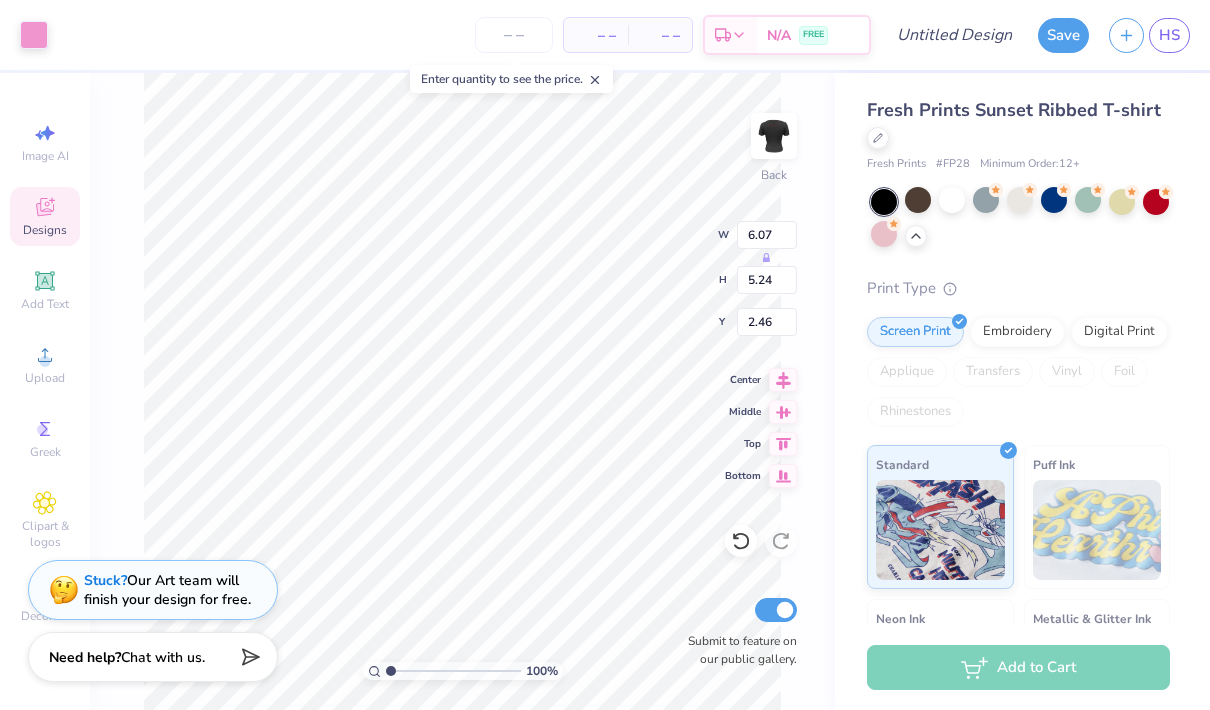 click on "Fresh Prints Sunset Ribbed T-shirt Fresh Prints # FP28 Minimum Order:  12 +   Print Type Screen Print Embroidery Digital Print Applique Transfers Vinyl Foil Rhinestones Standard Puff Ink Neon Ink Metallic & Glitter Ink Glow in the Dark Ink Water based Ink" at bounding box center (1022, 485) 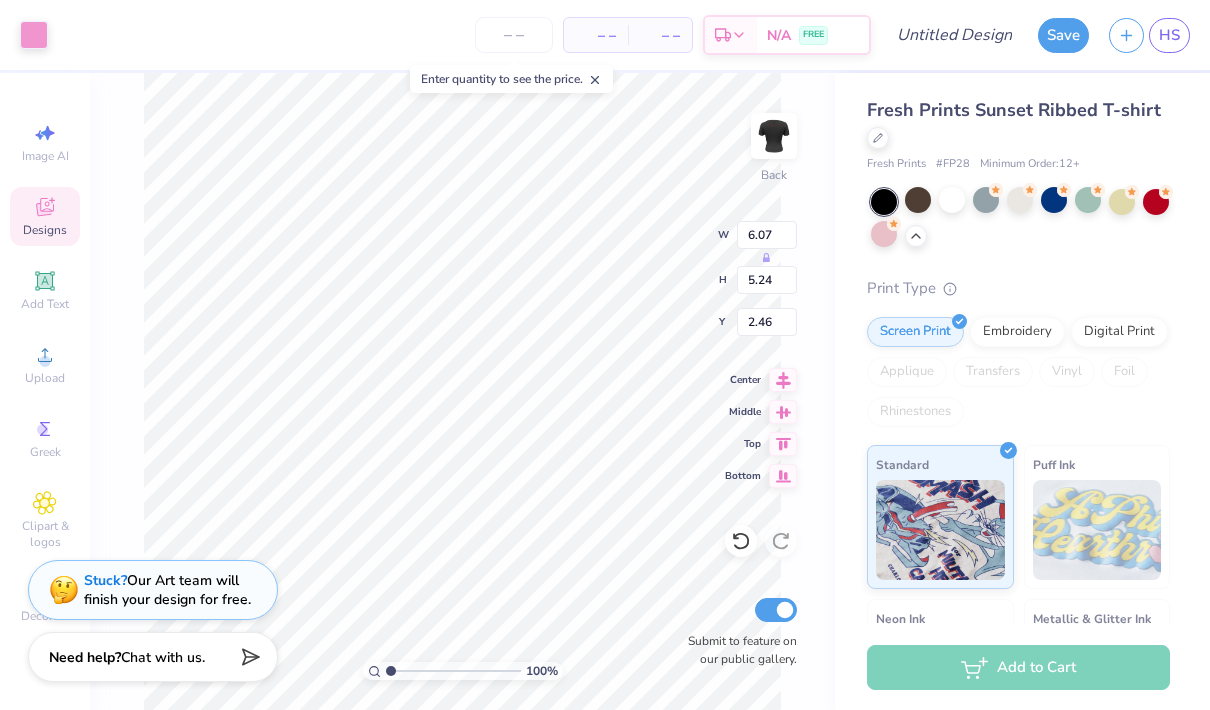 type on "5.62" 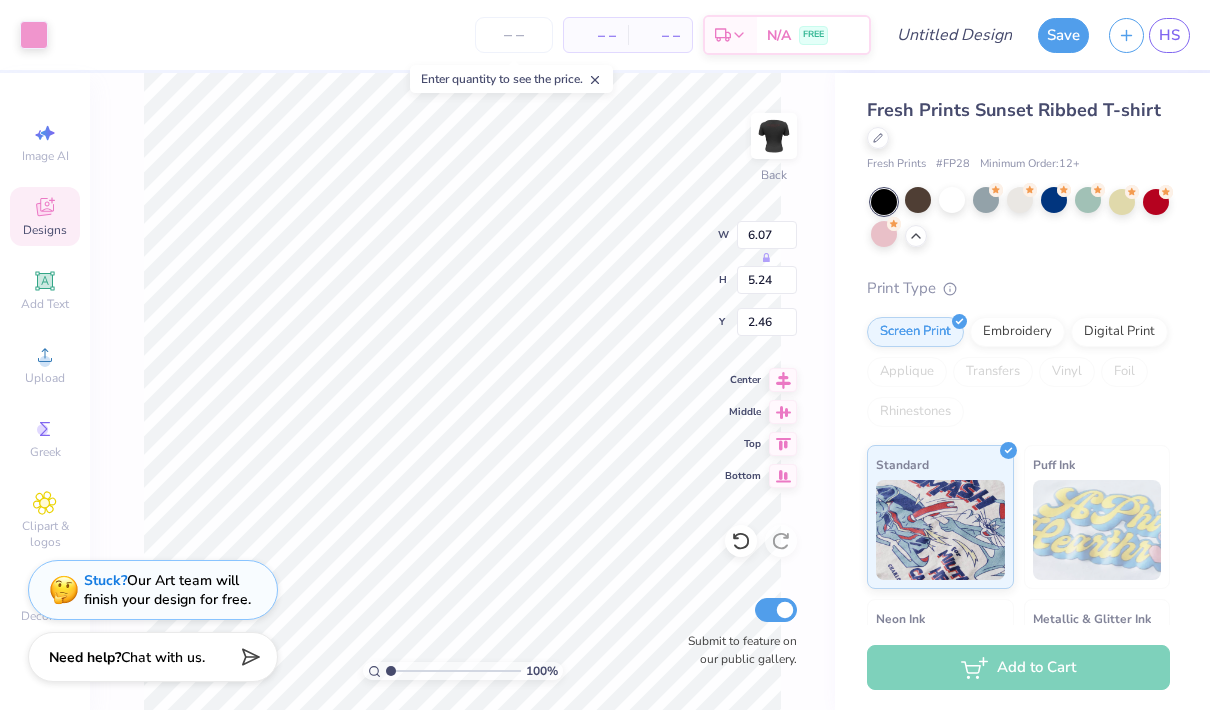 type on "4.99" 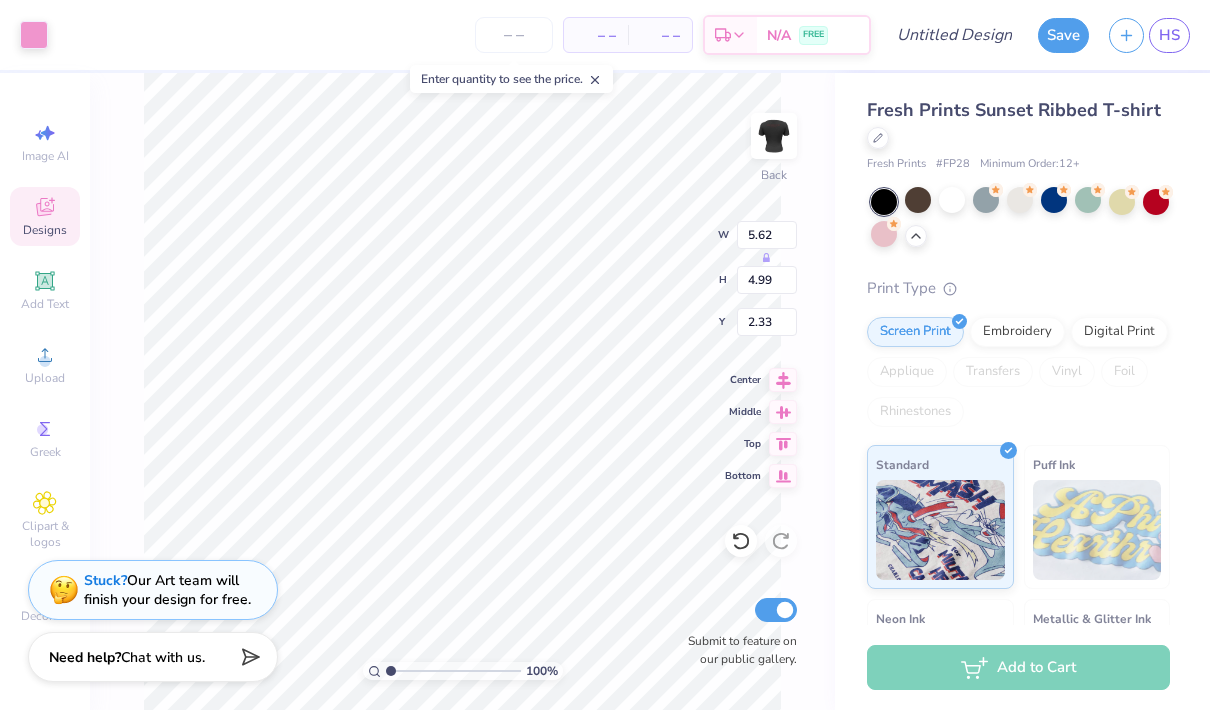 type on "12.01" 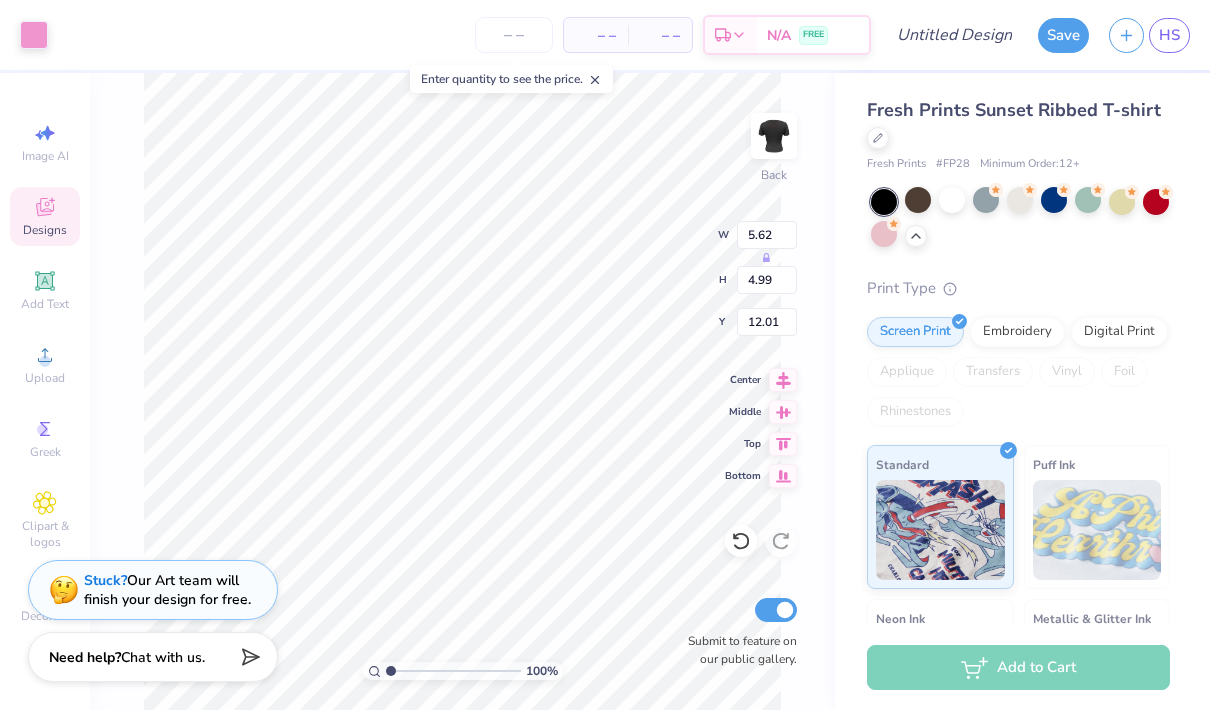 type on "6.98" 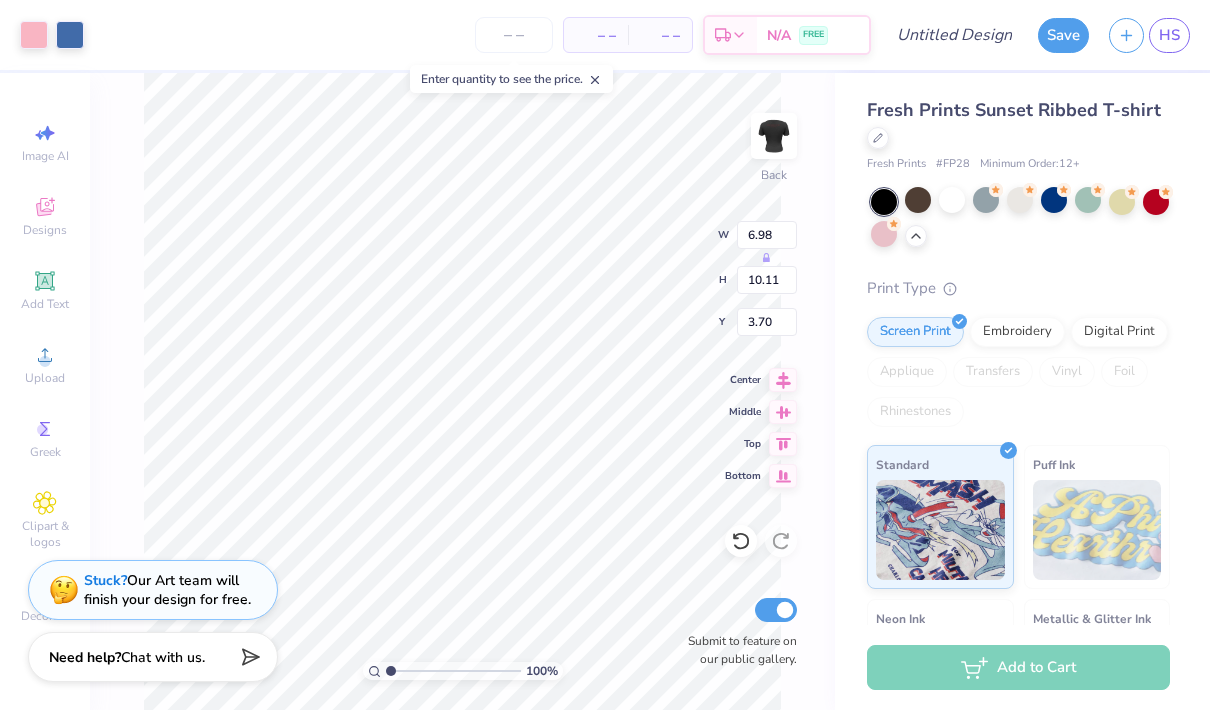 type on "1.90" 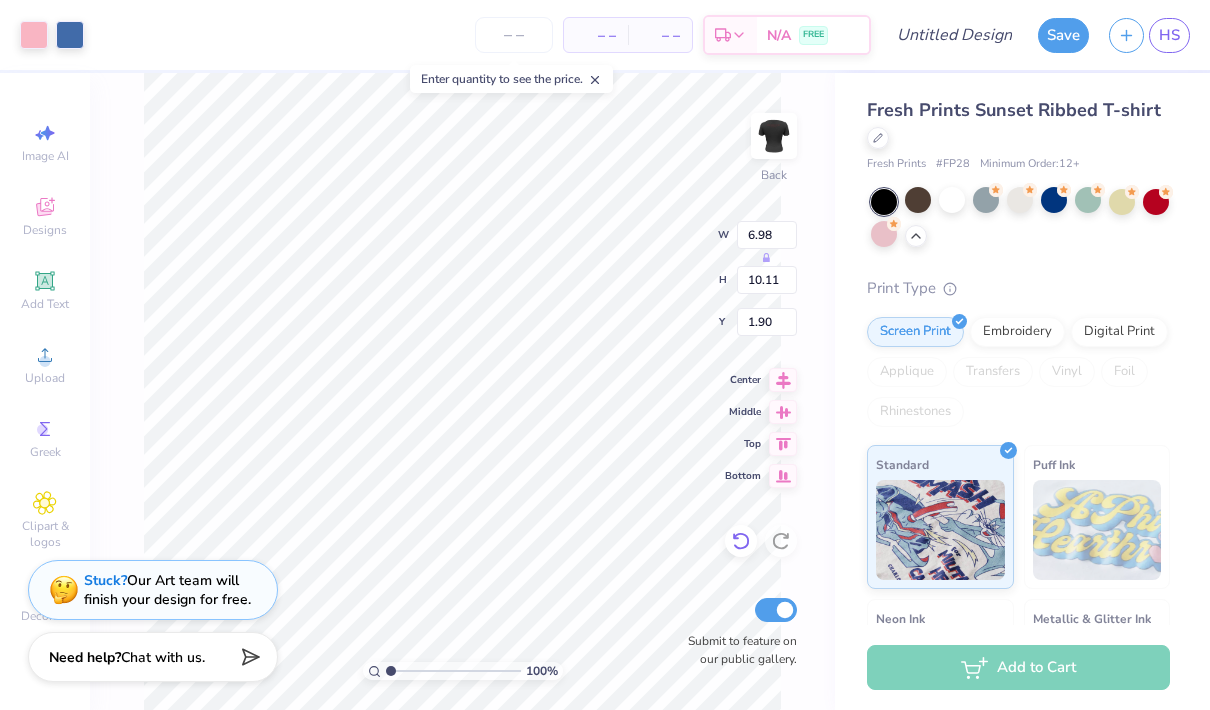 click 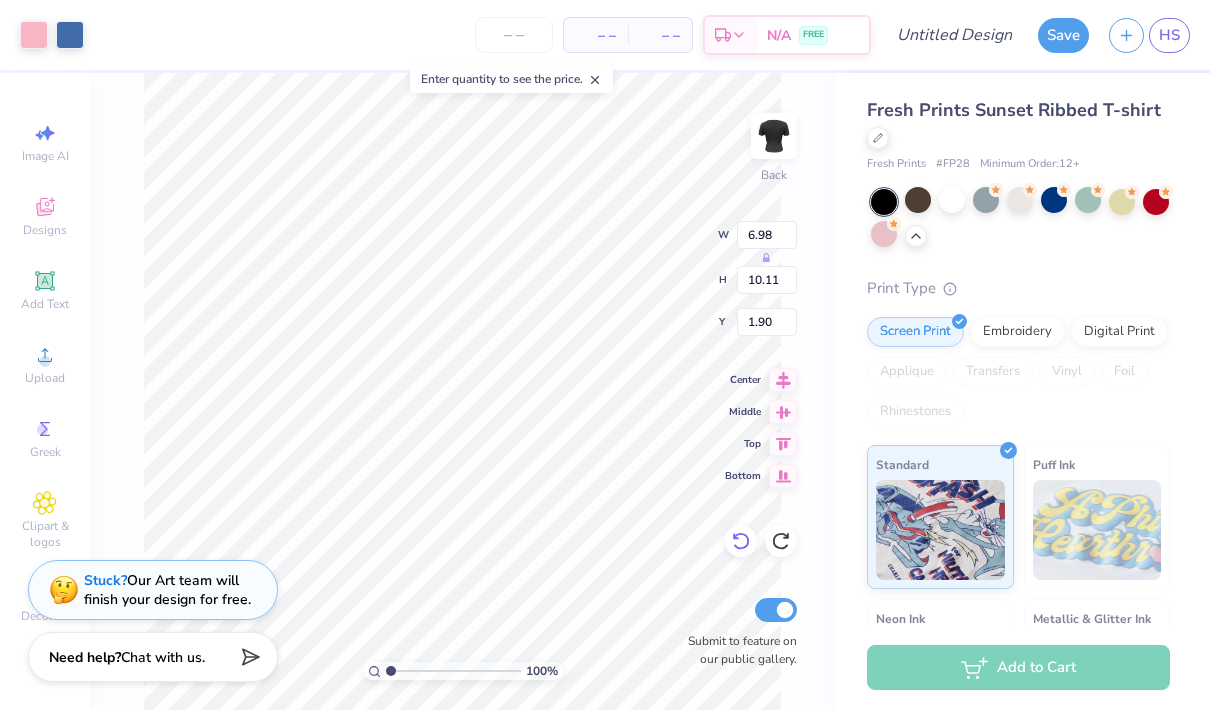 type on "3.70" 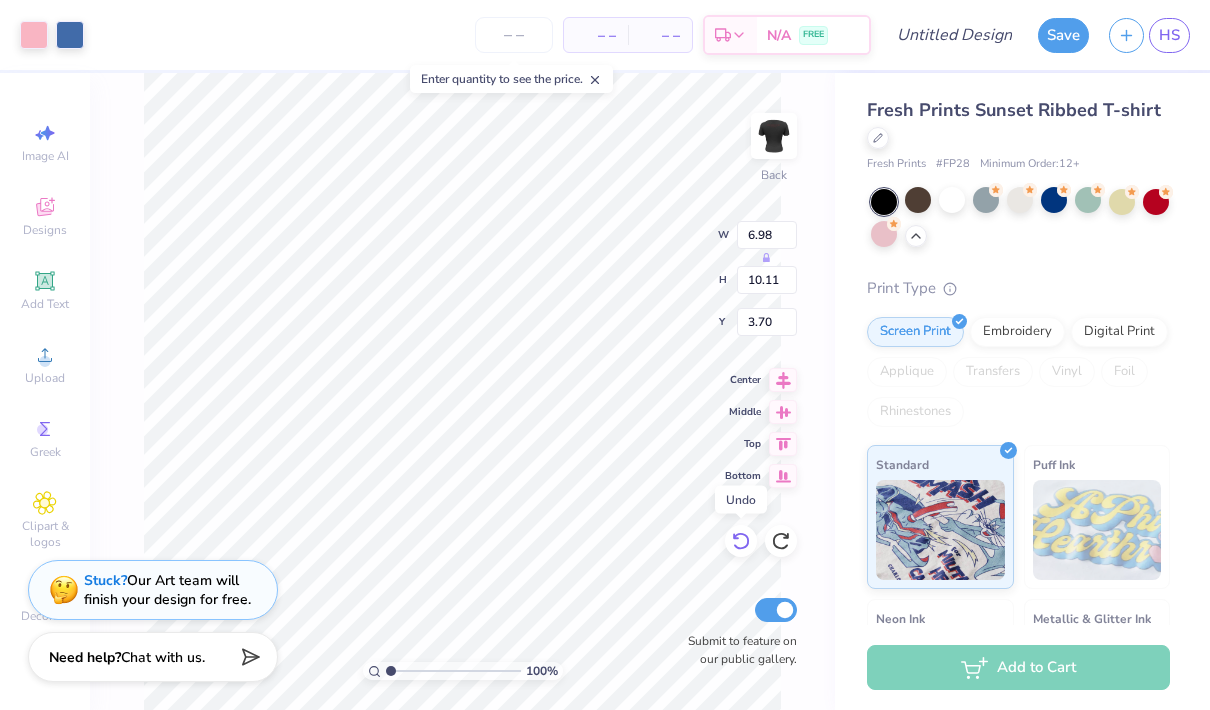 click 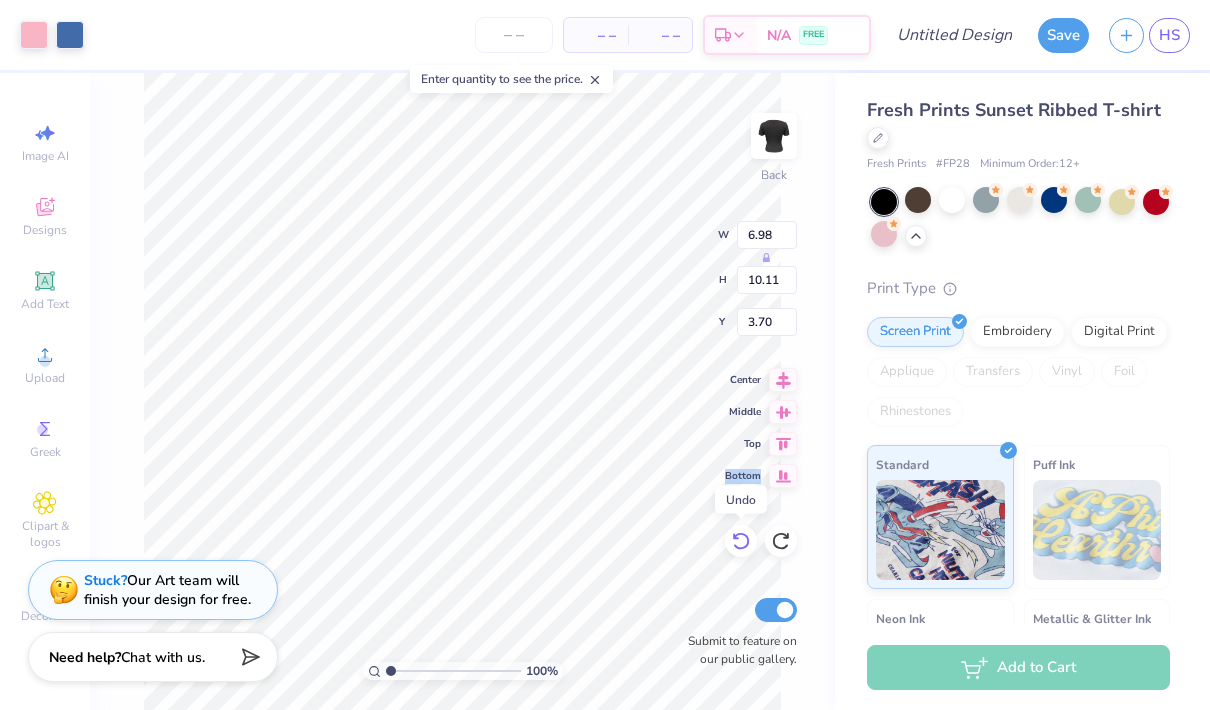 click 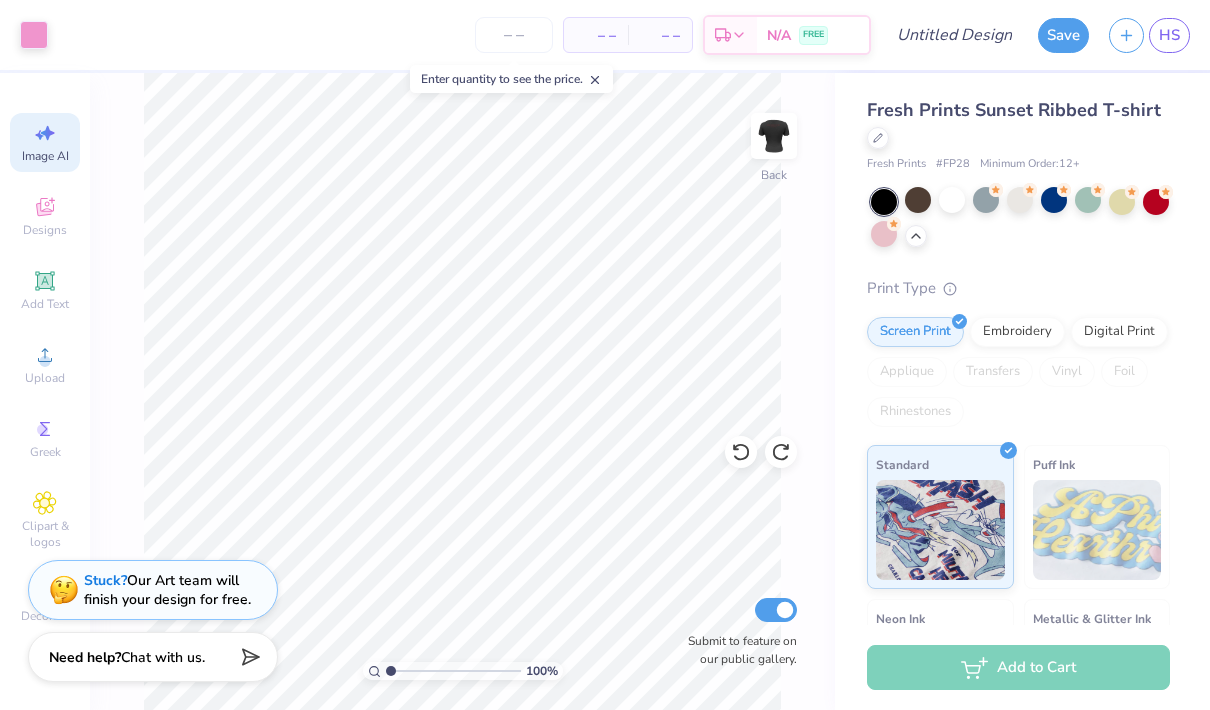 click on "Image AI" at bounding box center [45, 156] 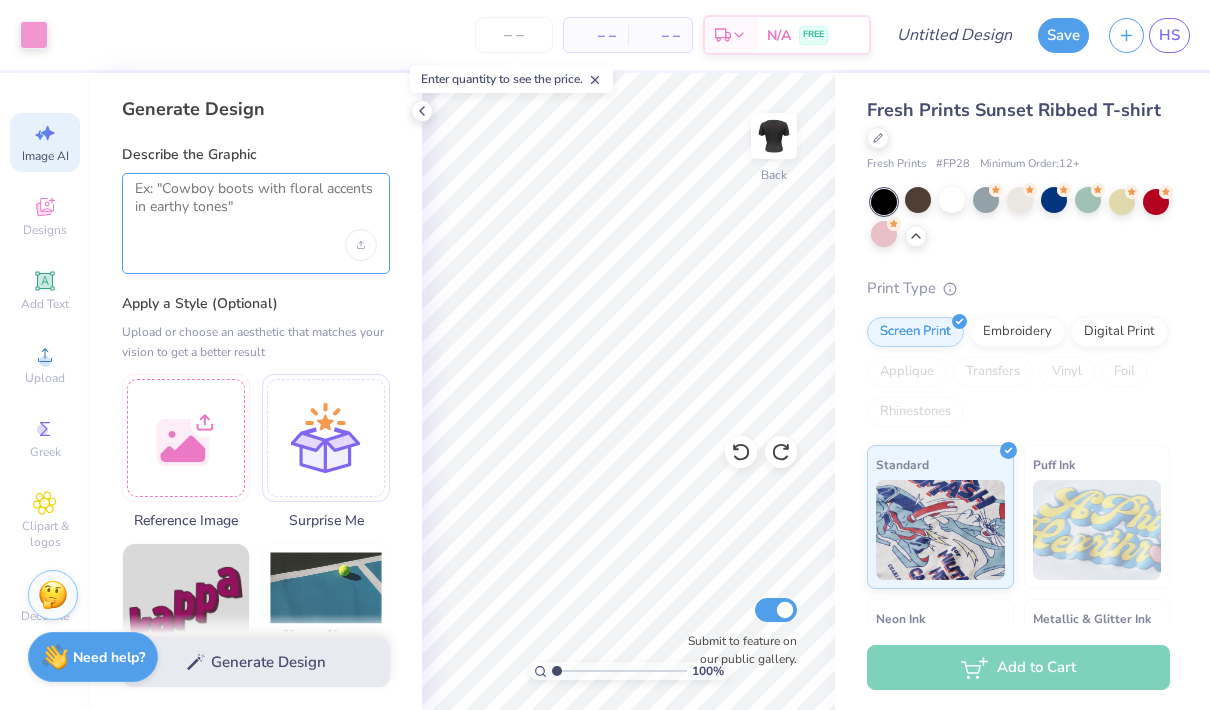 click at bounding box center (256, 205) 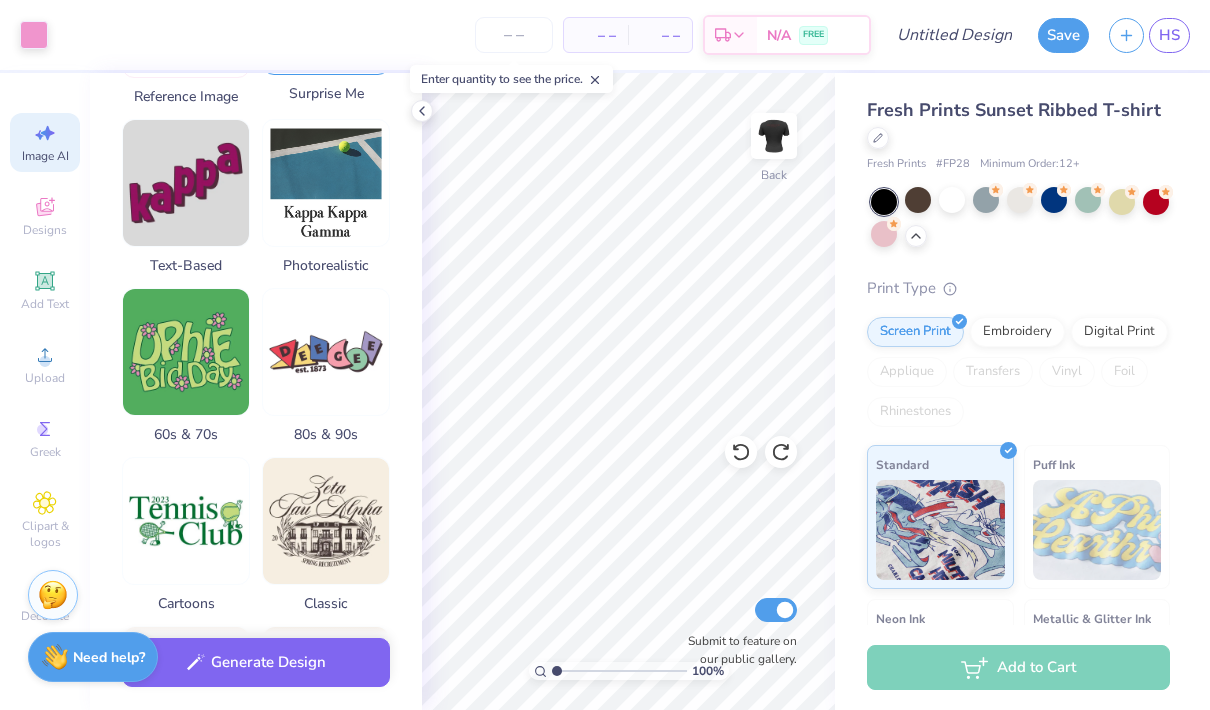 scroll, scrollTop: 227, scrollLeft: 0, axis: vertical 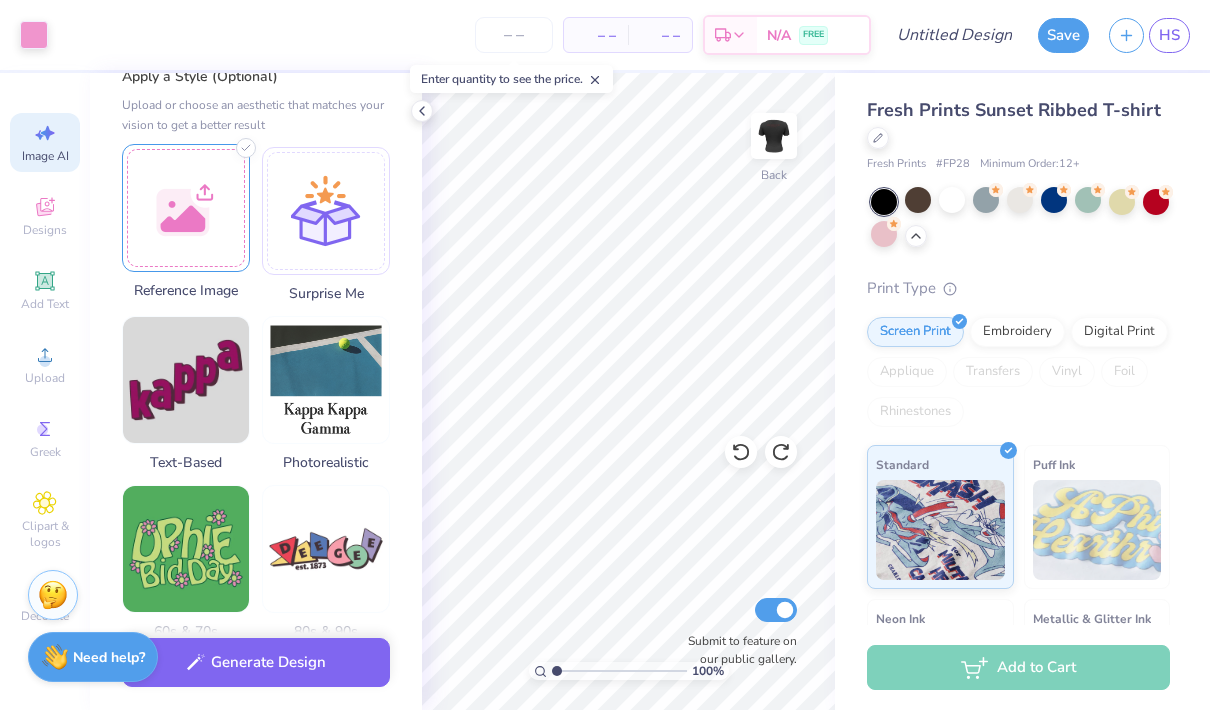 click at bounding box center (186, 208) 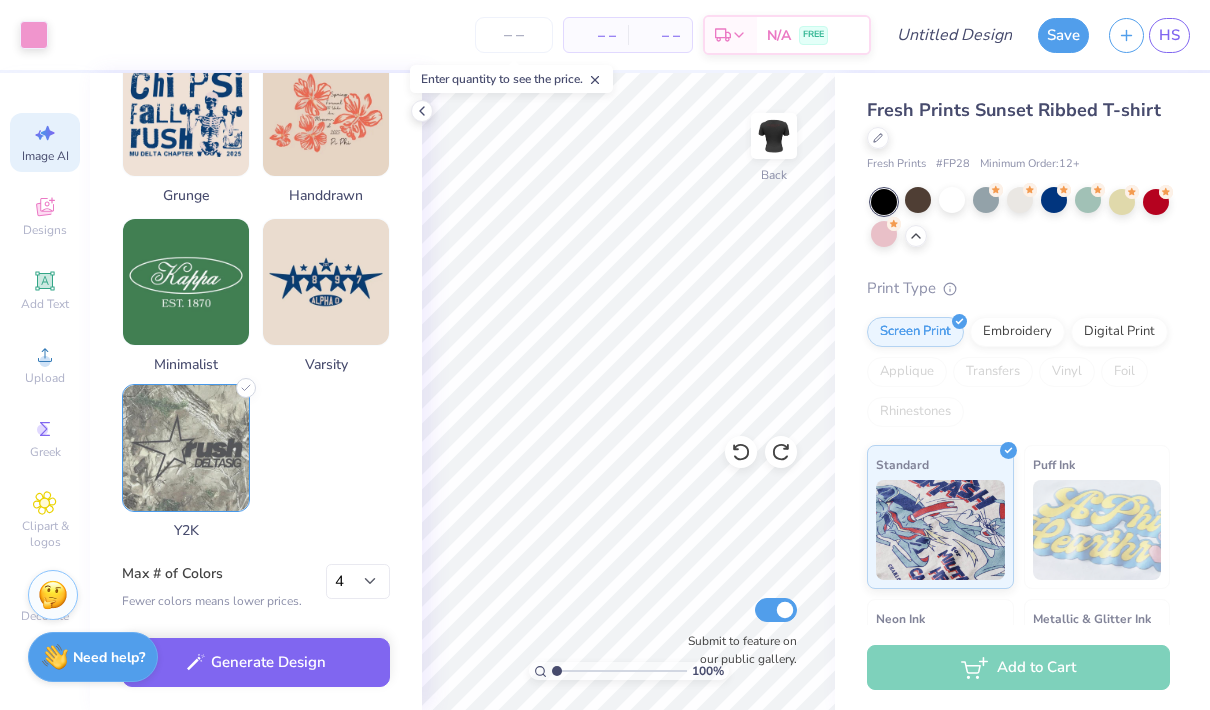 click at bounding box center [186, 448] 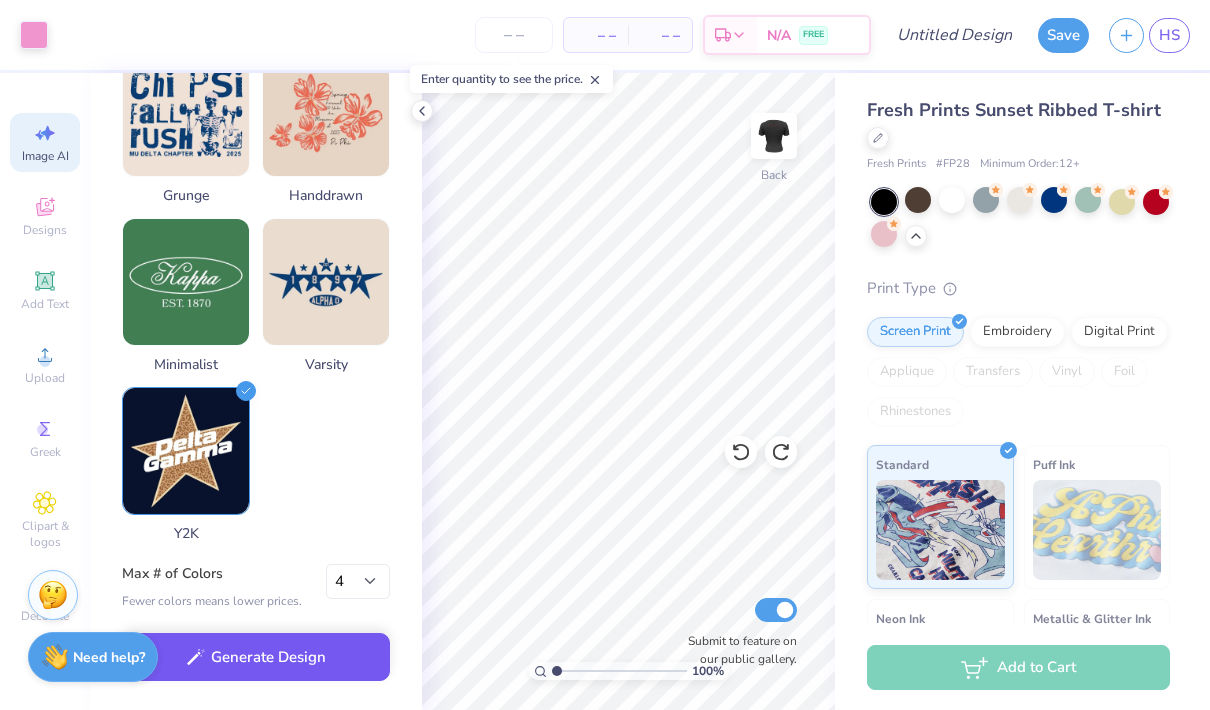 click on "Generate Design" at bounding box center (256, 657) 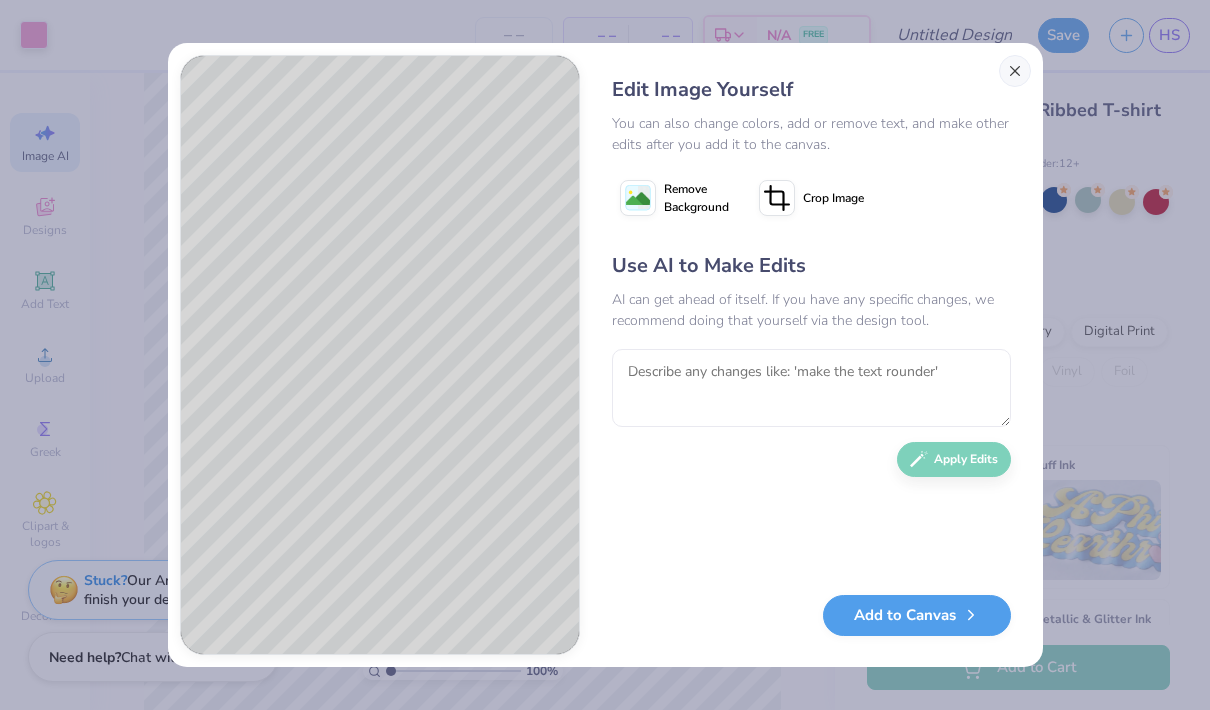 click at bounding box center [1015, 71] 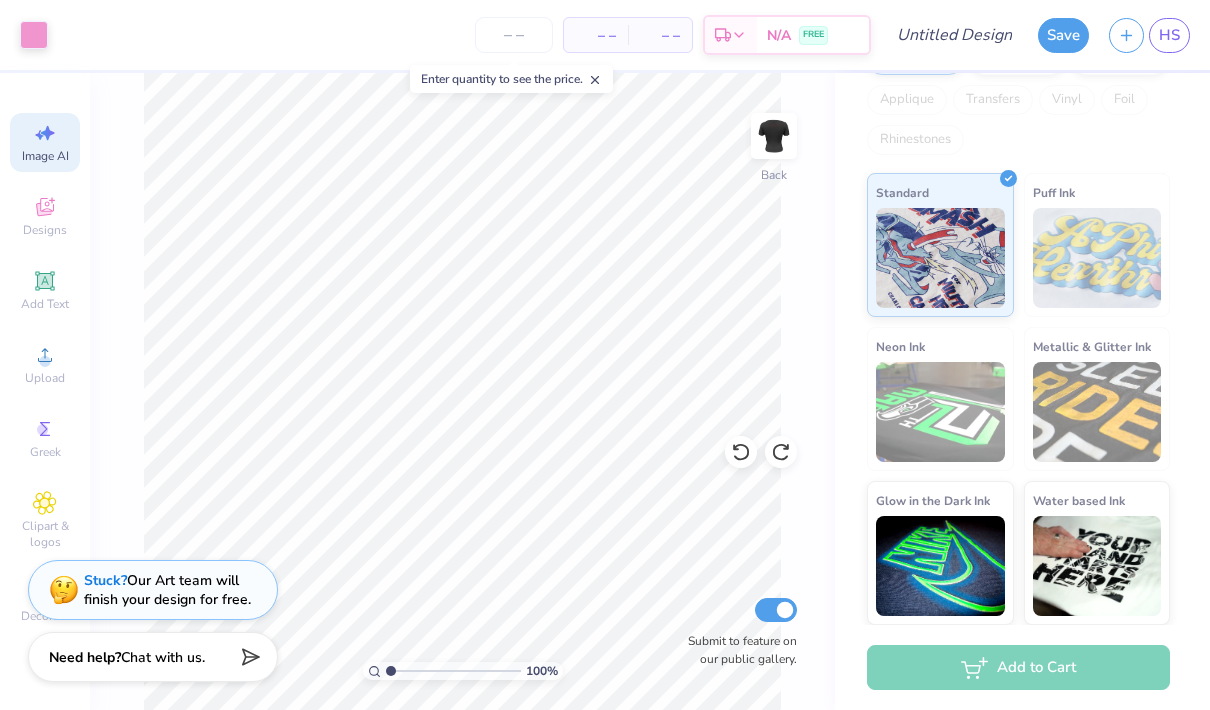 scroll, scrollTop: 271, scrollLeft: 0, axis: vertical 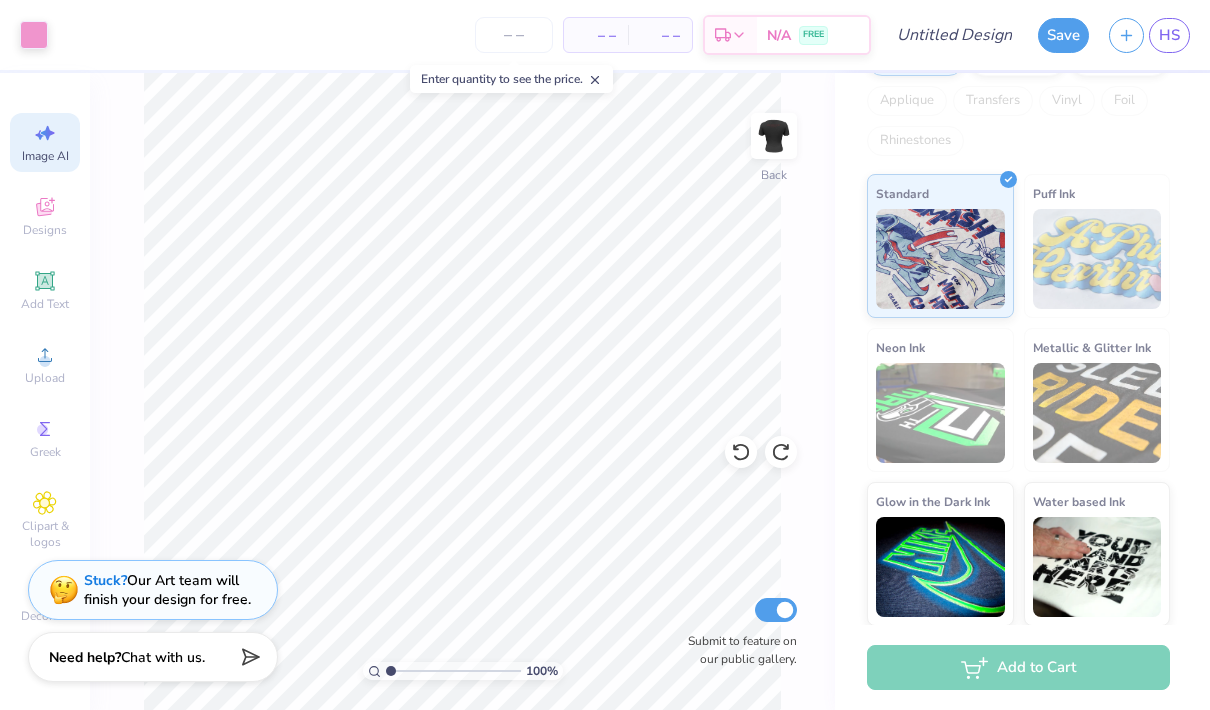 click 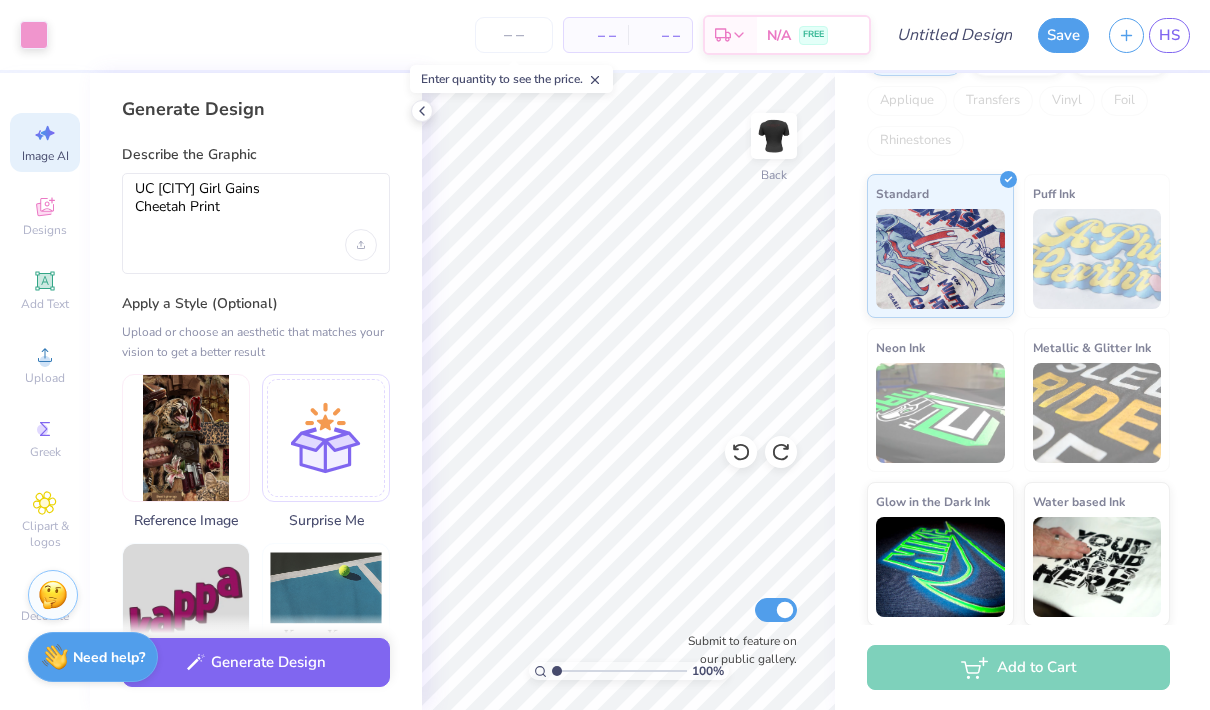 scroll, scrollTop: 0, scrollLeft: 0, axis: both 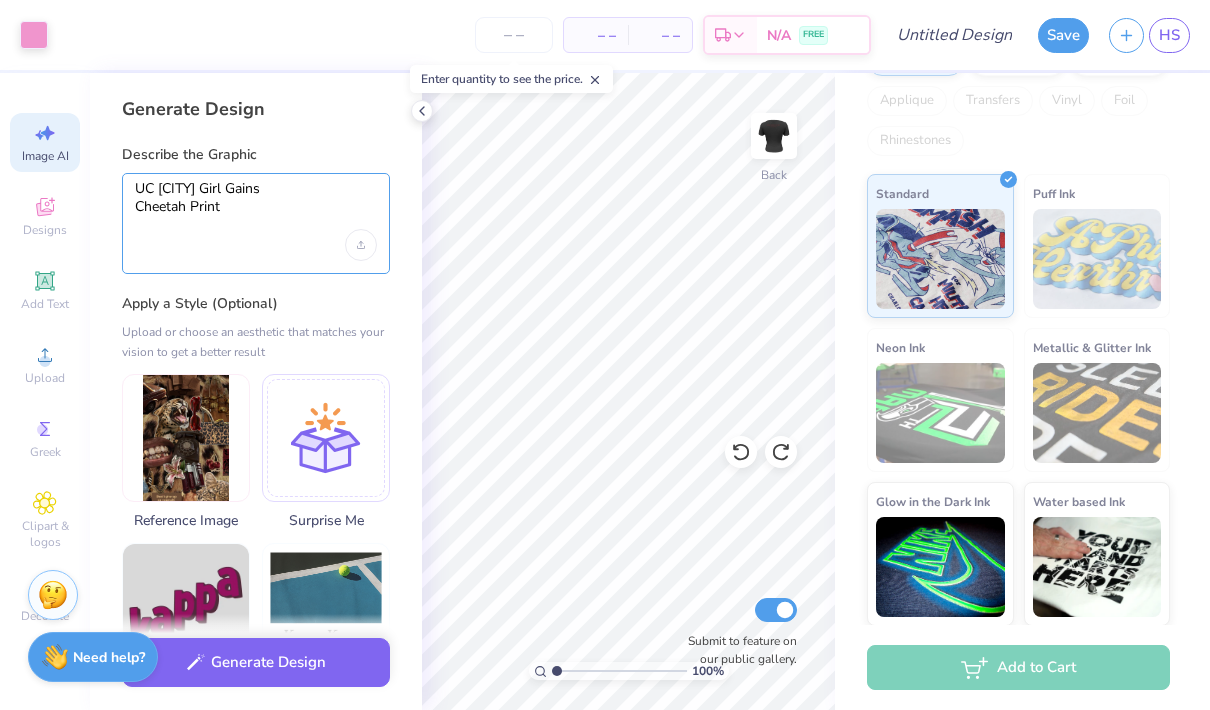 click on "UC [CITY] Girl Gains
Cheetah Print" at bounding box center [256, 205] 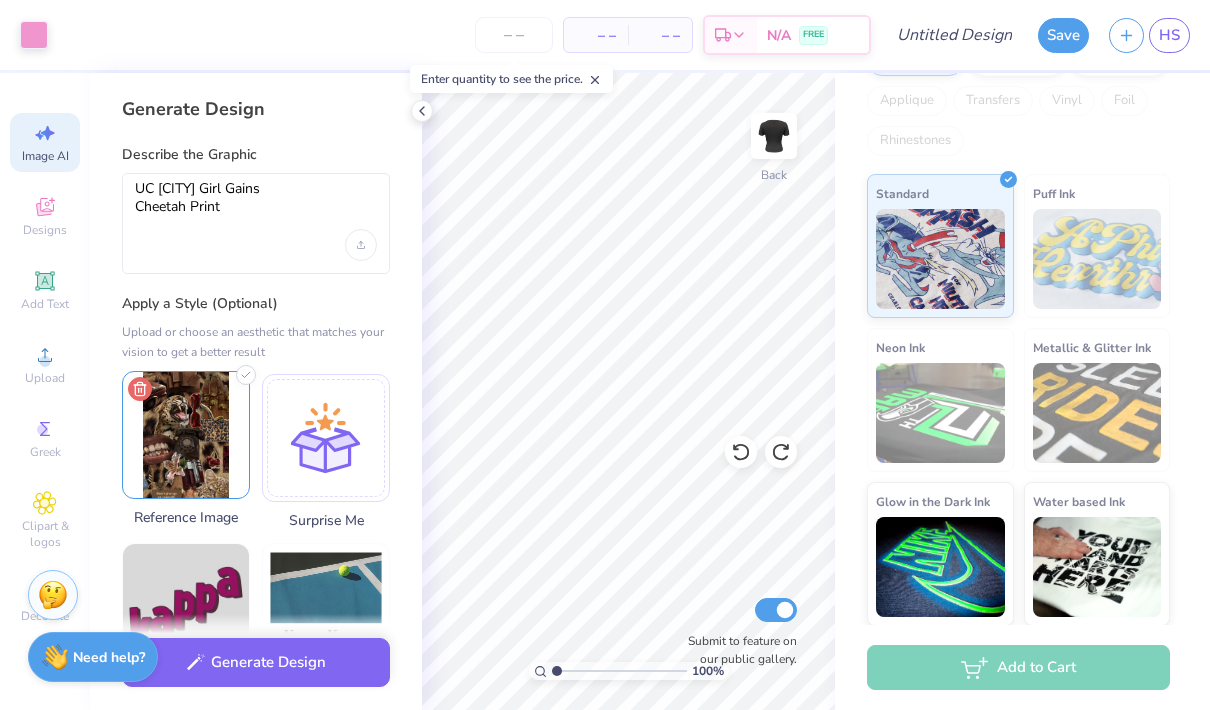 click 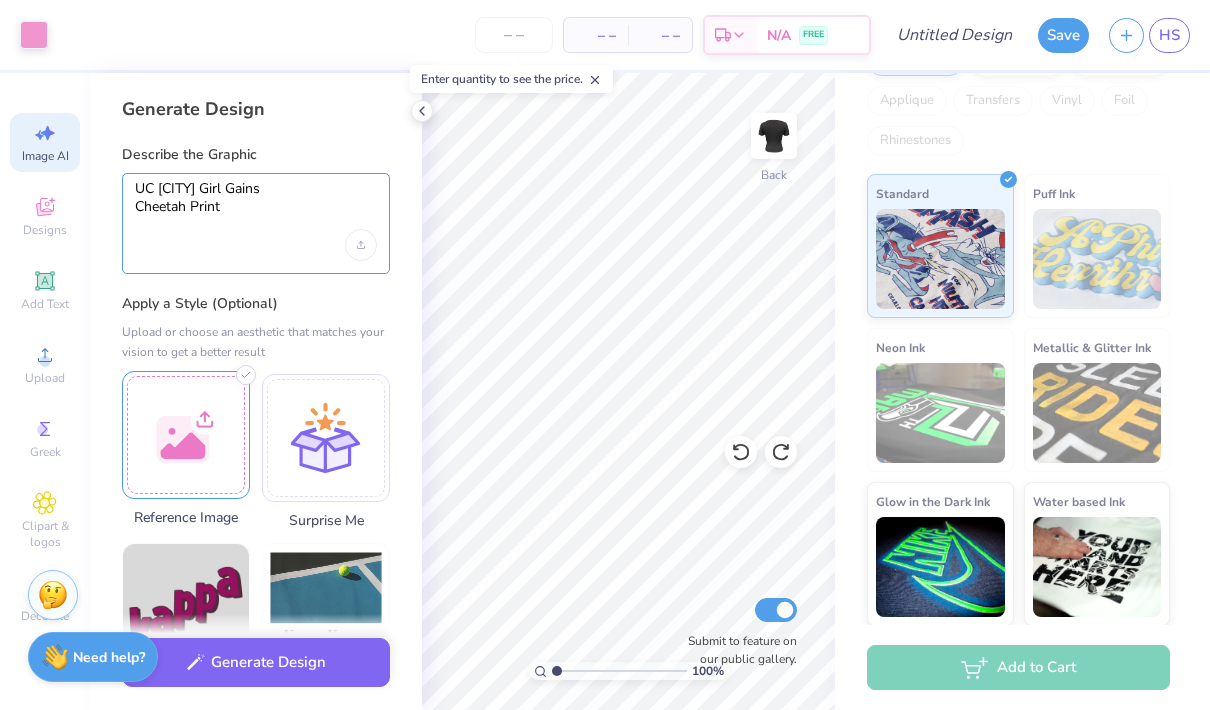 drag, startPoint x: 232, startPoint y: 207, endPoint x: 125, endPoint y: 207, distance: 107 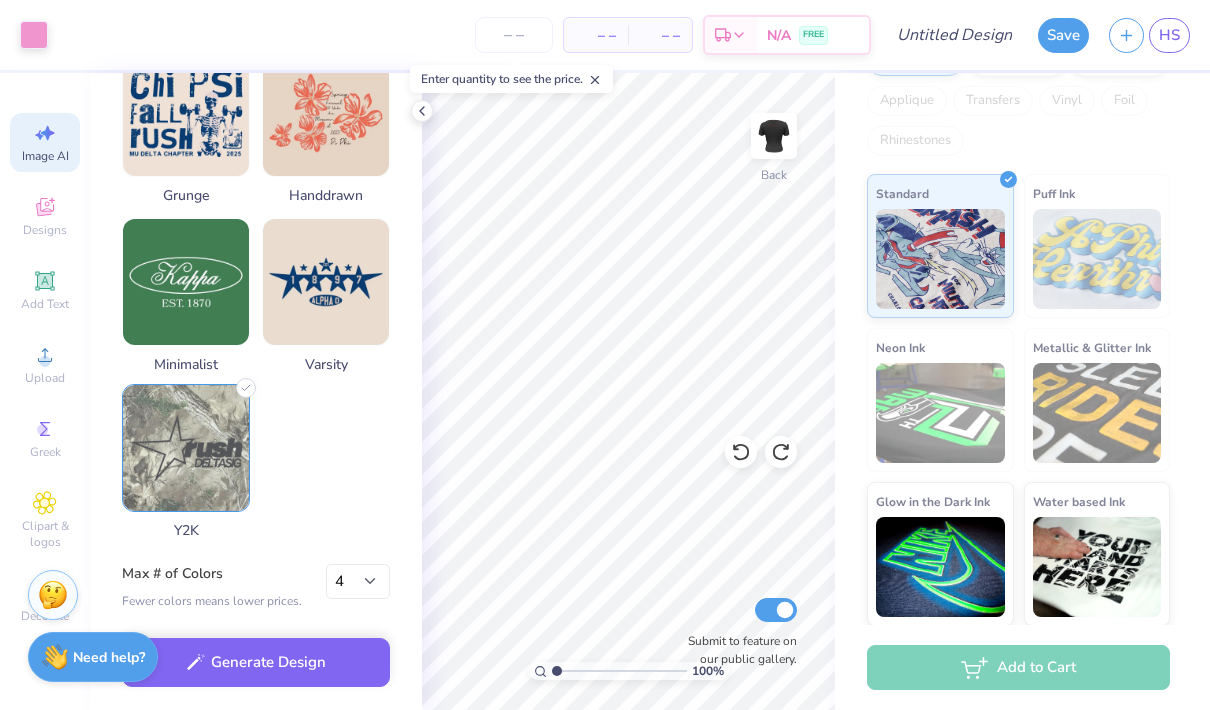 type on "UC [CITY] Girl Gains" 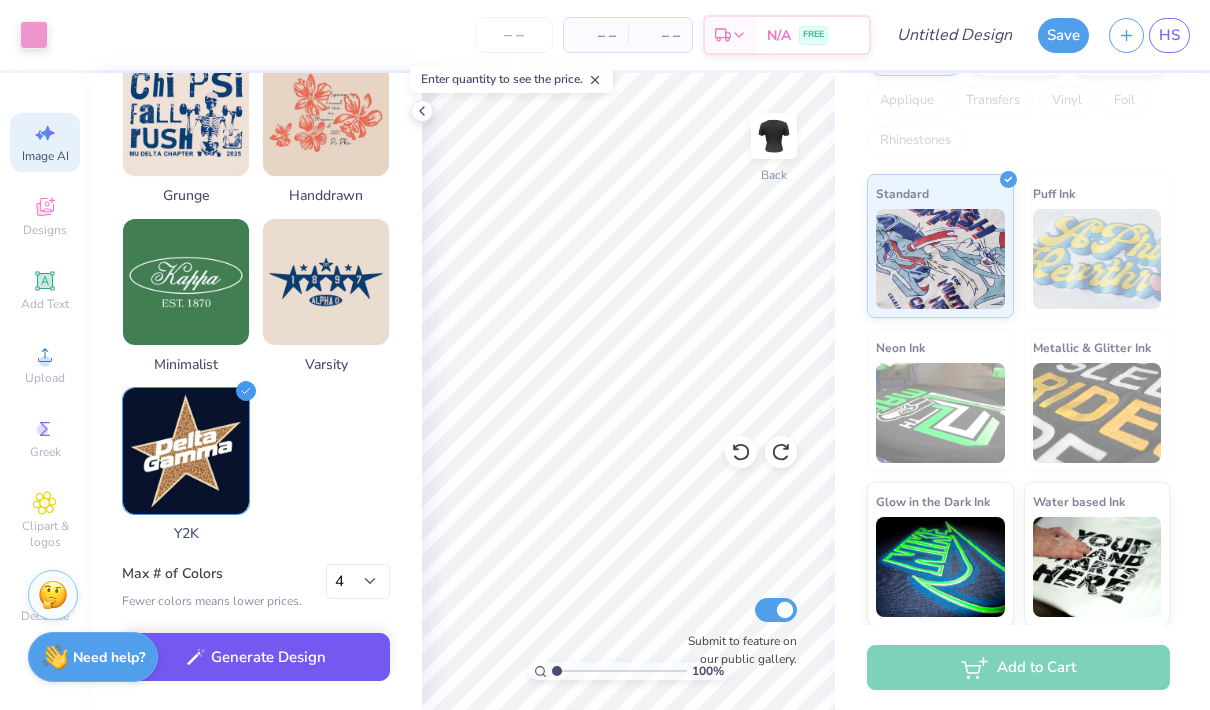 click on "Generate Design" at bounding box center [256, 657] 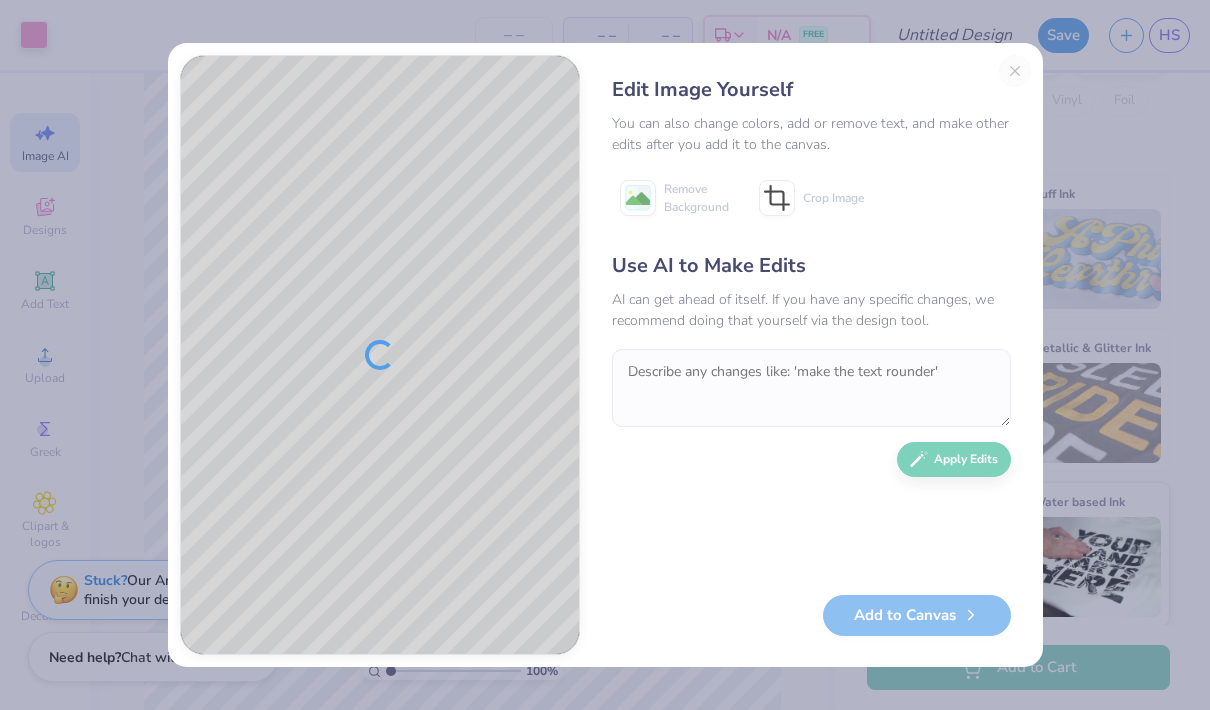click at bounding box center [811, 388] 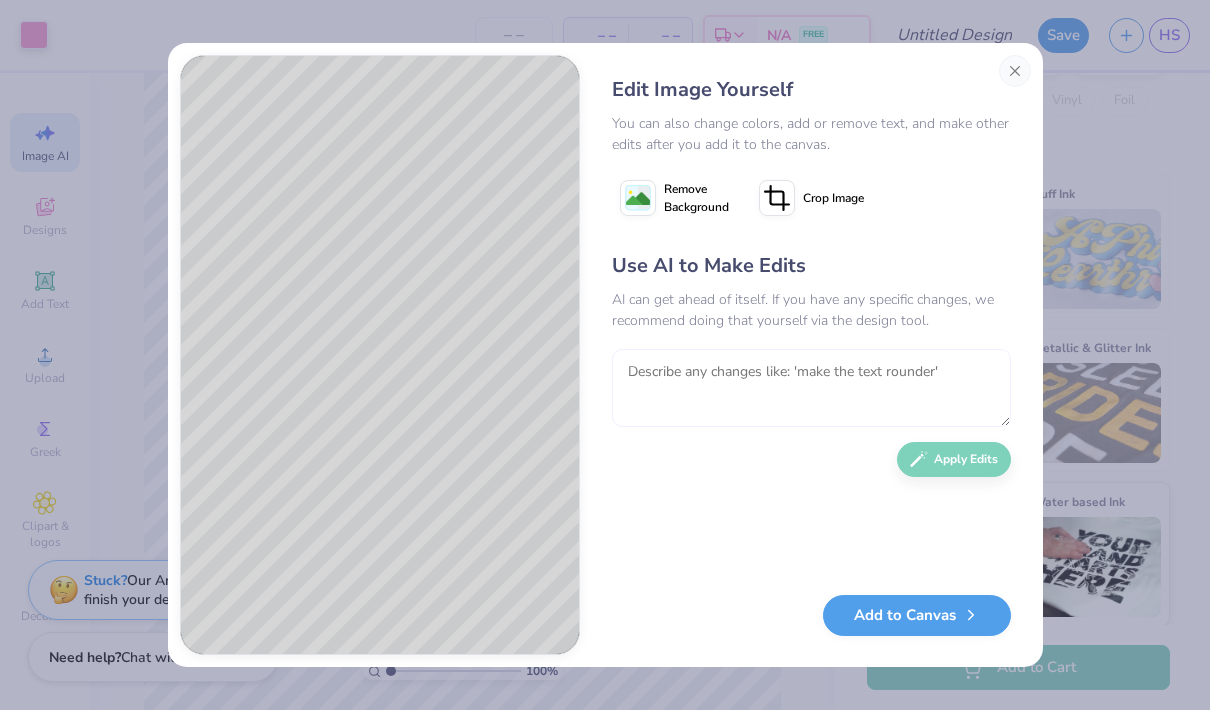 click at bounding box center [811, 388] 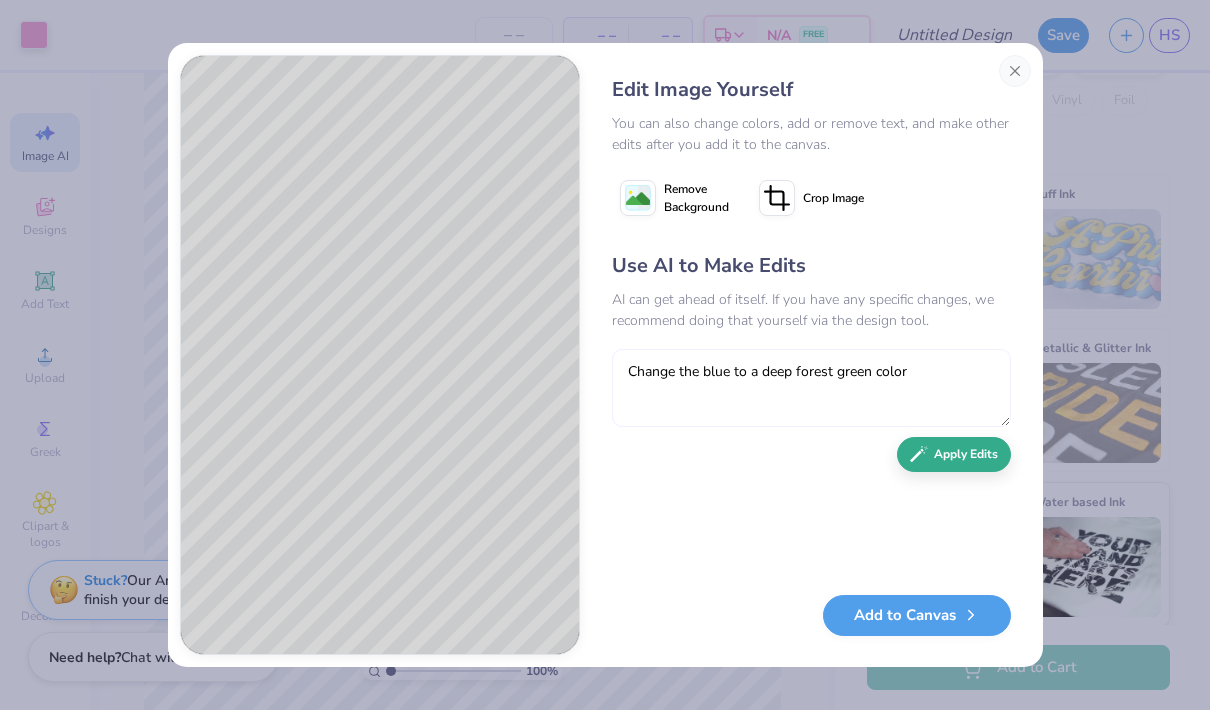type on "Change the blue to a deep forest green color" 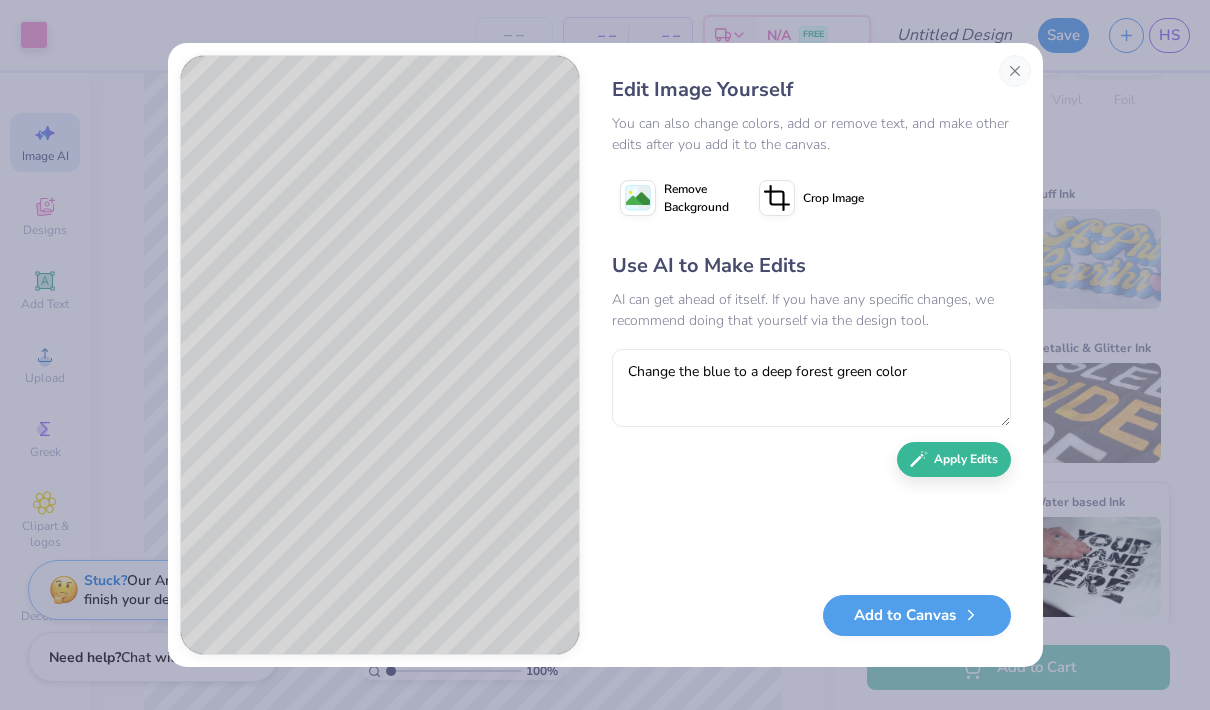 click on "Apply Edits" at bounding box center [954, 459] 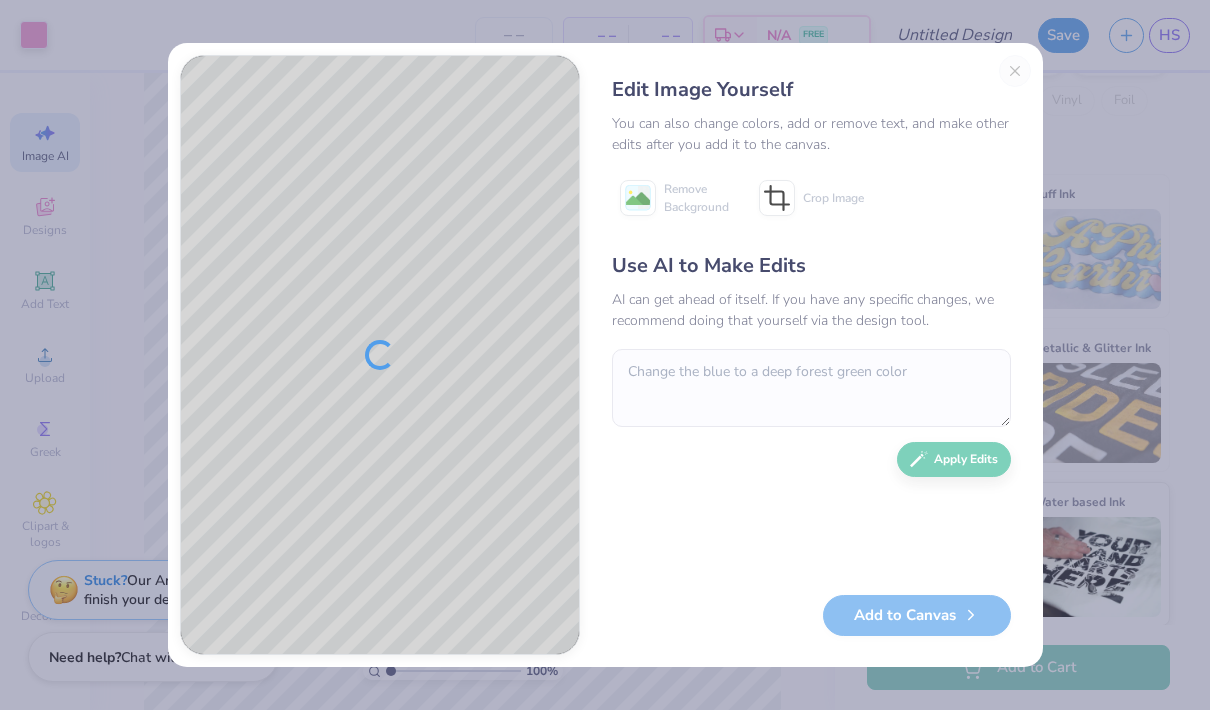 type 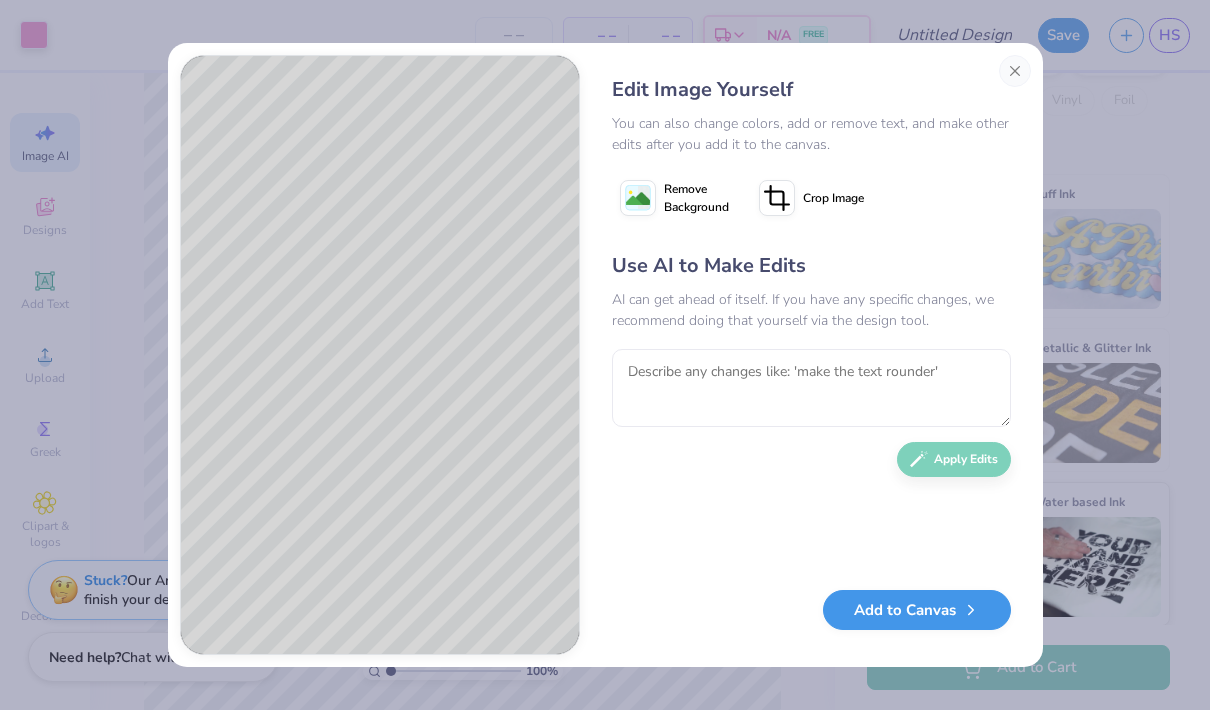 click on "Add to Canvas" at bounding box center [917, 610] 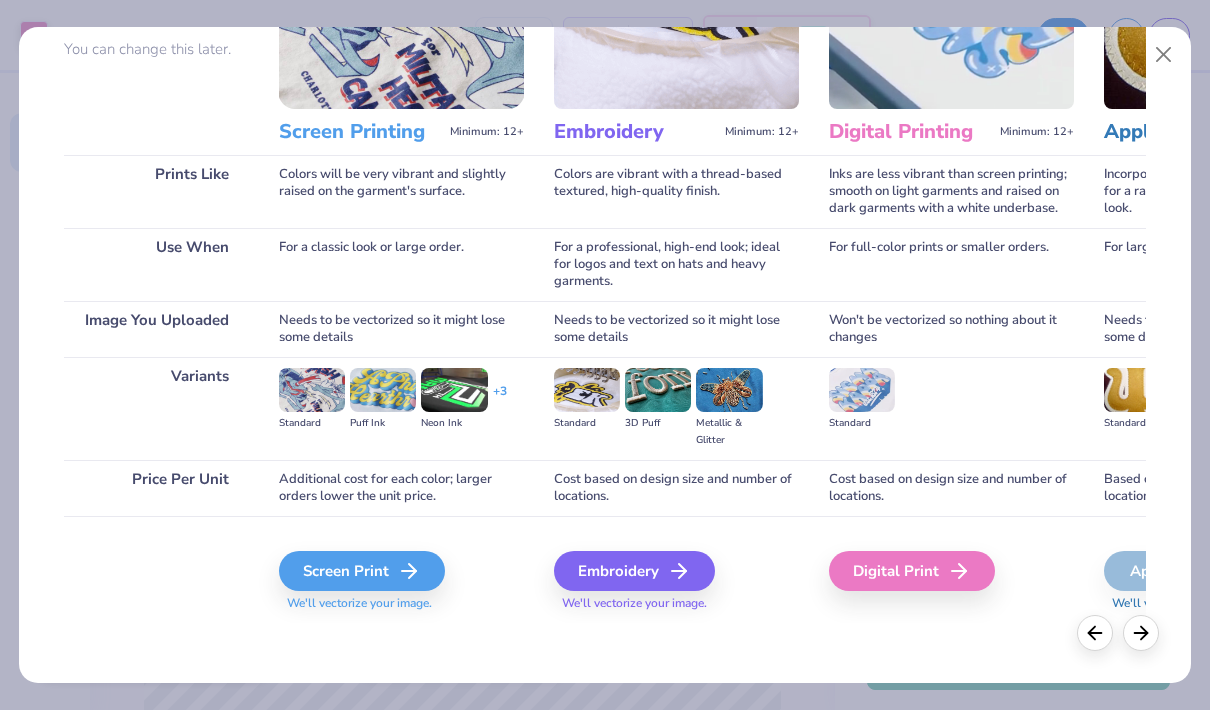 scroll, scrollTop: 187, scrollLeft: 0, axis: vertical 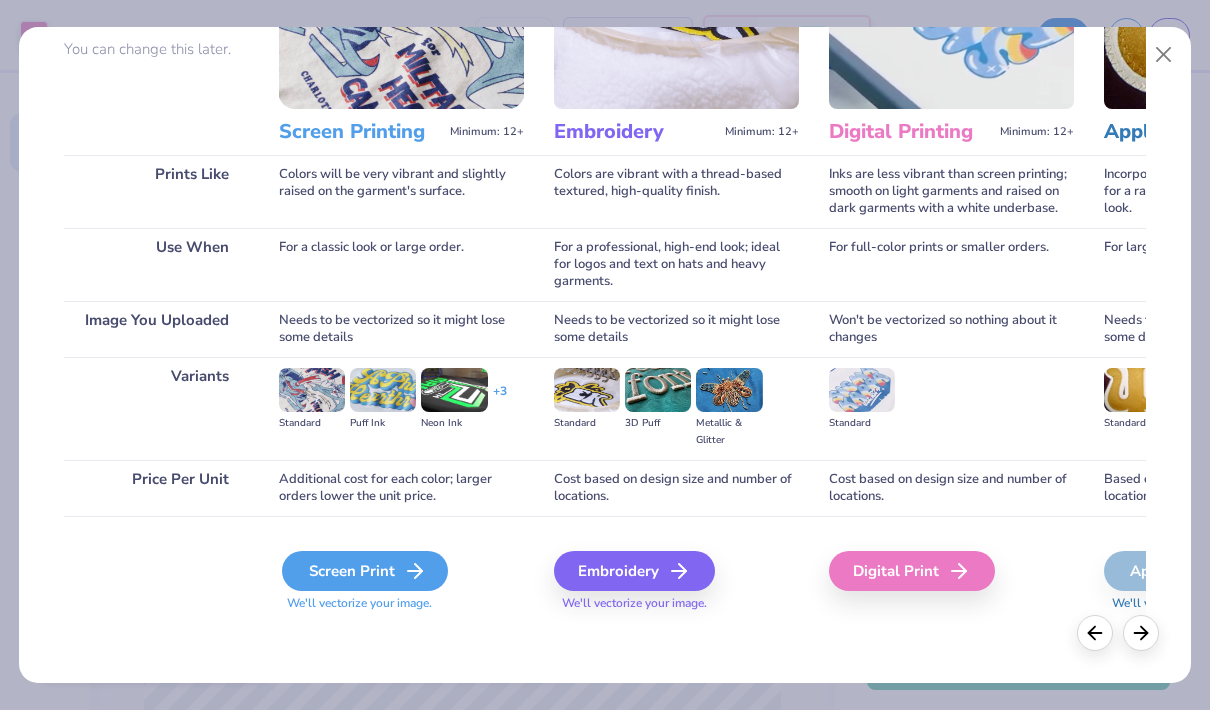 click on "Screen Print" at bounding box center (365, 571) 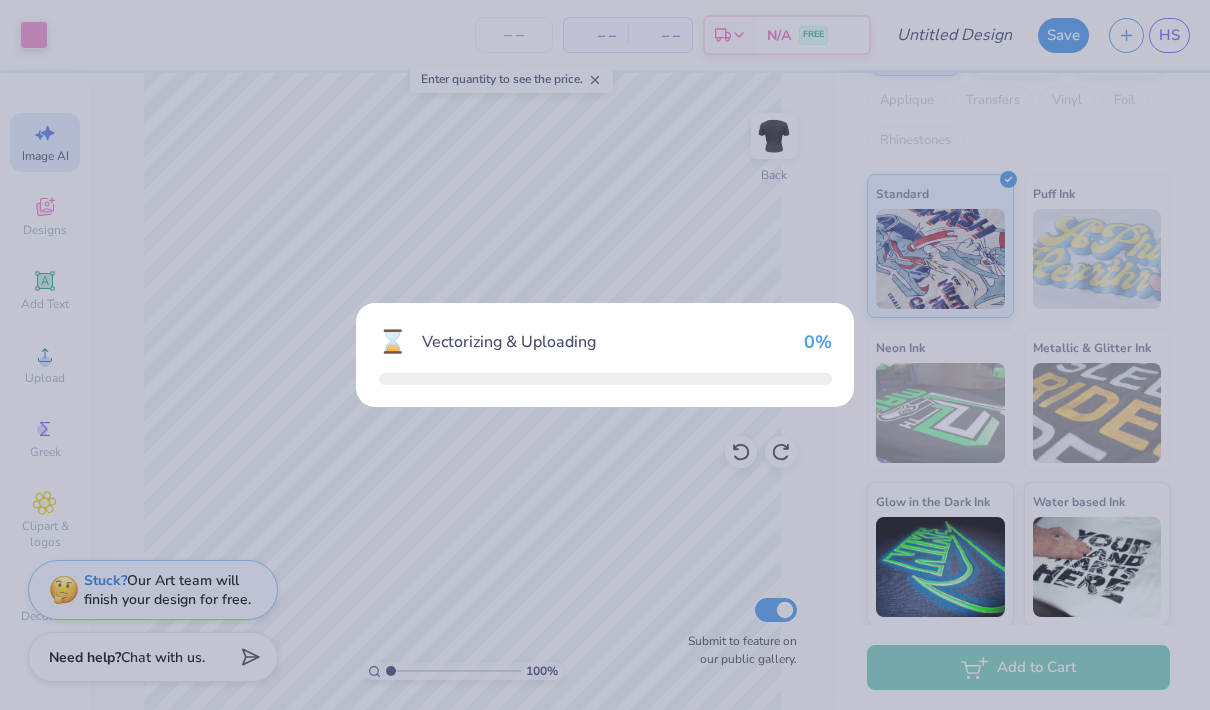 type 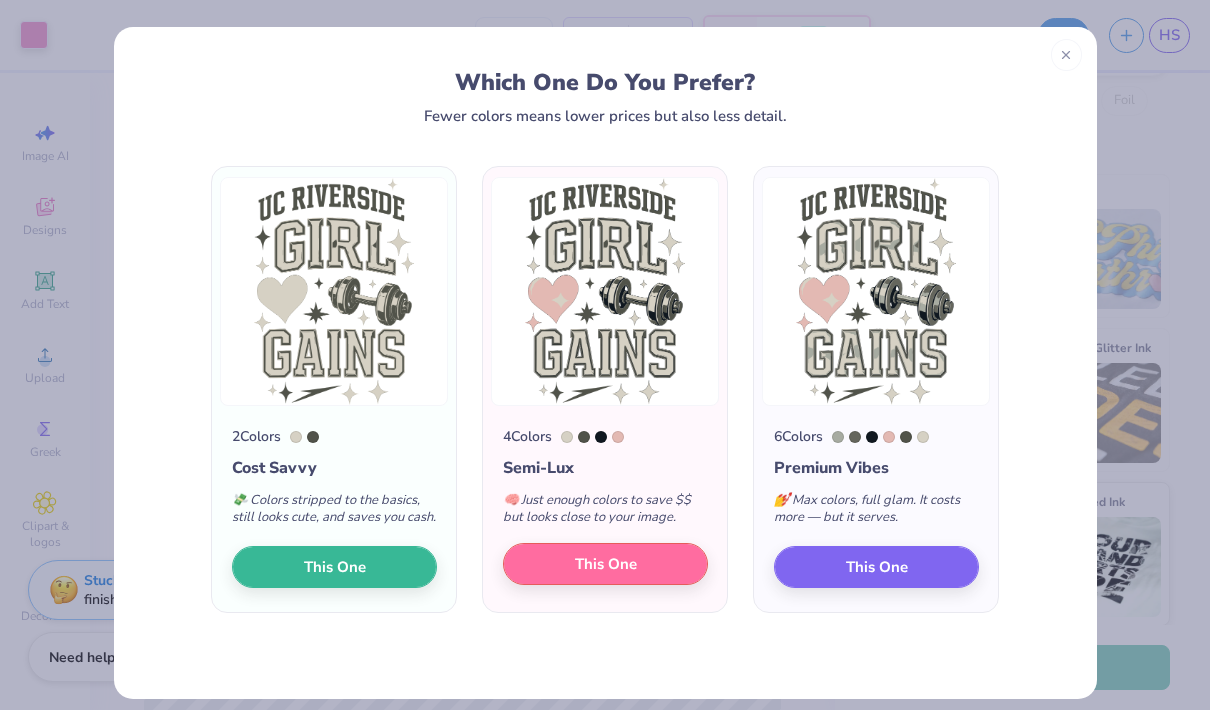 click on "This One" at bounding box center (606, 564) 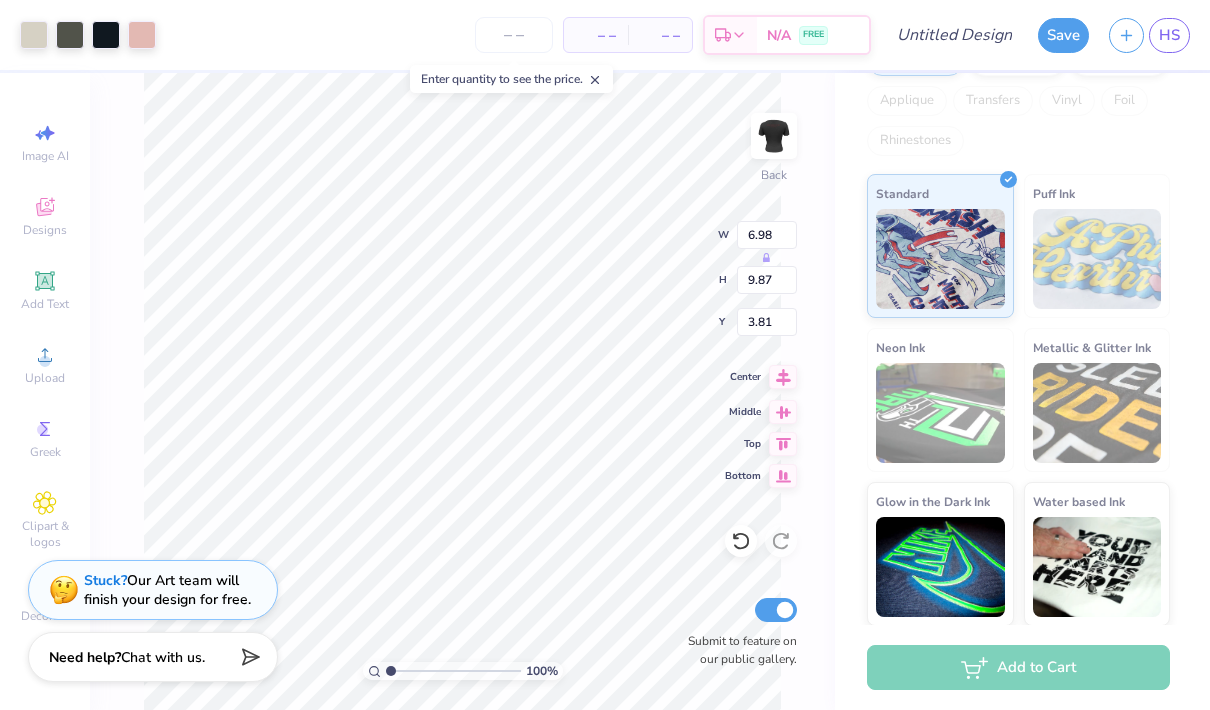 type on "5.00" 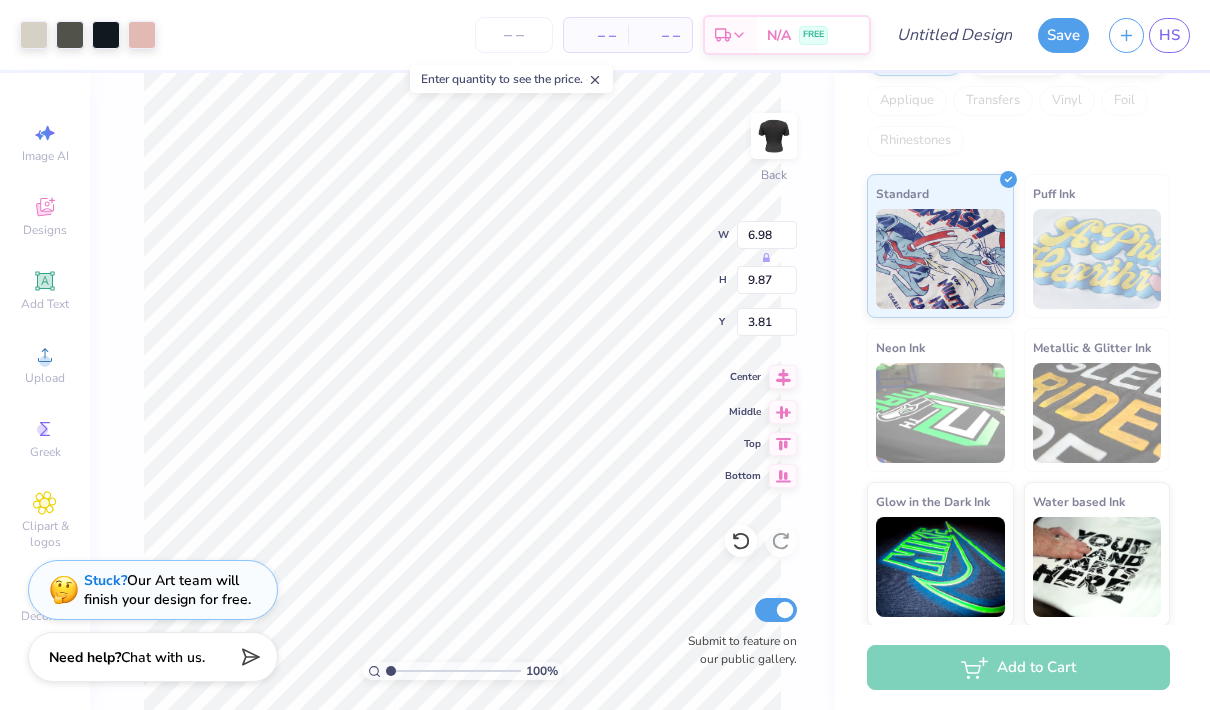 type on "5.60" 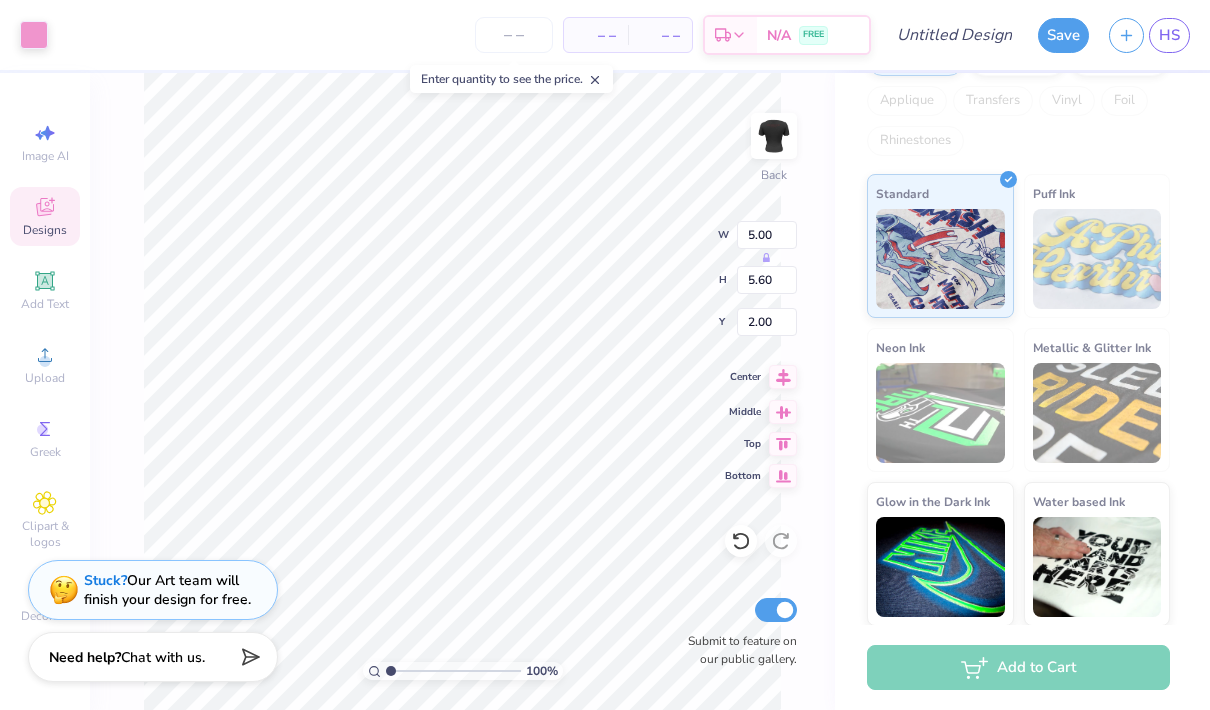 type on "6.98" 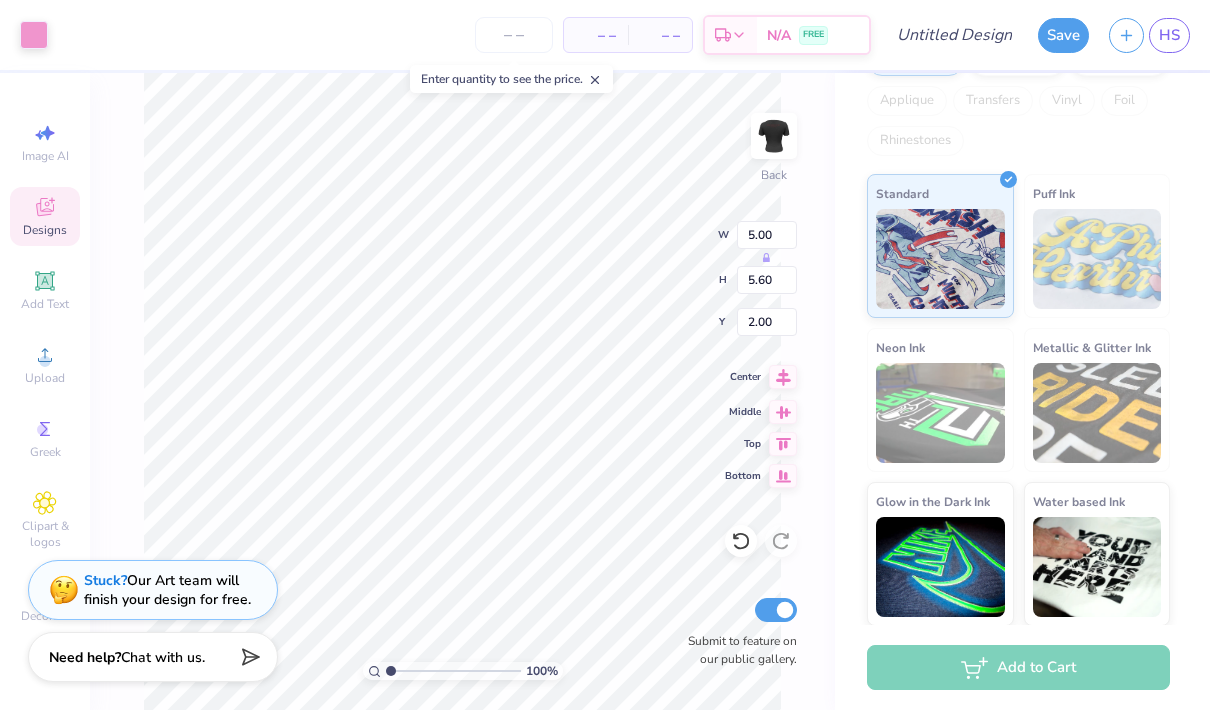 type on "9.87" 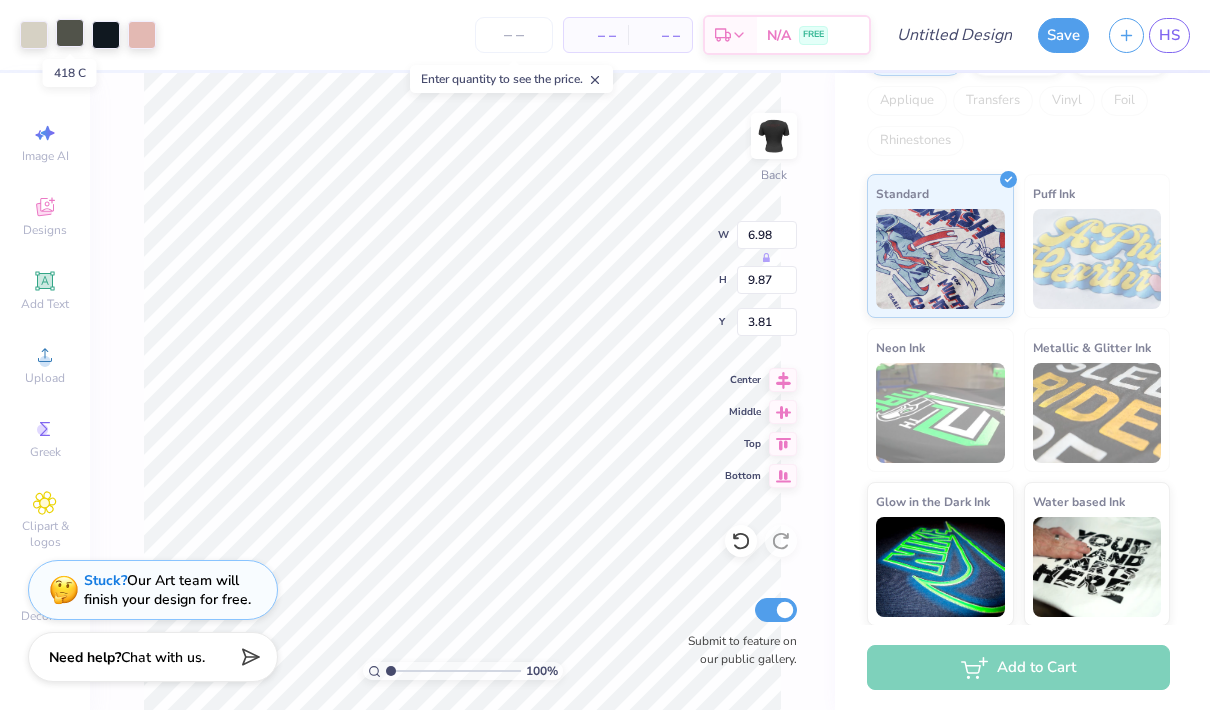 click at bounding box center [70, 33] 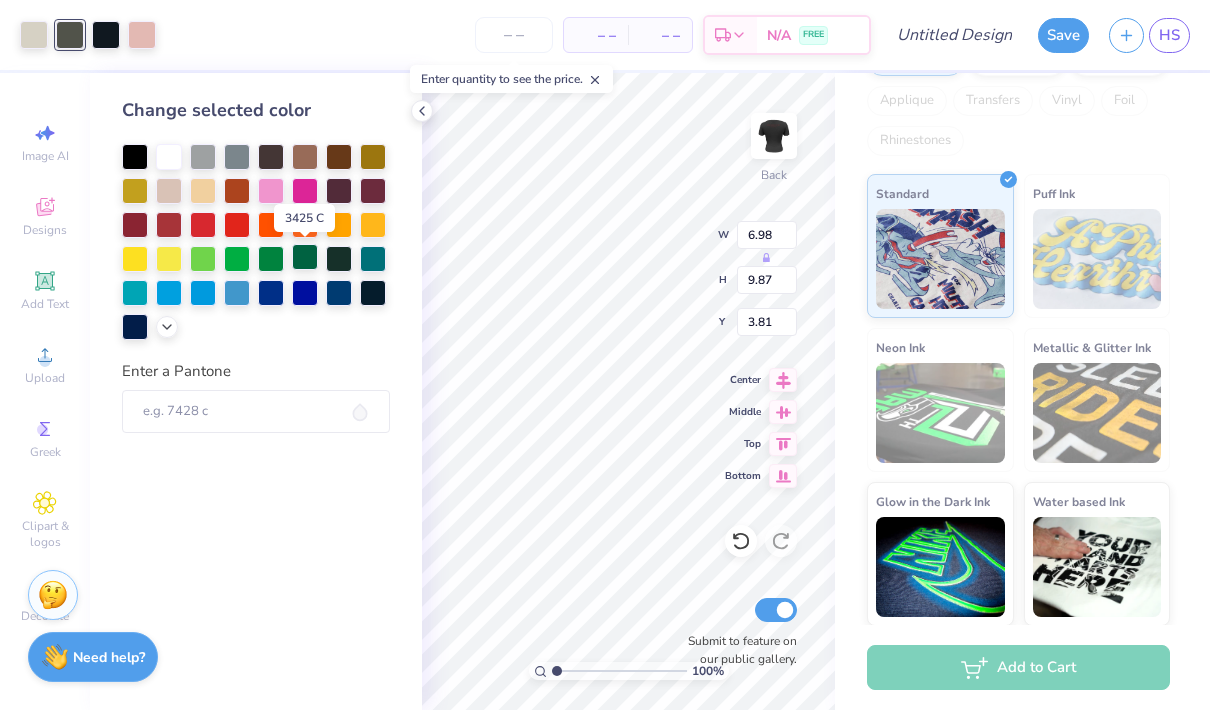 click at bounding box center [305, 257] 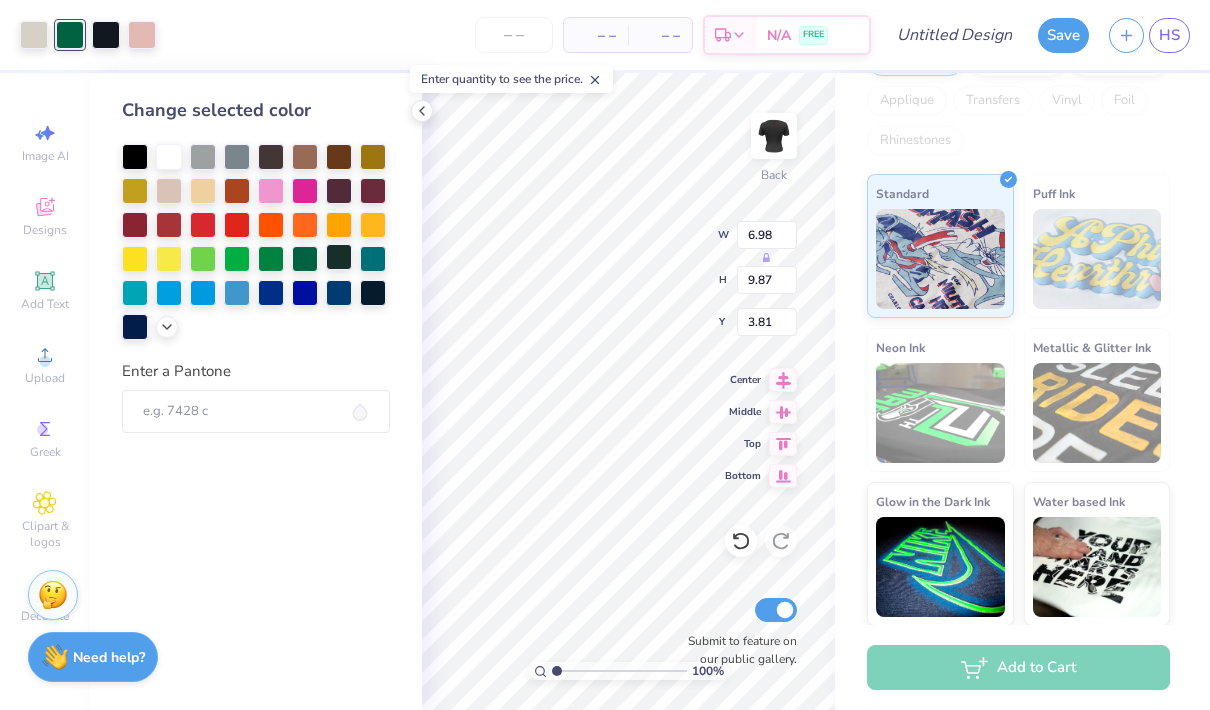click at bounding box center [339, 257] 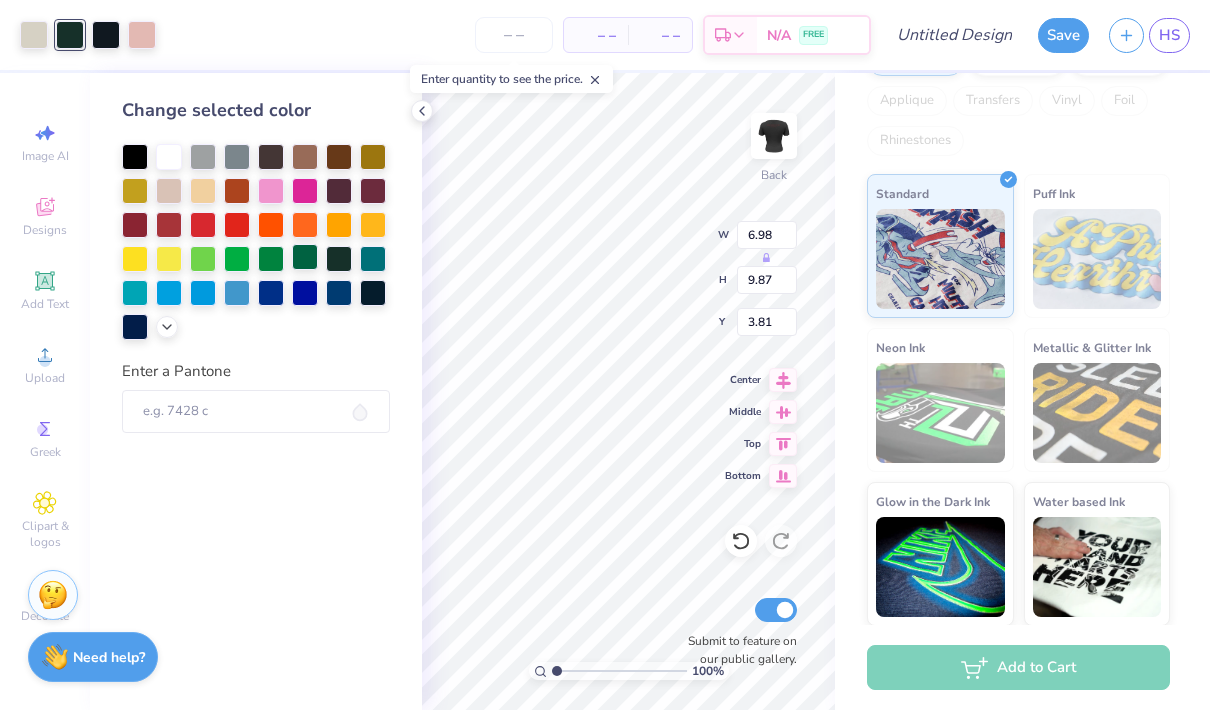 click at bounding box center (305, 257) 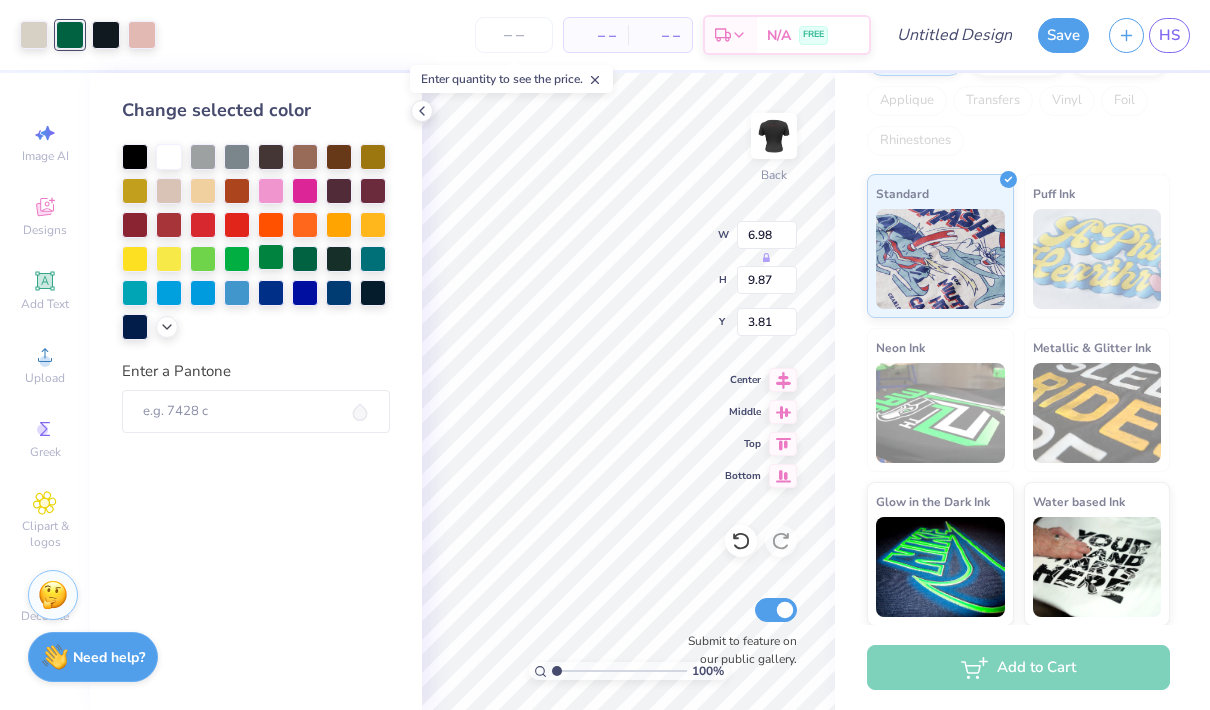 click at bounding box center [271, 257] 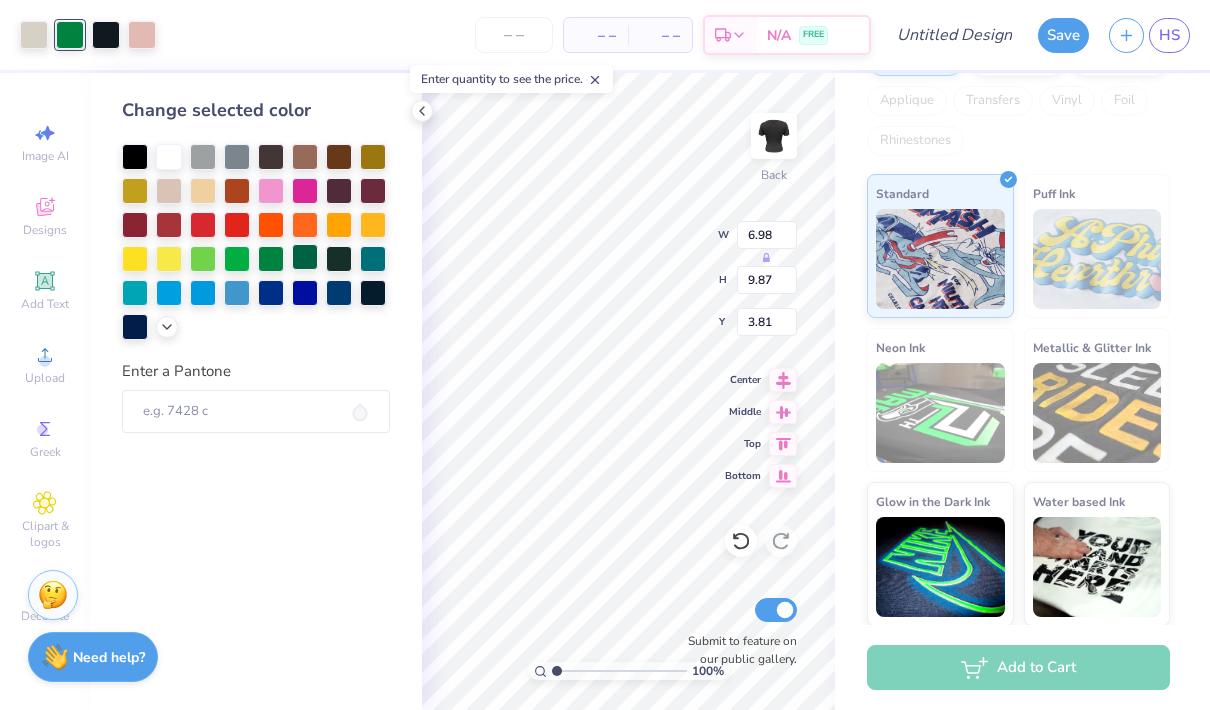 click at bounding box center [305, 257] 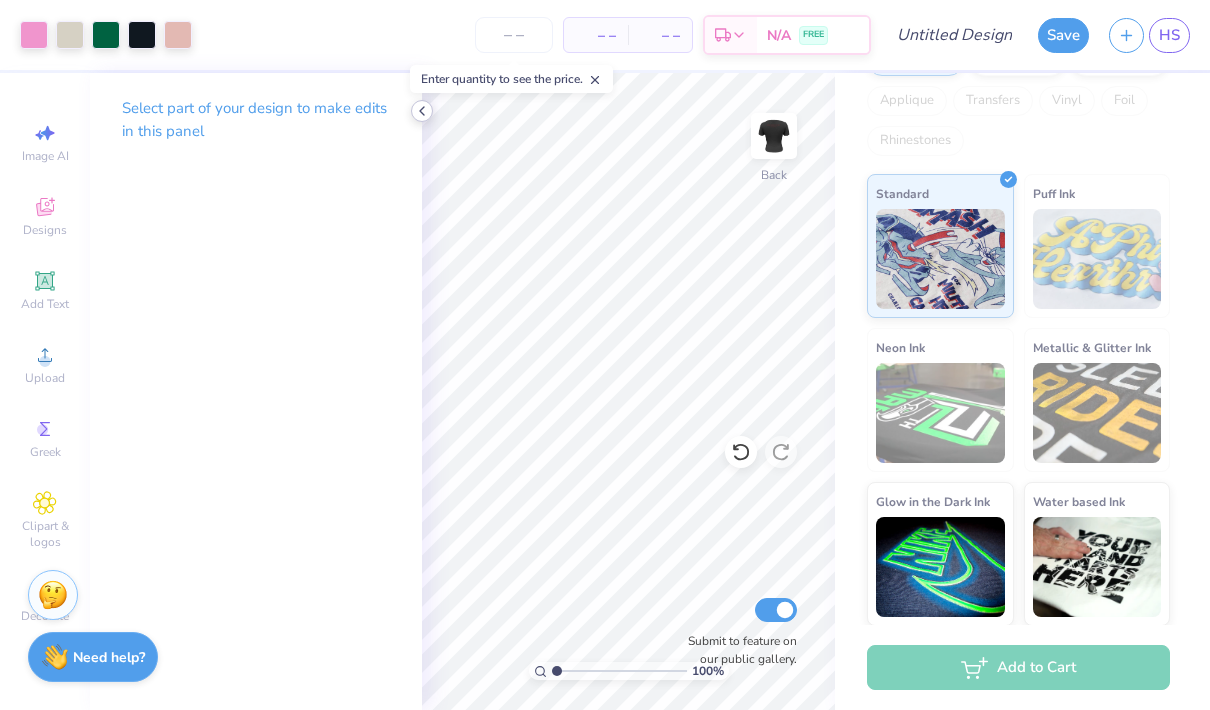click 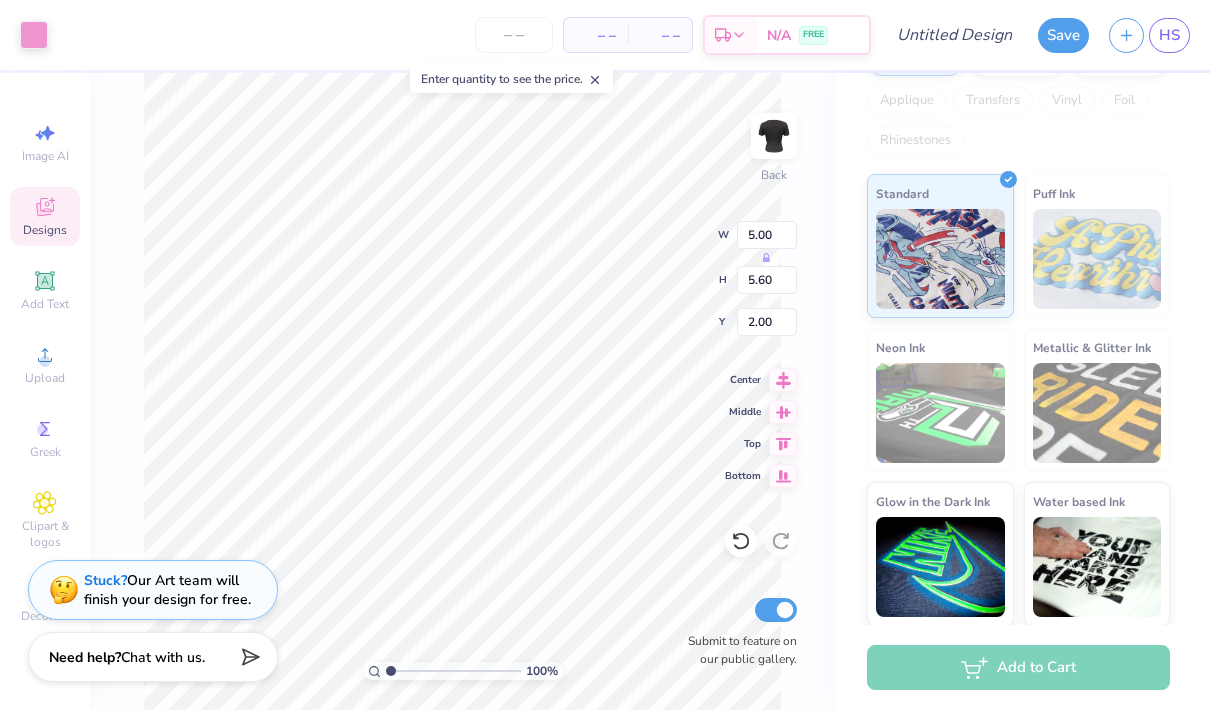 click on "Fresh Prints Sunset Ribbed T-shirt Fresh Prints # FP28 Minimum Order:  12 +   Print Type Screen Print Embroidery Digital Print Applique Transfers Vinyl Foil Rhinestones Standard Puff Ink Neon Ink Metallic & Glitter Ink Glow in the Dark Ink Water based Ink" at bounding box center (1022, 214) 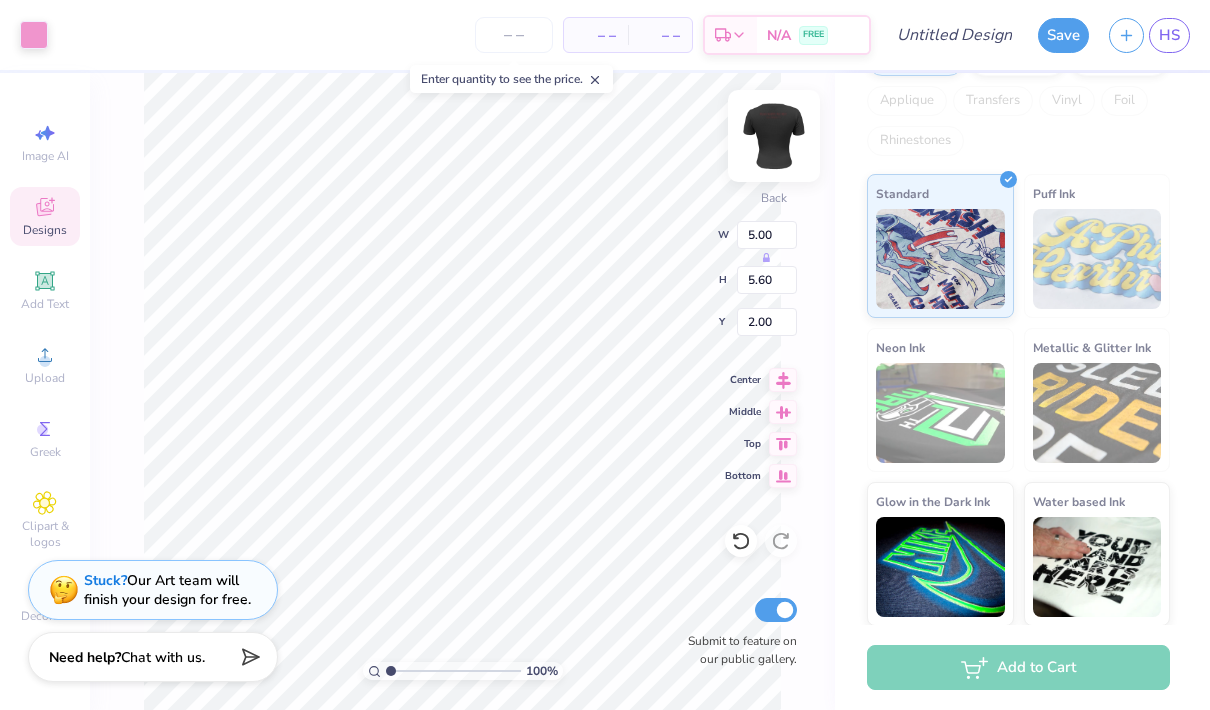 type on "11.20" 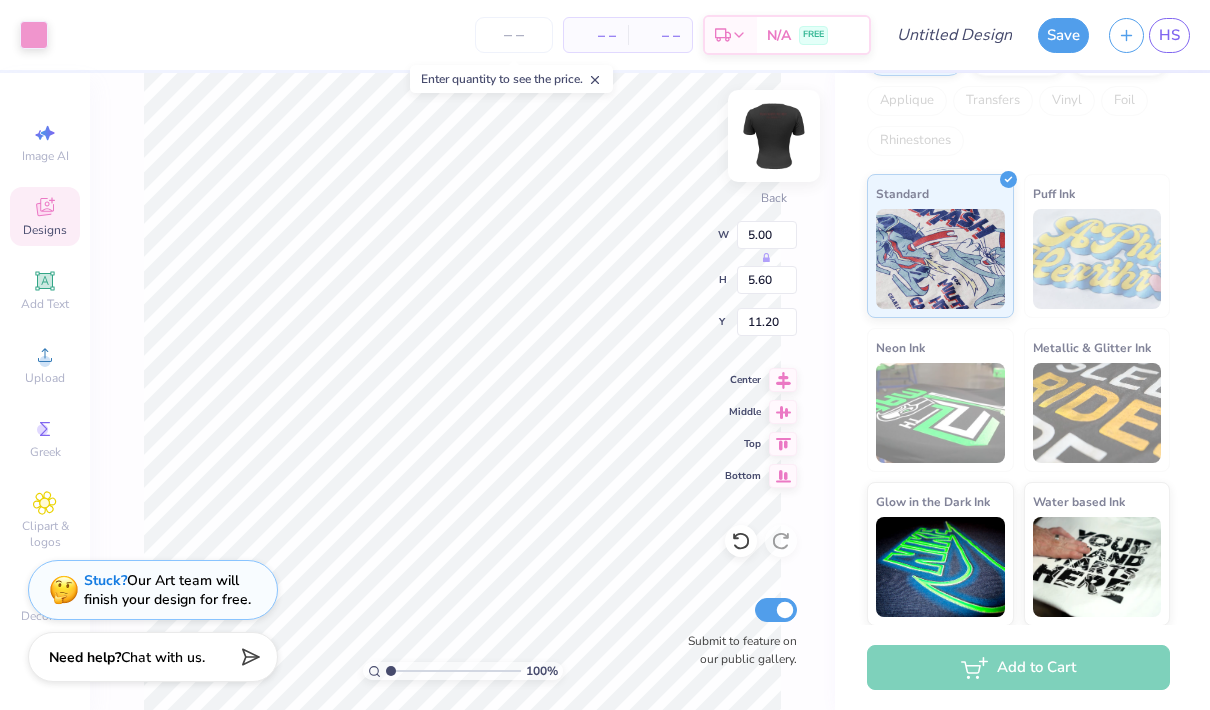 type on "6.98" 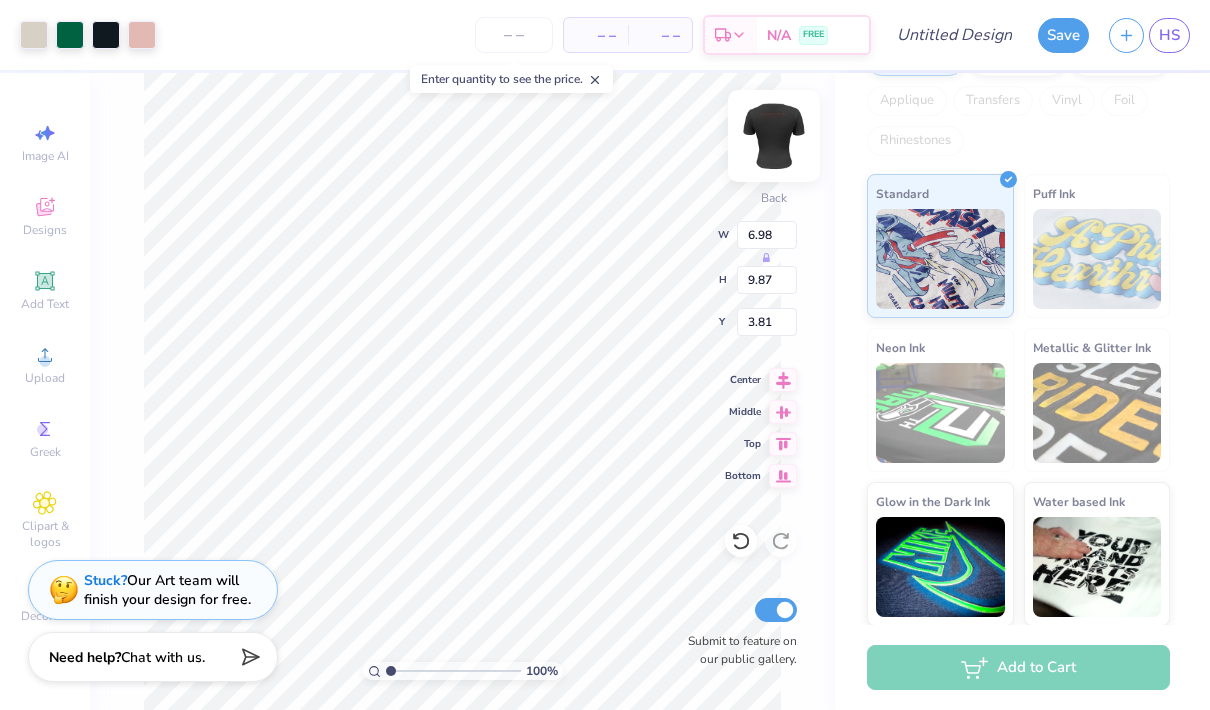 type on "1.33" 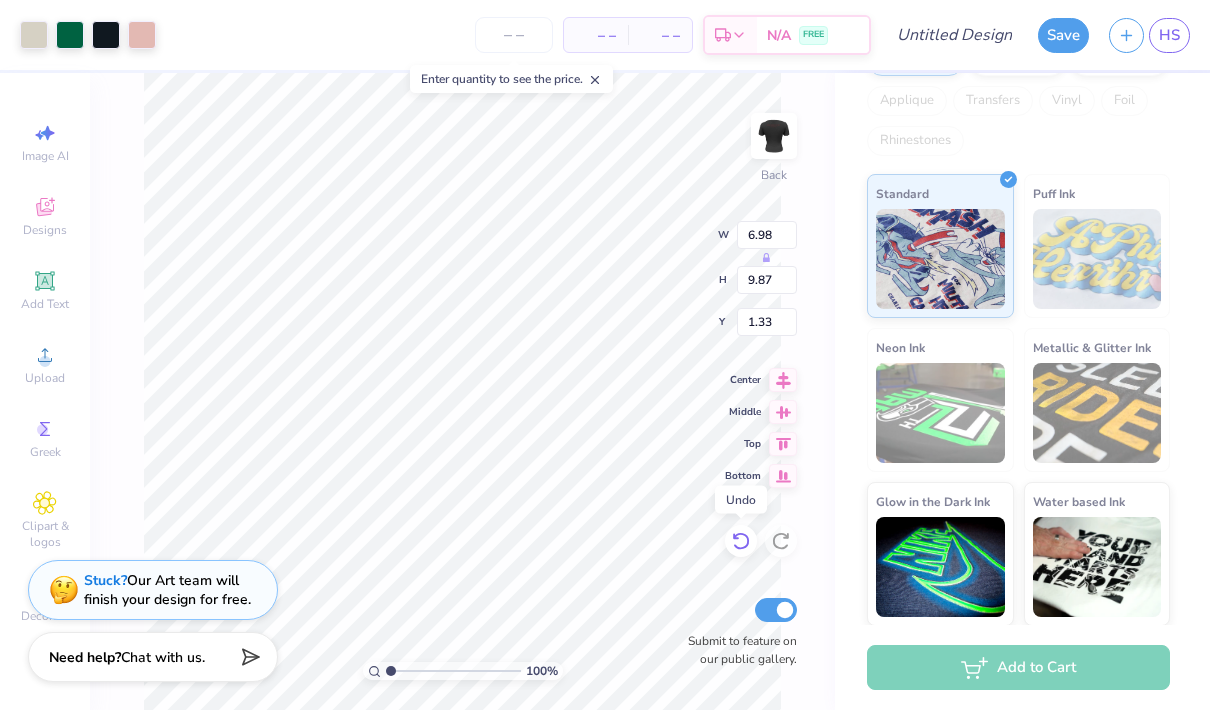 click 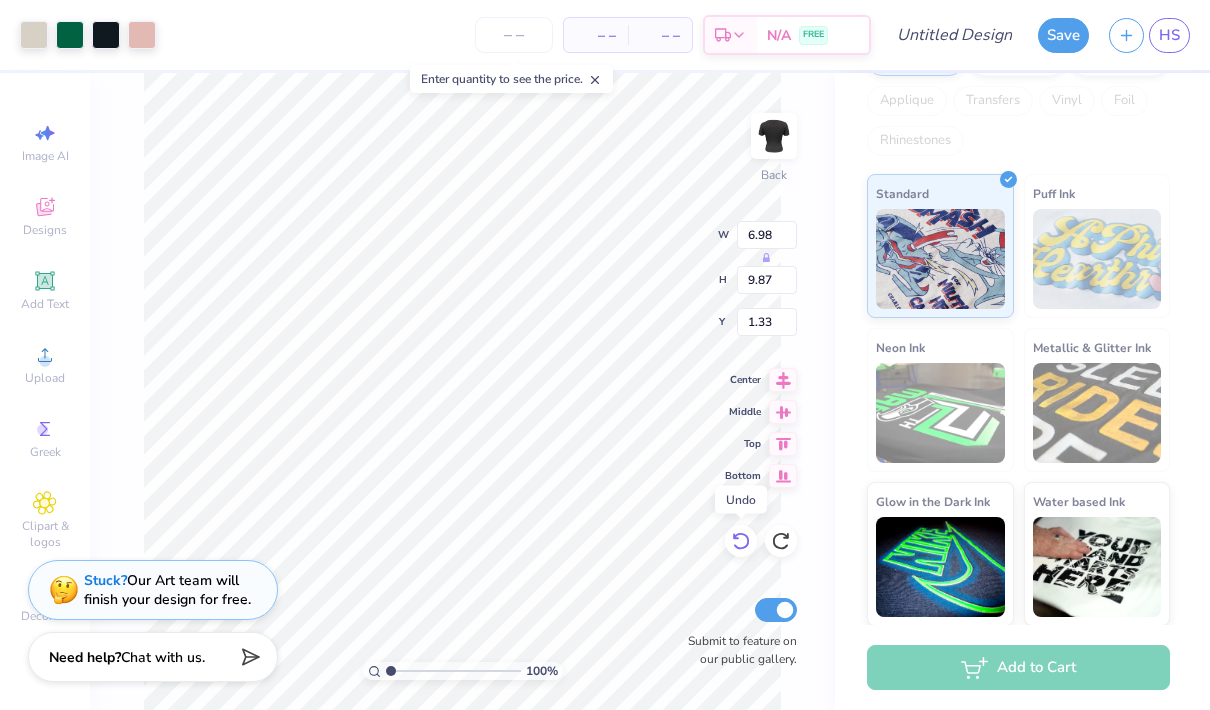 type on "3.81" 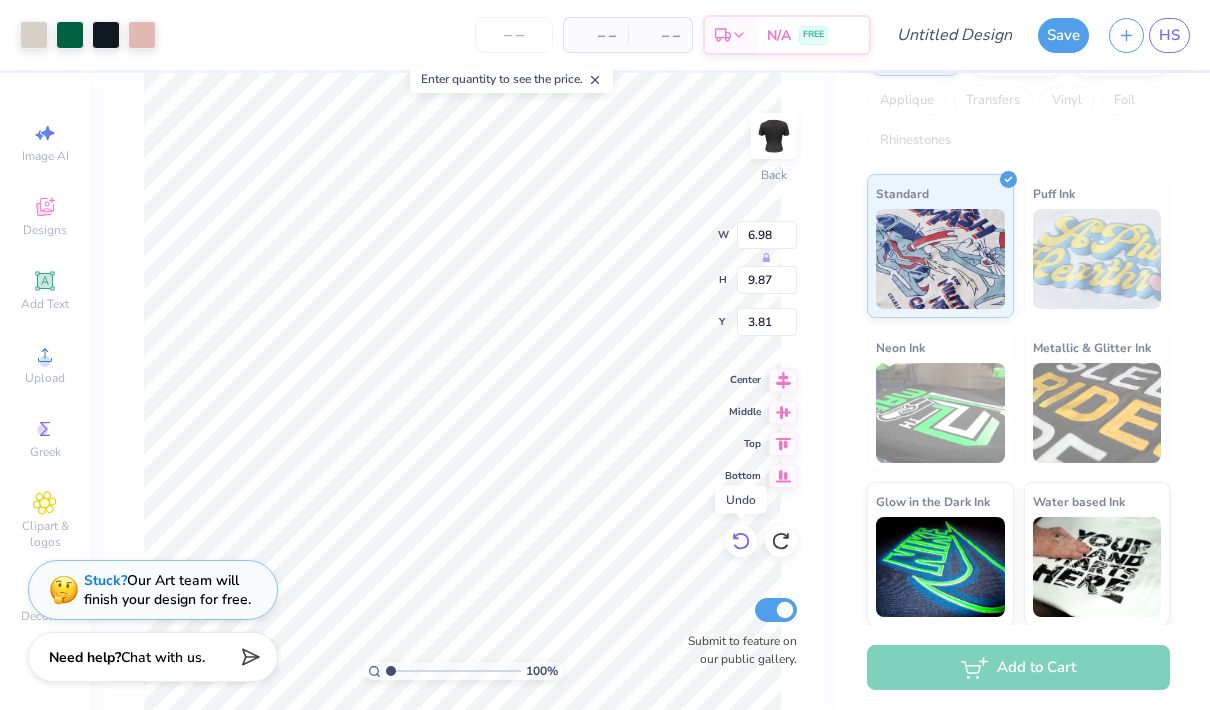 click 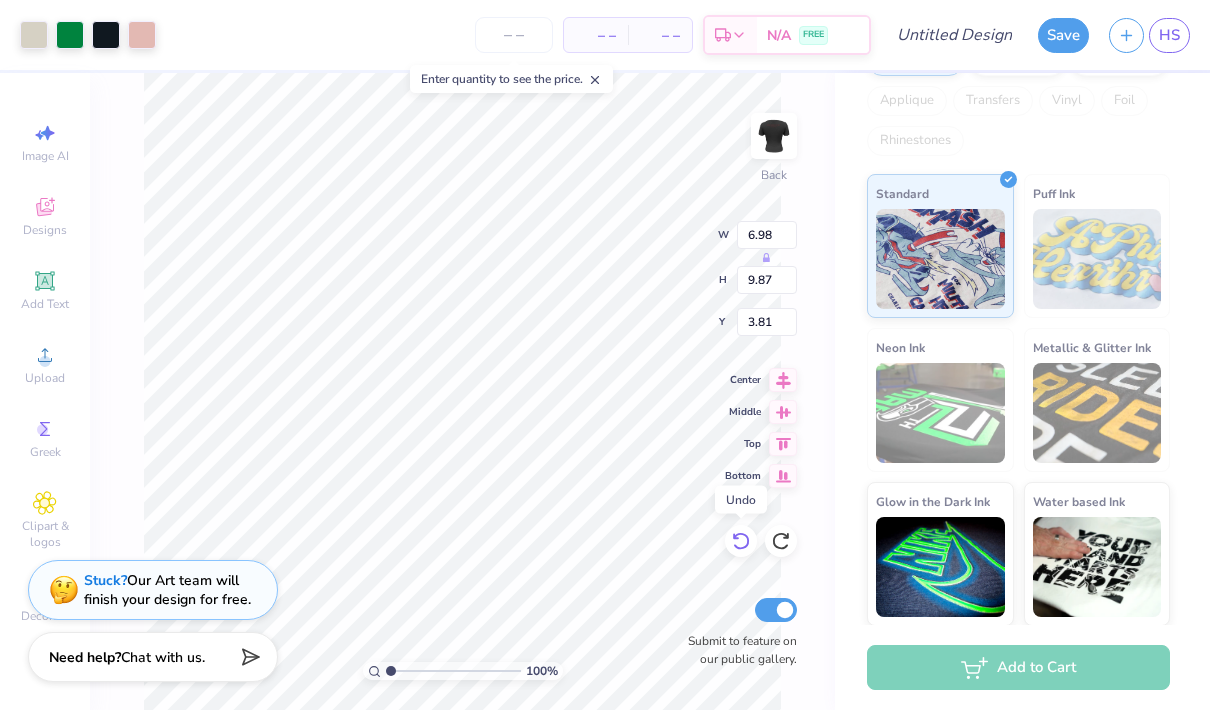click 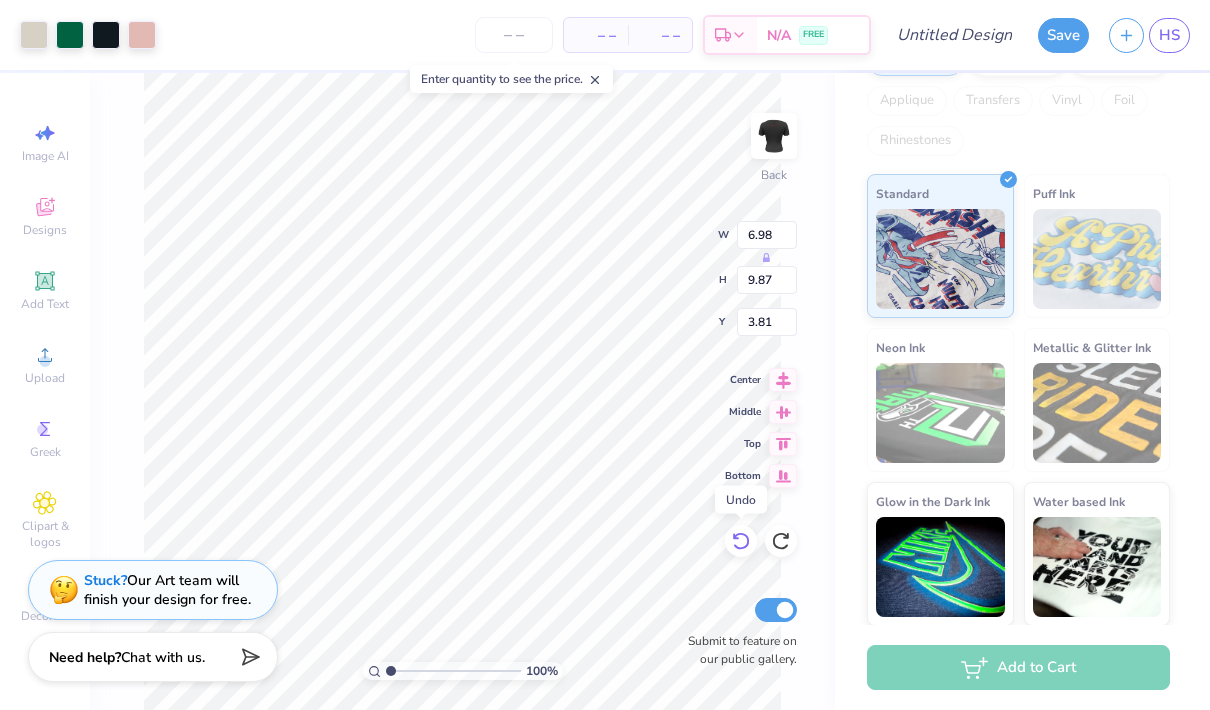 click 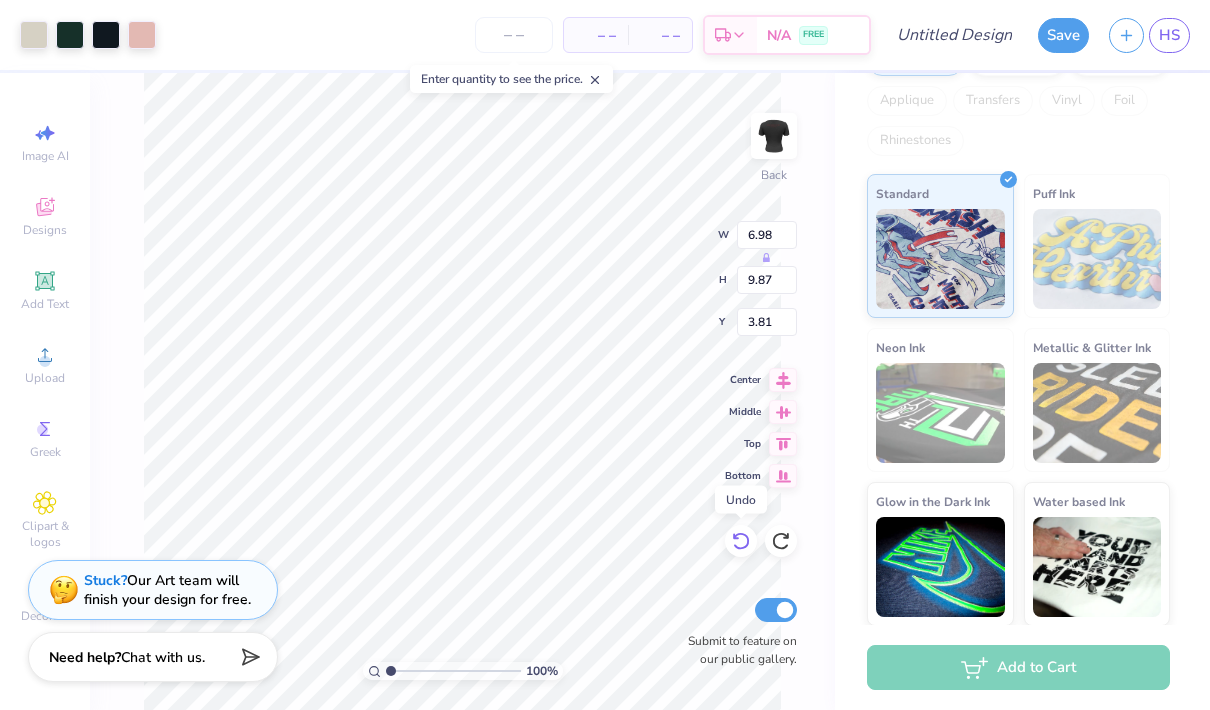 click 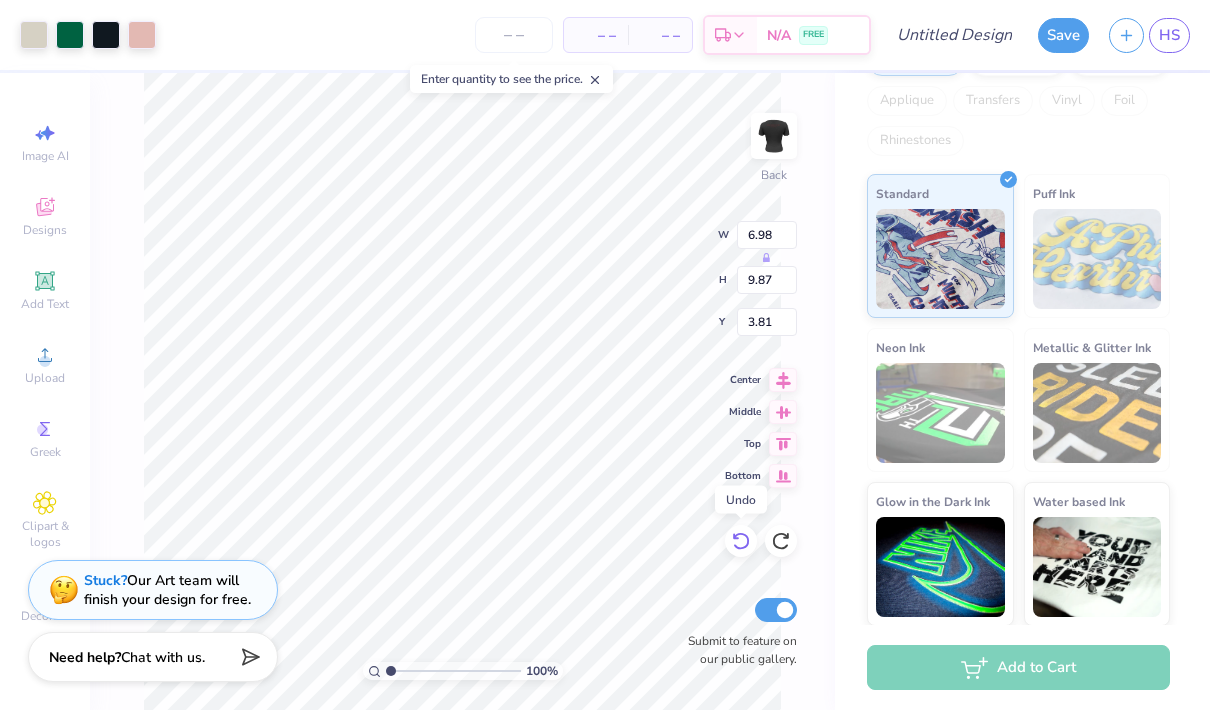 click 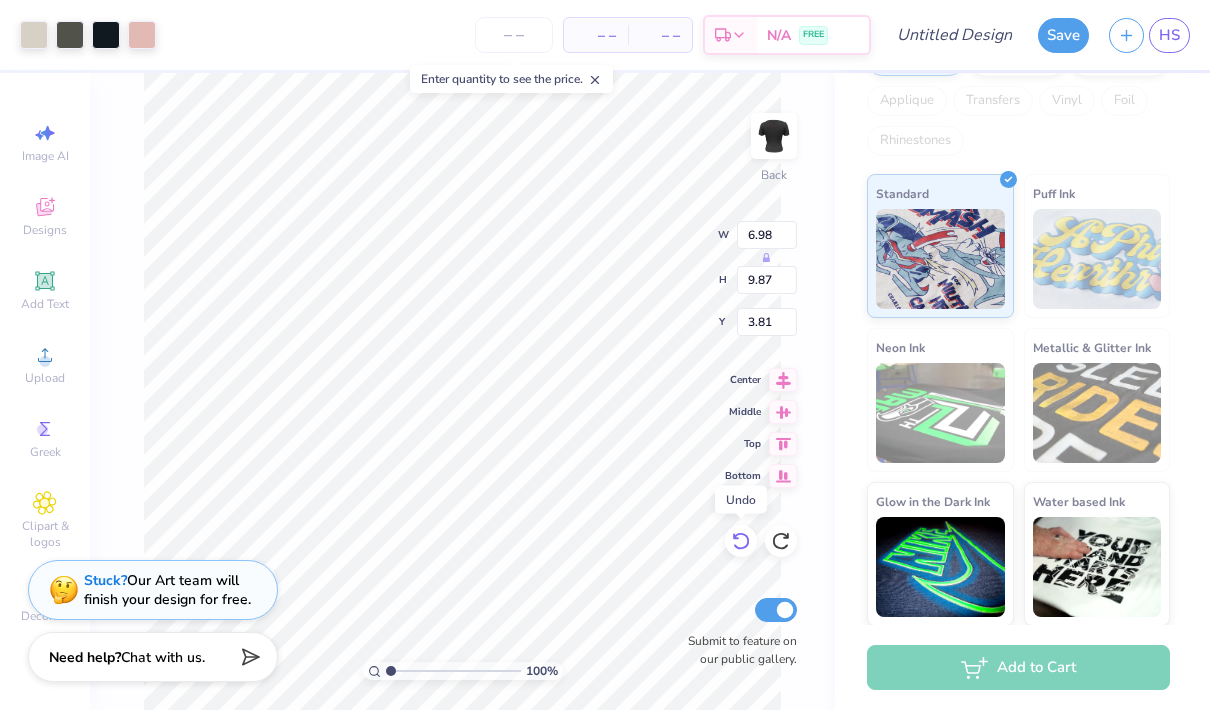 click 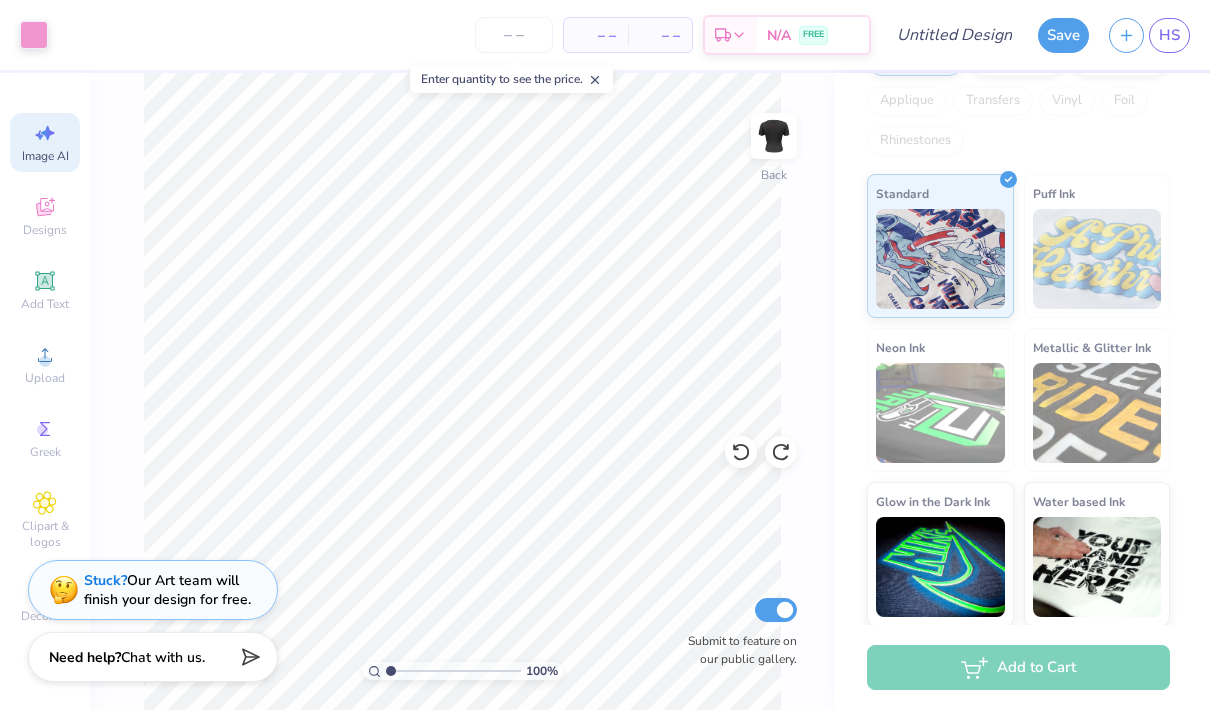 click 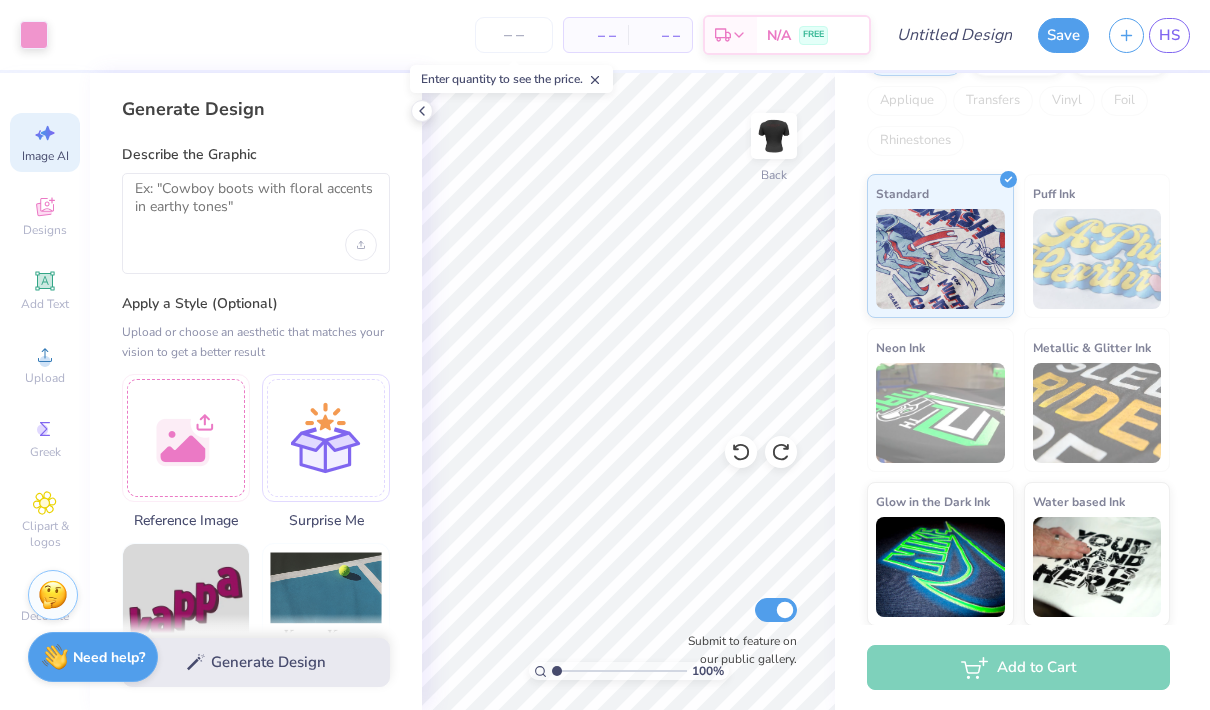 click 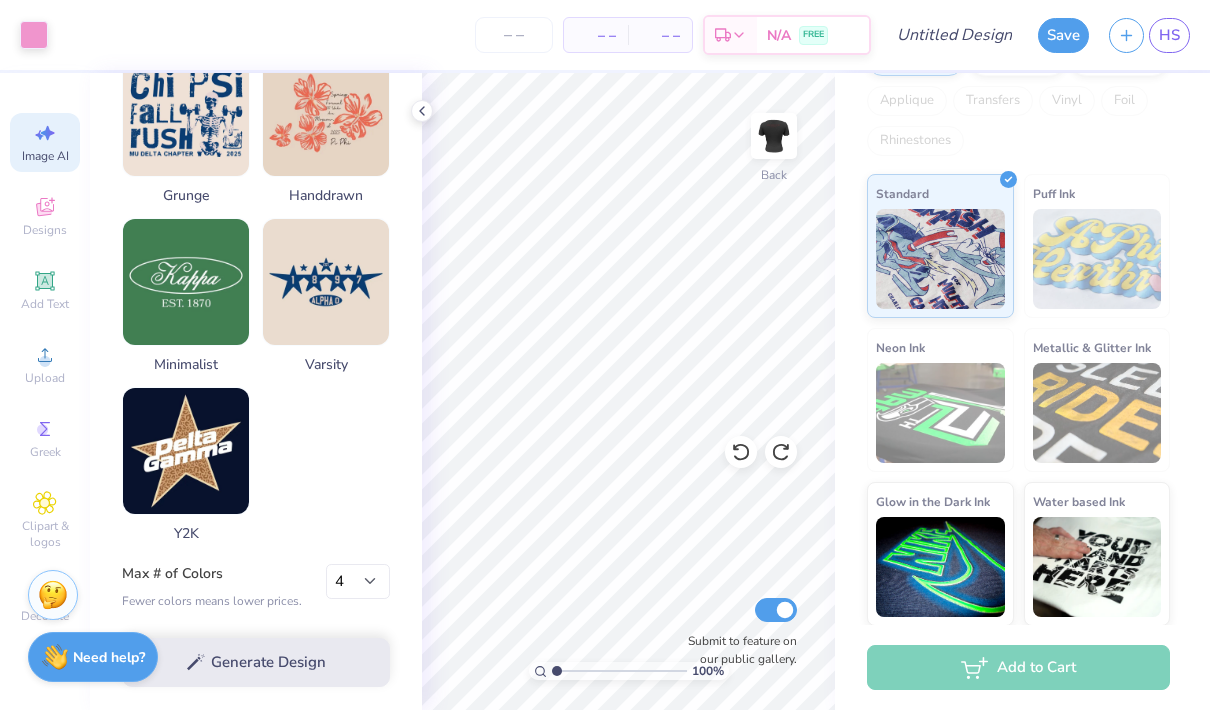 scroll, scrollTop: 1012, scrollLeft: 0, axis: vertical 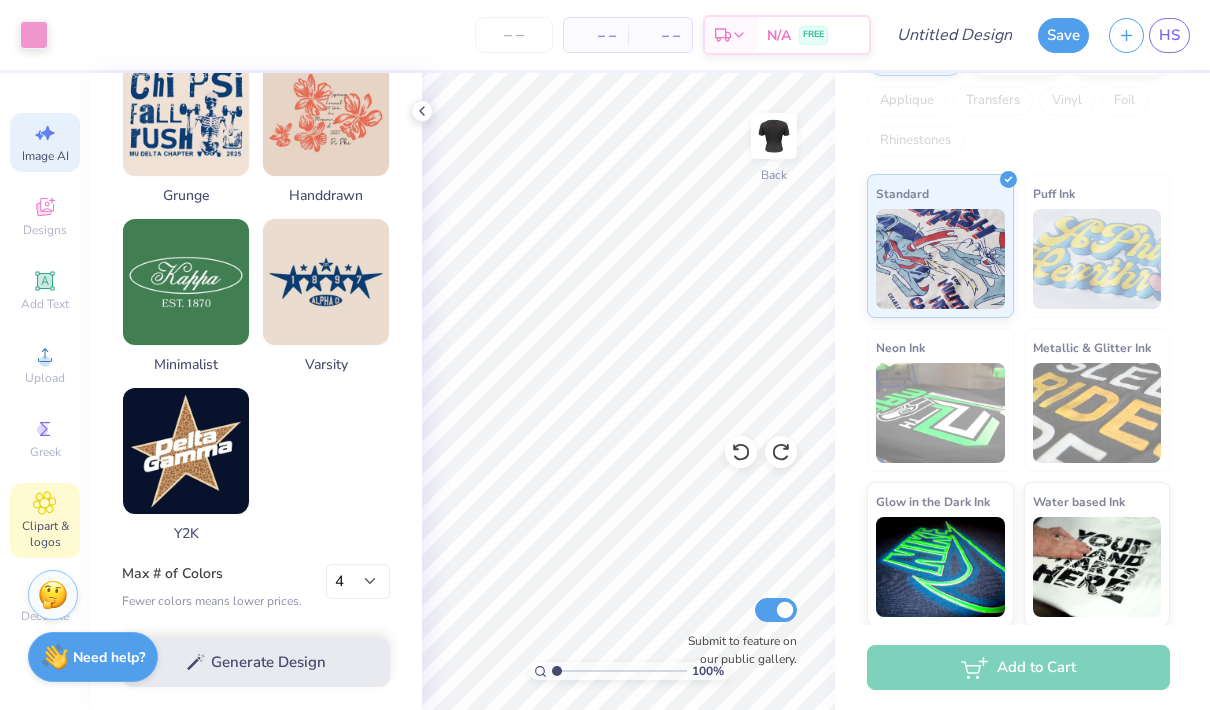 click 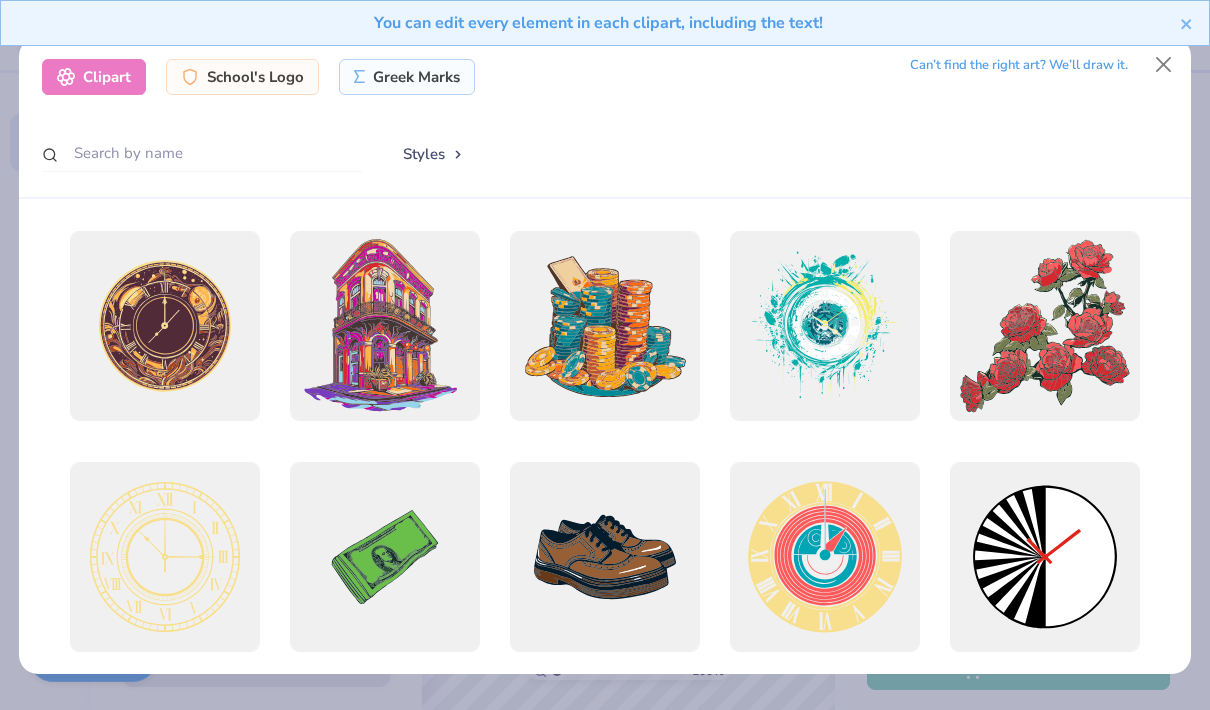 click on "You can edit every element in each clipart, including the text!" at bounding box center [605, 30] 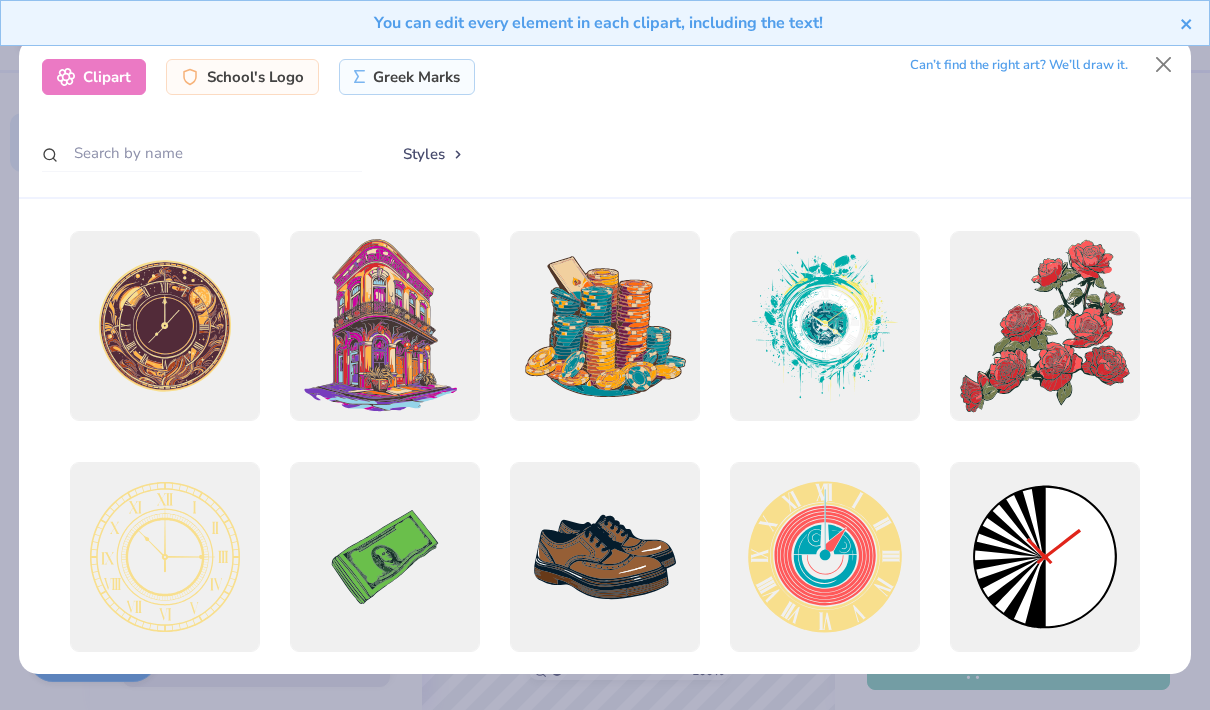 click 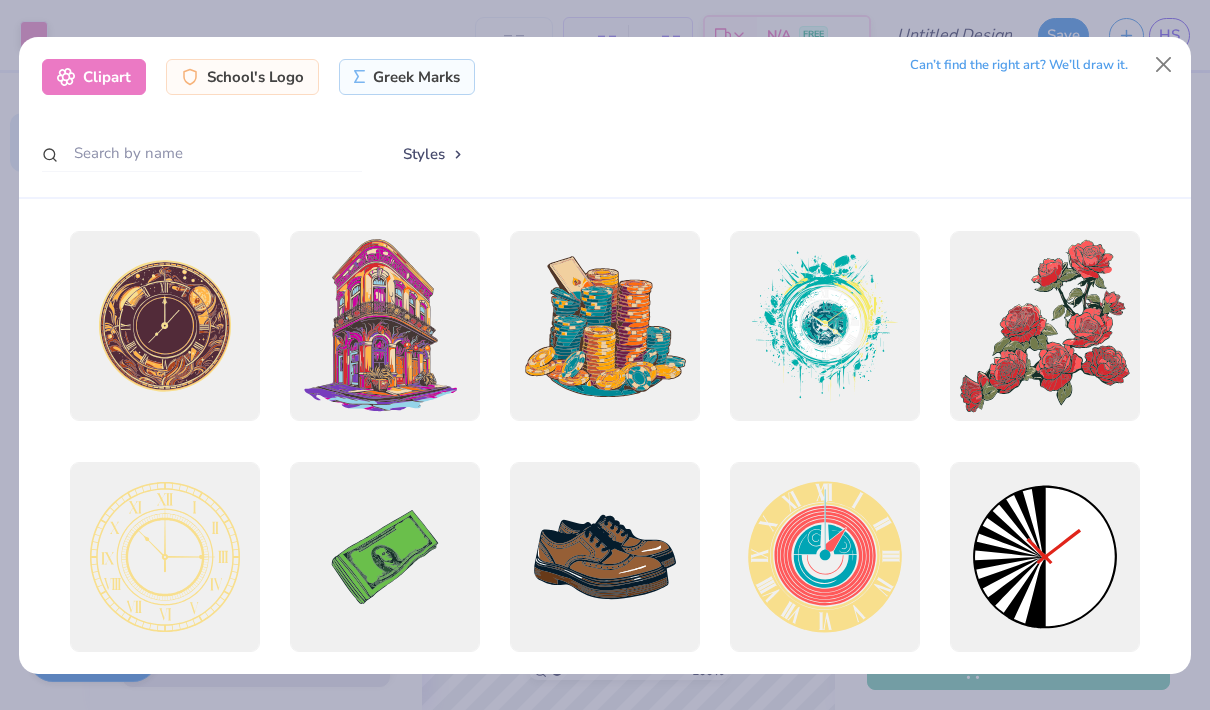 click at bounding box center [1164, 64] 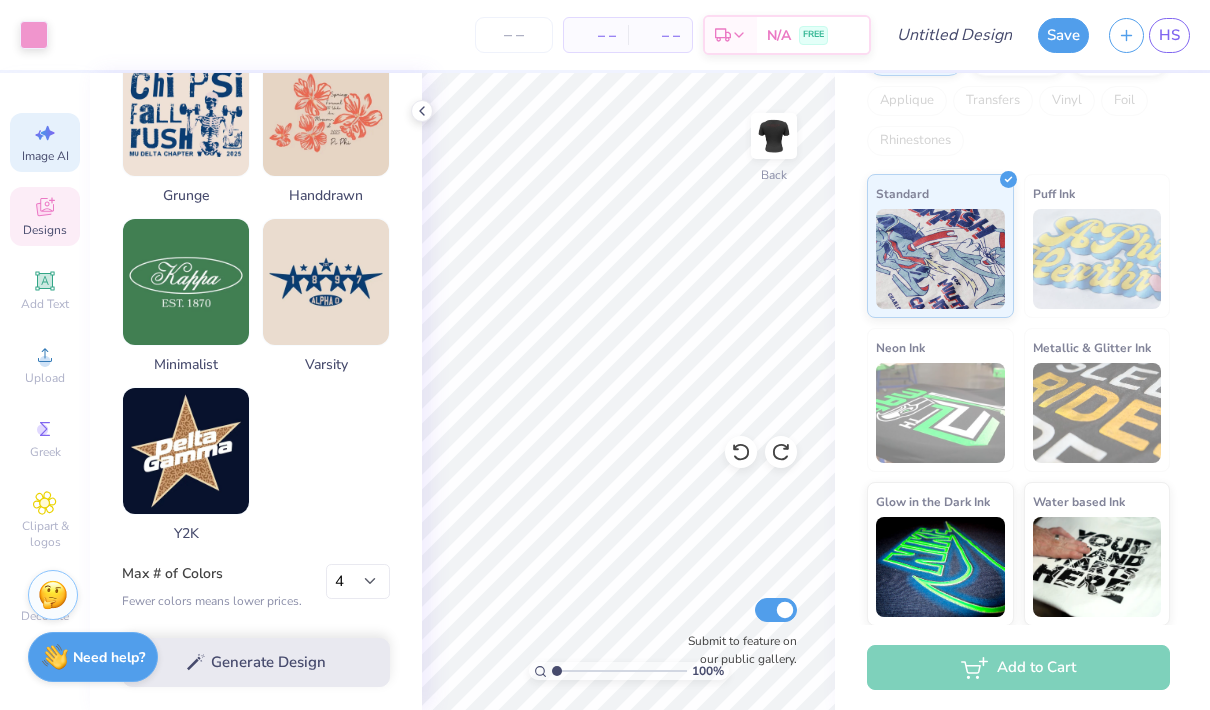 click 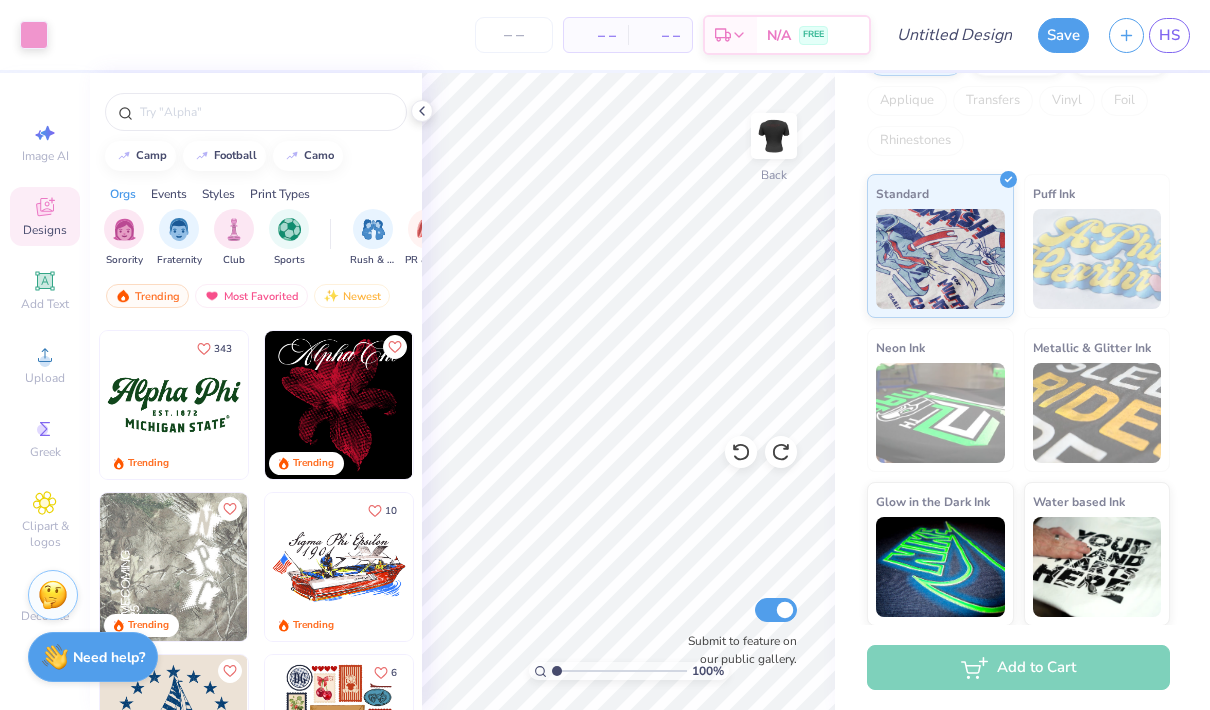 scroll, scrollTop: 1235, scrollLeft: 0, axis: vertical 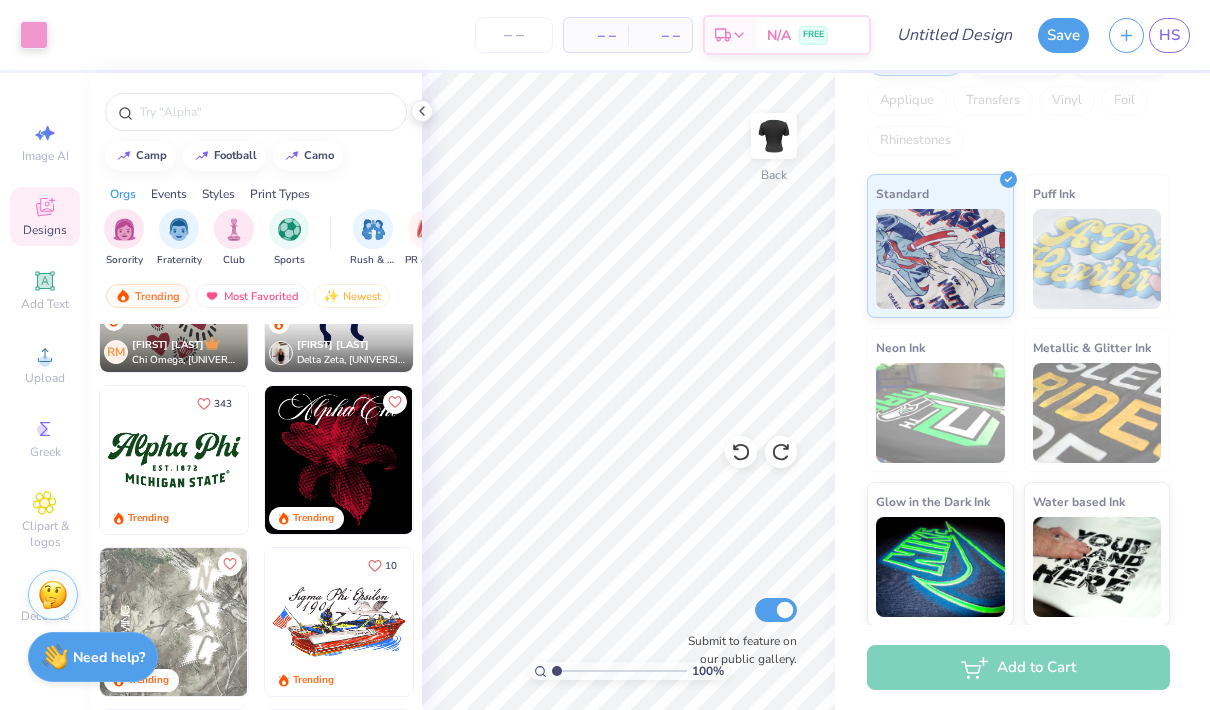 click at bounding box center [339, 460] 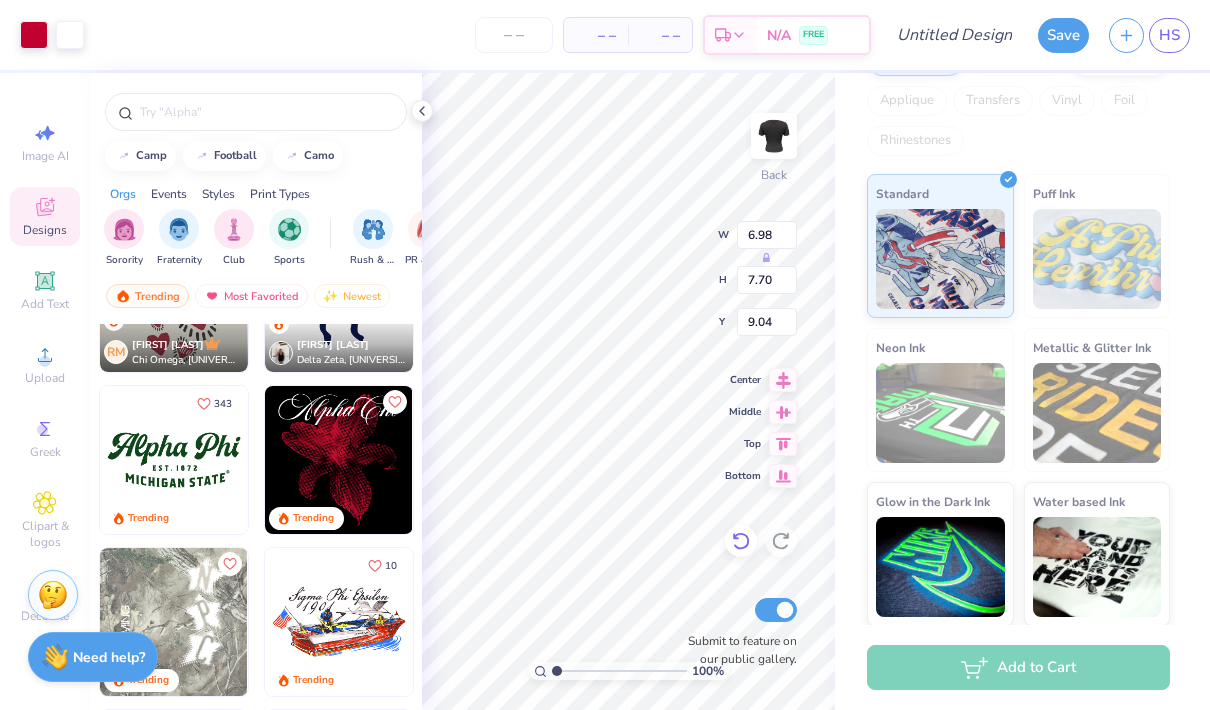 click at bounding box center (741, 541) 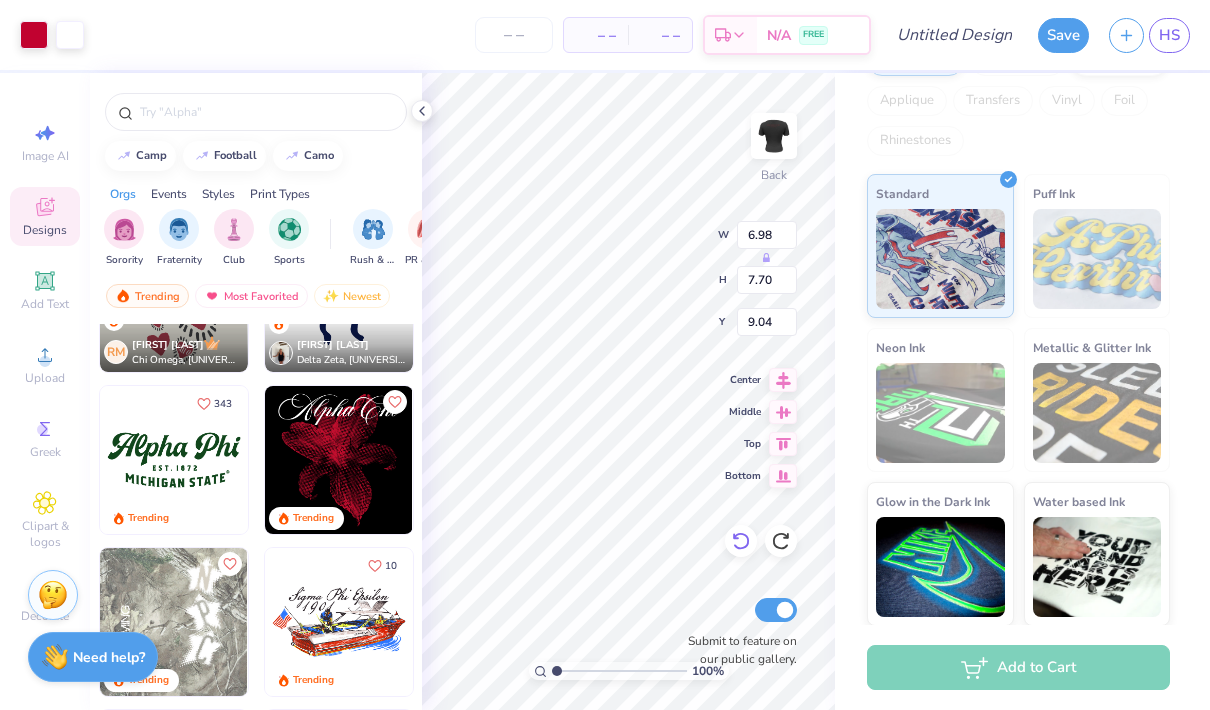 type on "5.68" 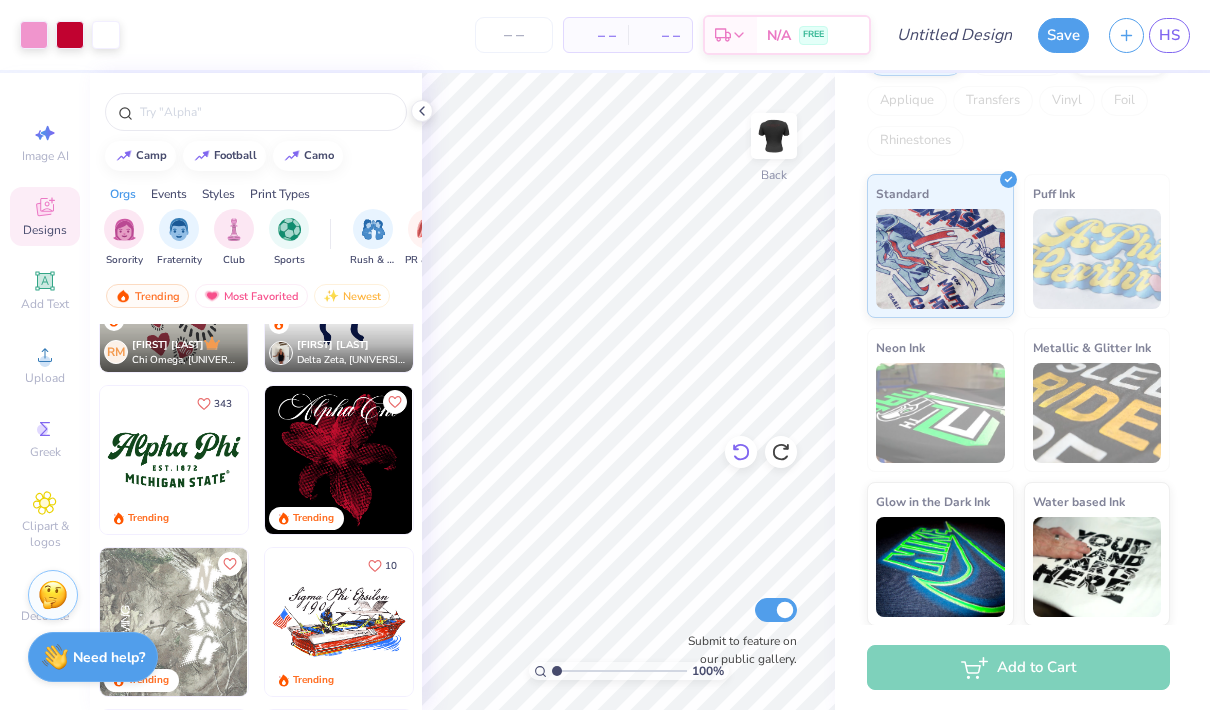 click 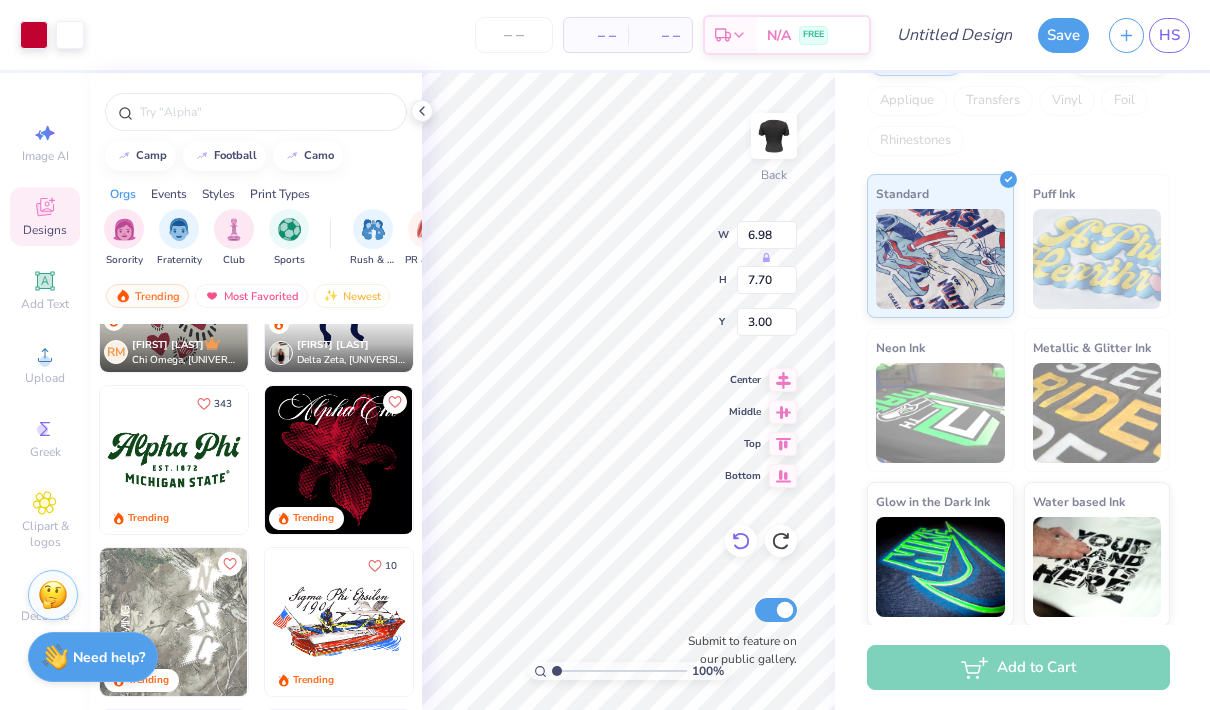 click 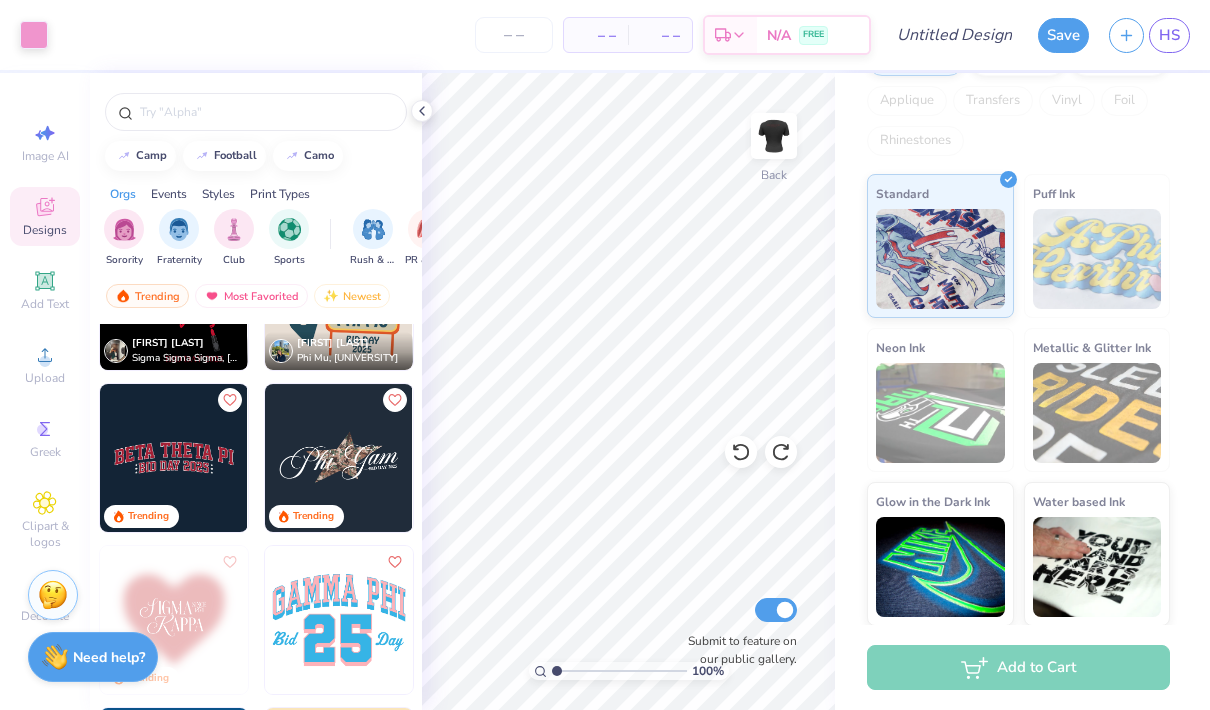 scroll, scrollTop: 3427, scrollLeft: 0, axis: vertical 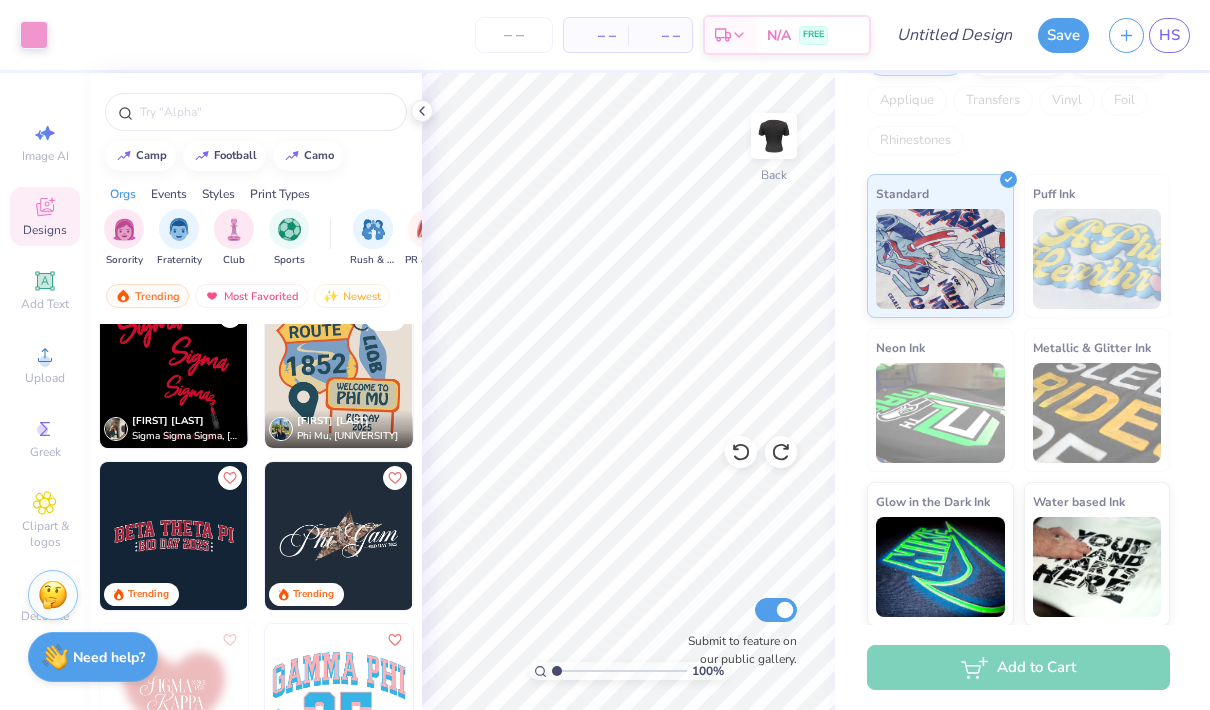 click at bounding box center (174, 374) 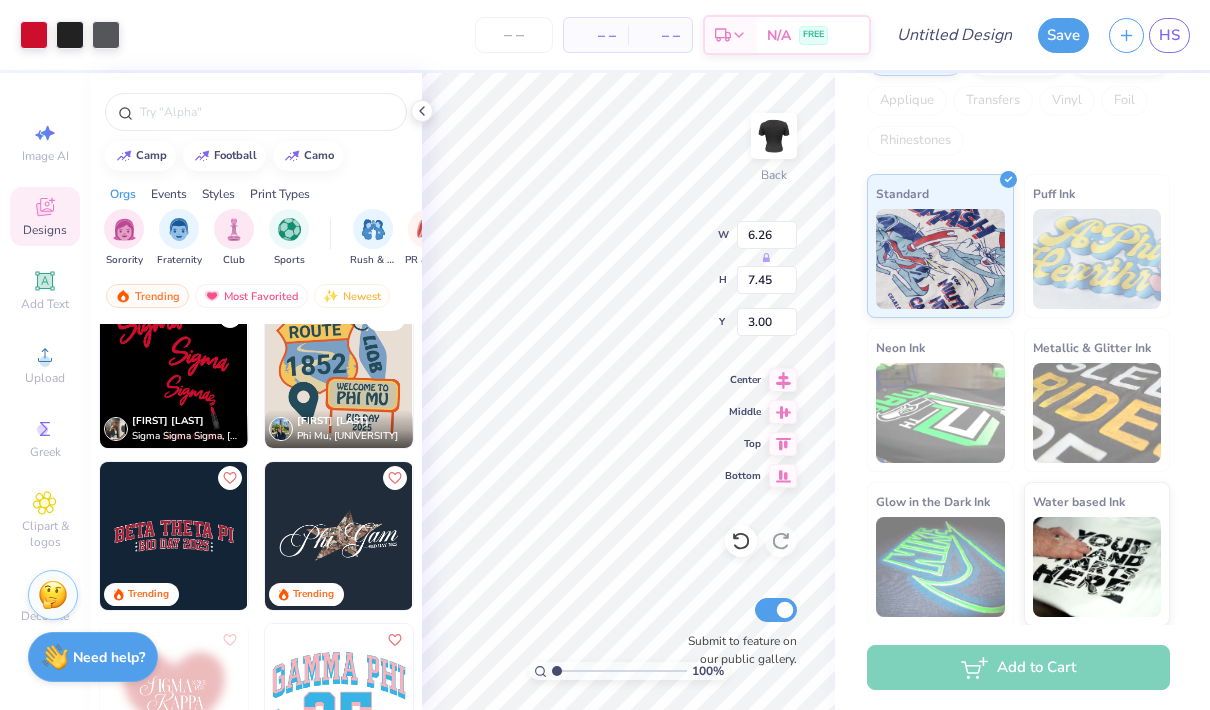 scroll, scrollTop: 0, scrollLeft: 11, axis: horizontal 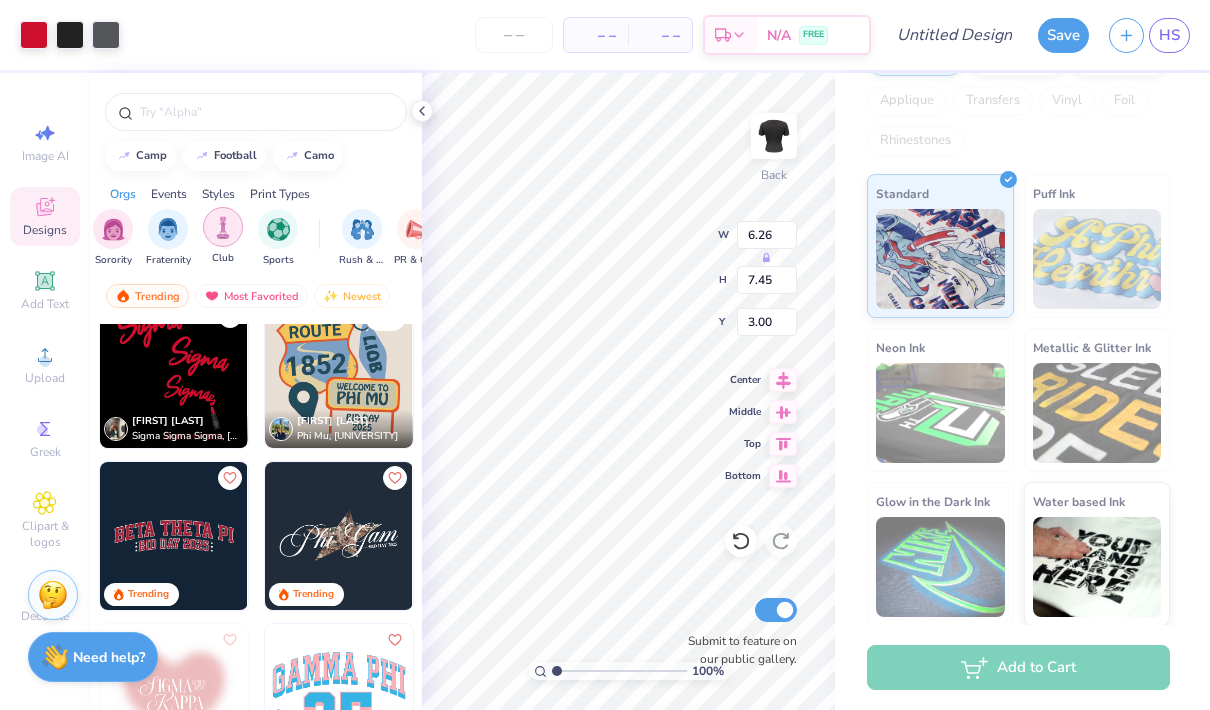 click at bounding box center [278, 229] 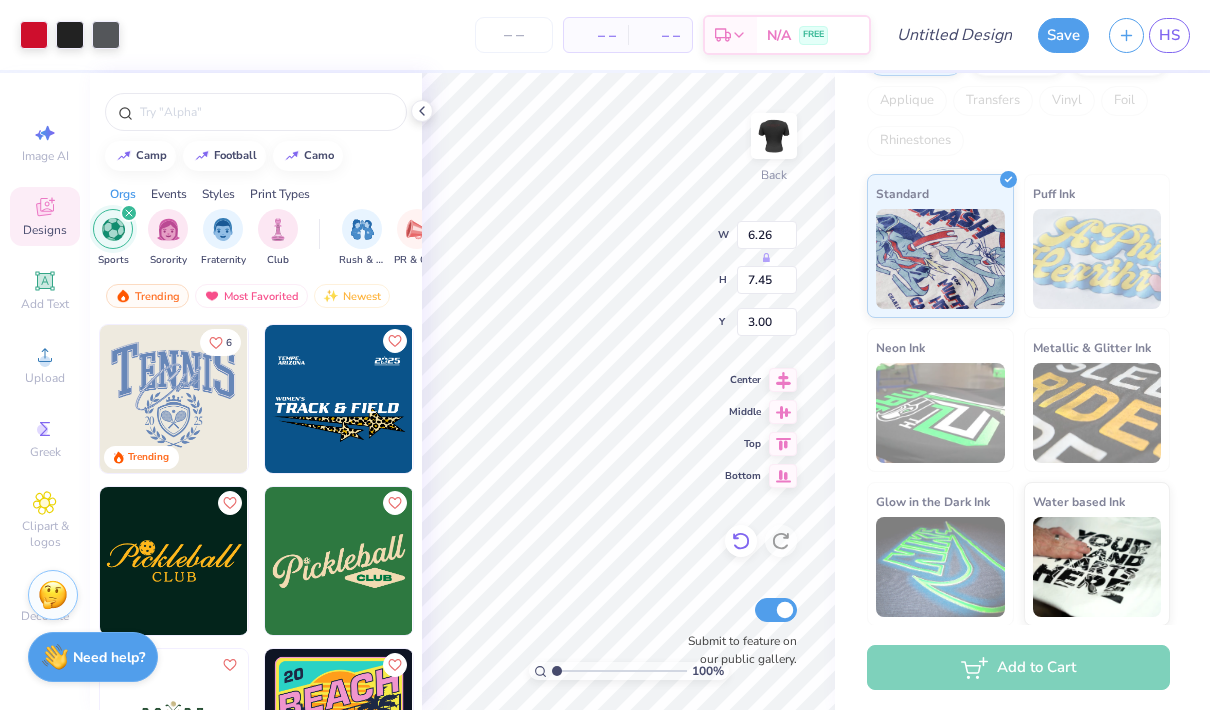 click 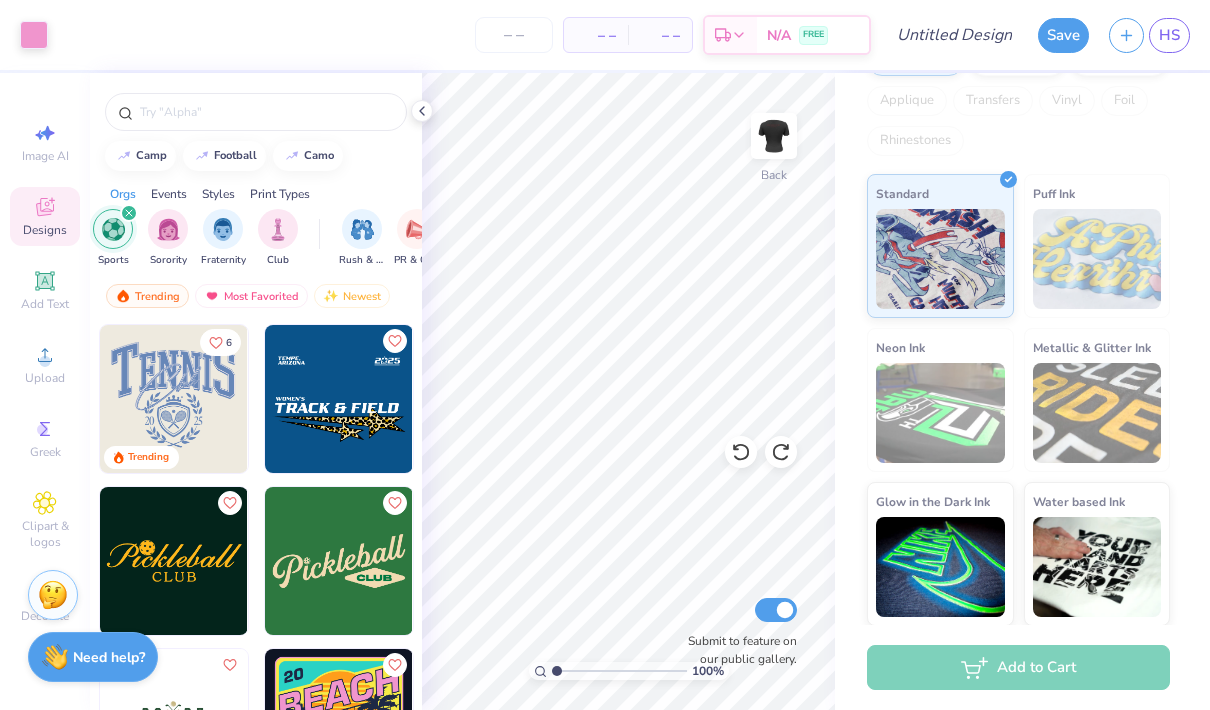click at bounding box center (339, 399) 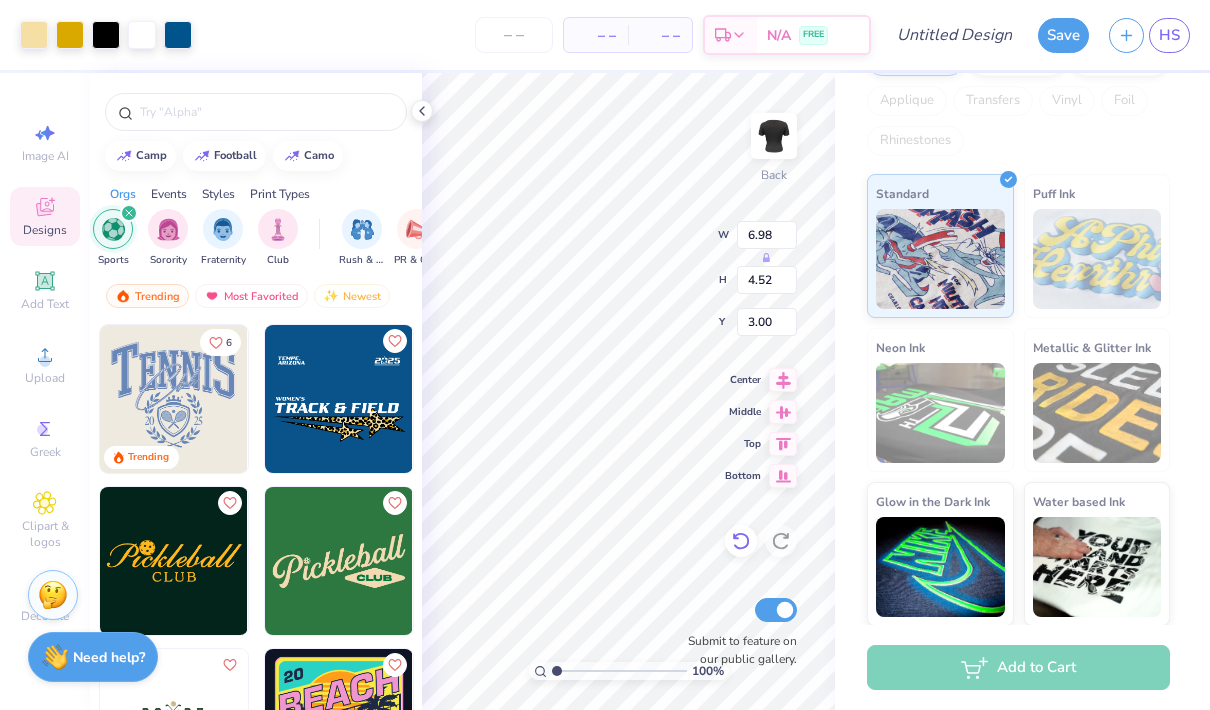 click 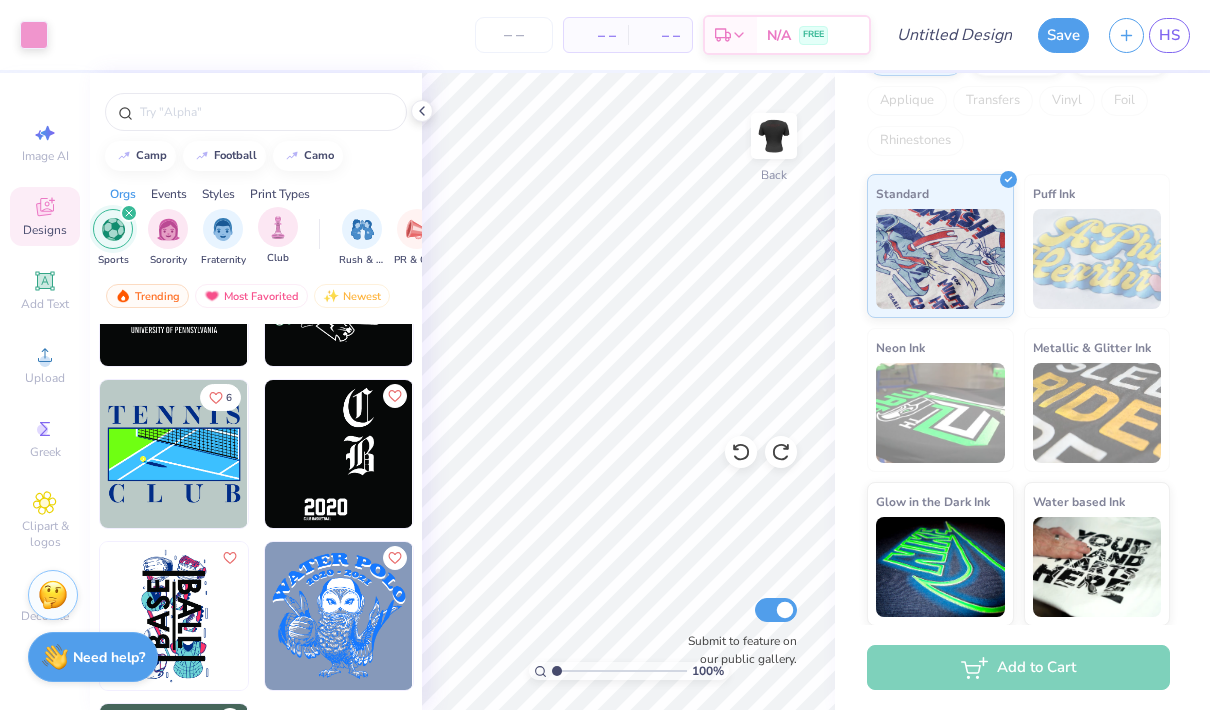 scroll, scrollTop: 9179, scrollLeft: 0, axis: vertical 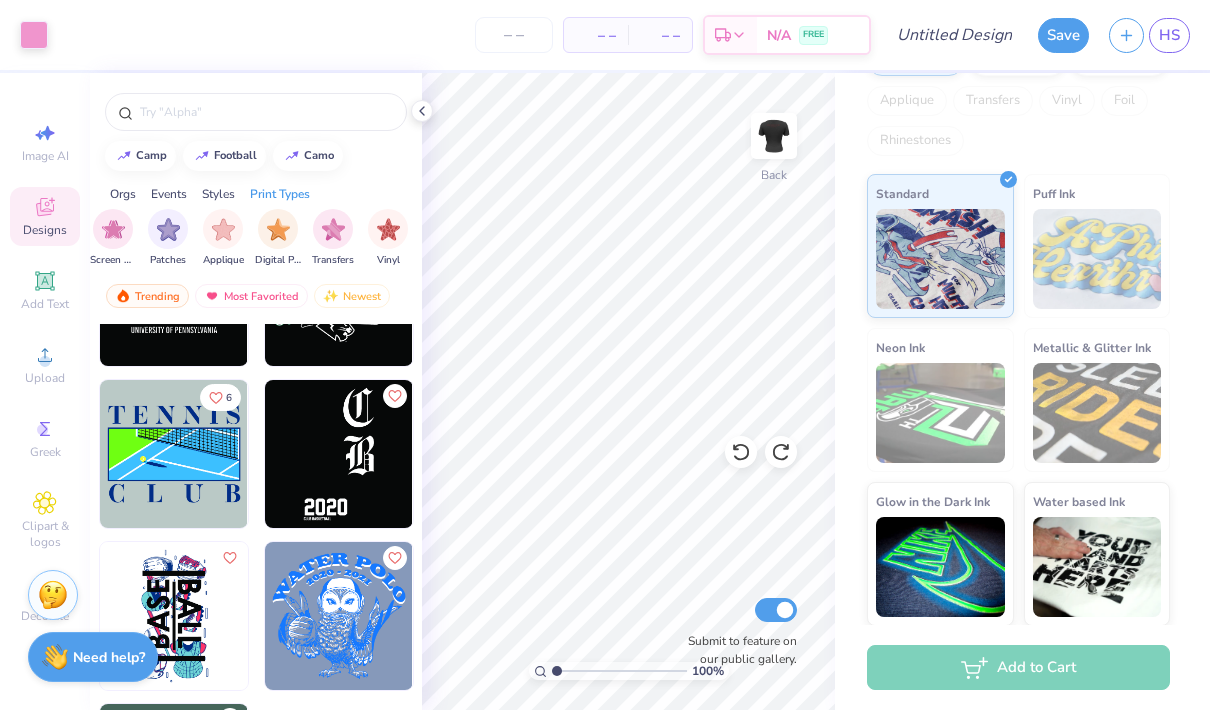 click on "Events" at bounding box center (169, 194) 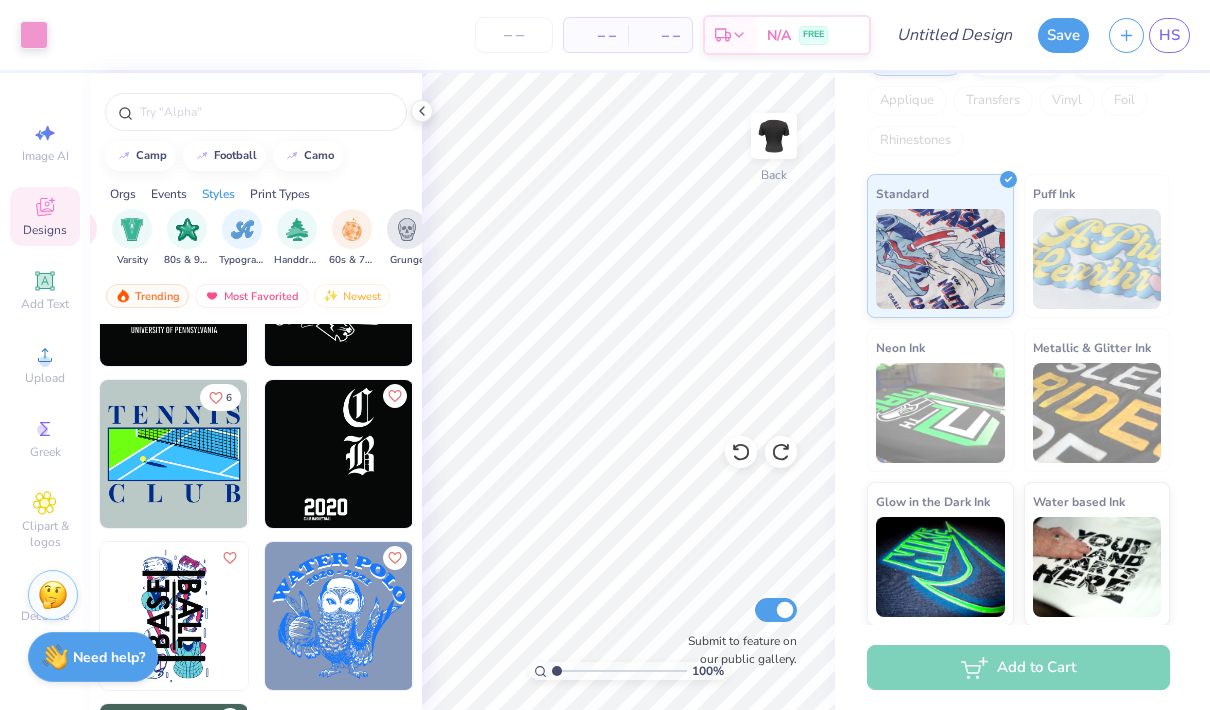 scroll, scrollTop: 0, scrollLeft: 249, axis: horizontal 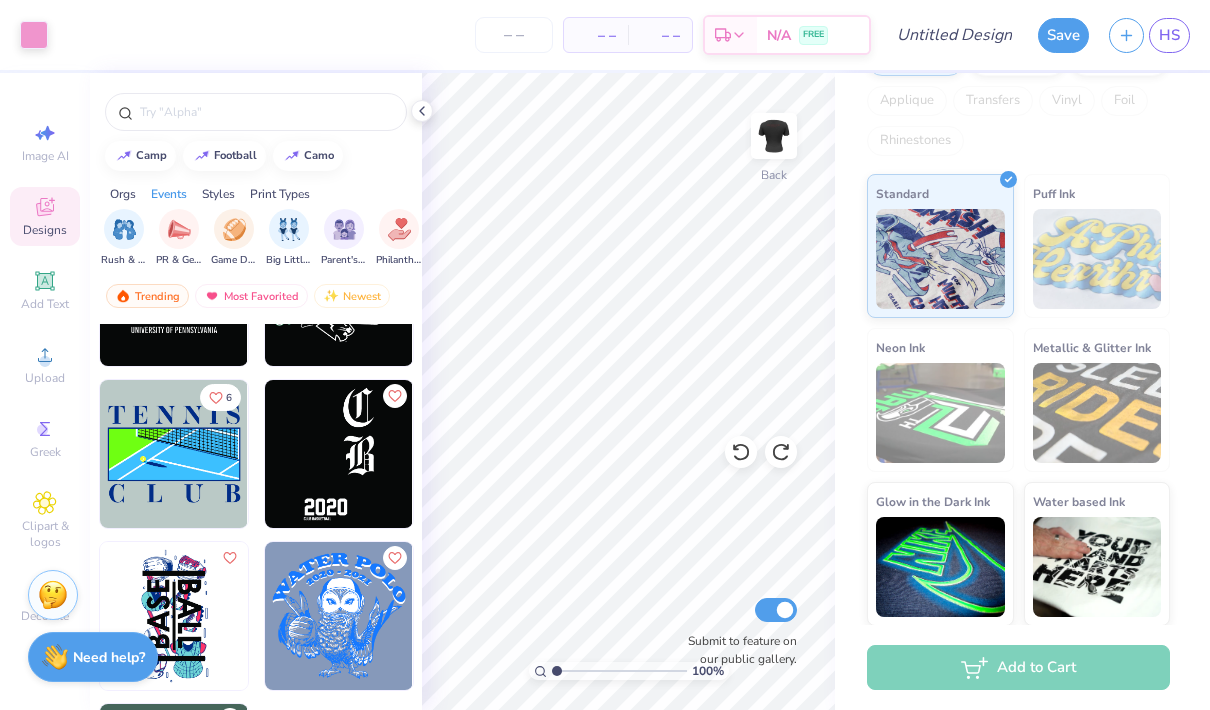 click on "Styles" at bounding box center (218, 194) 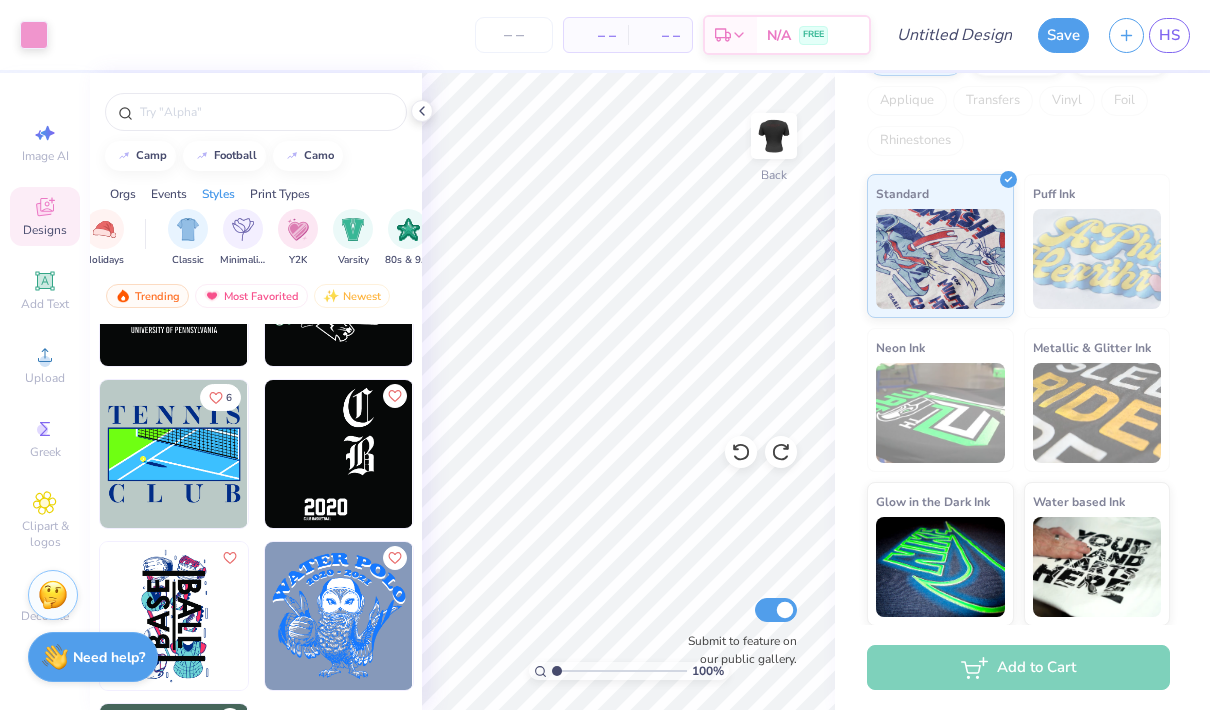 scroll, scrollTop: 0, scrollLeft: 1048, axis: horizontal 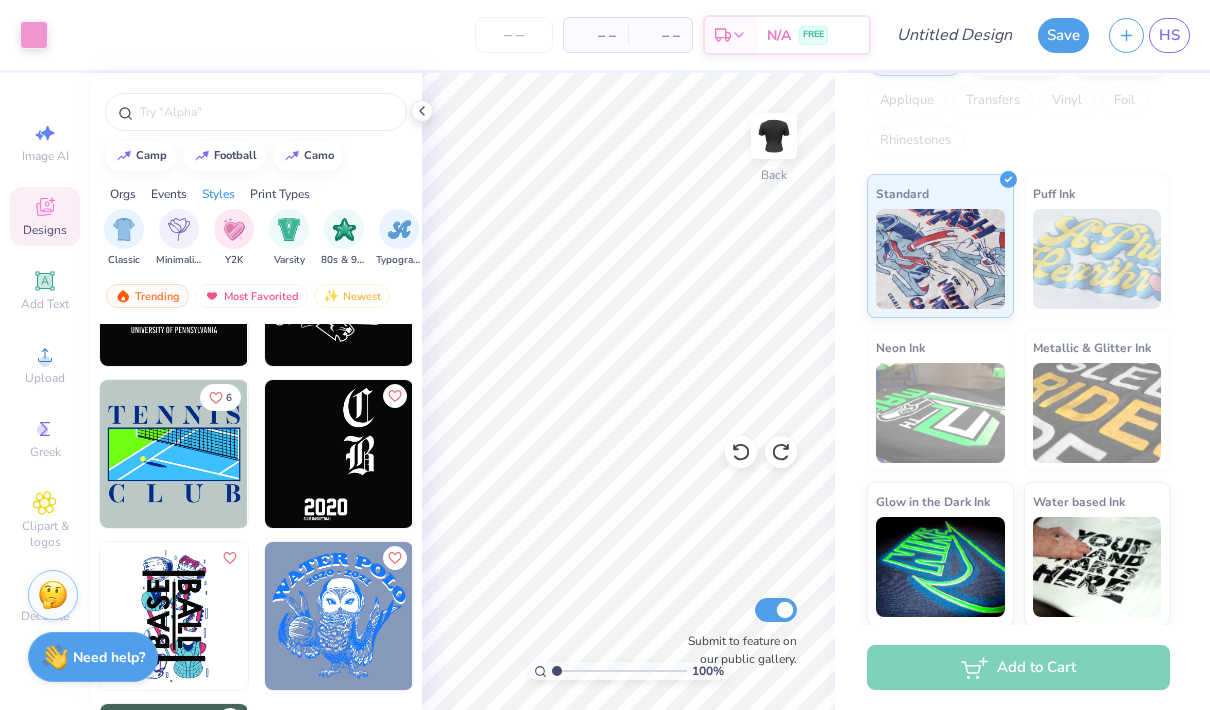 click on "Print Types" at bounding box center [280, 194] 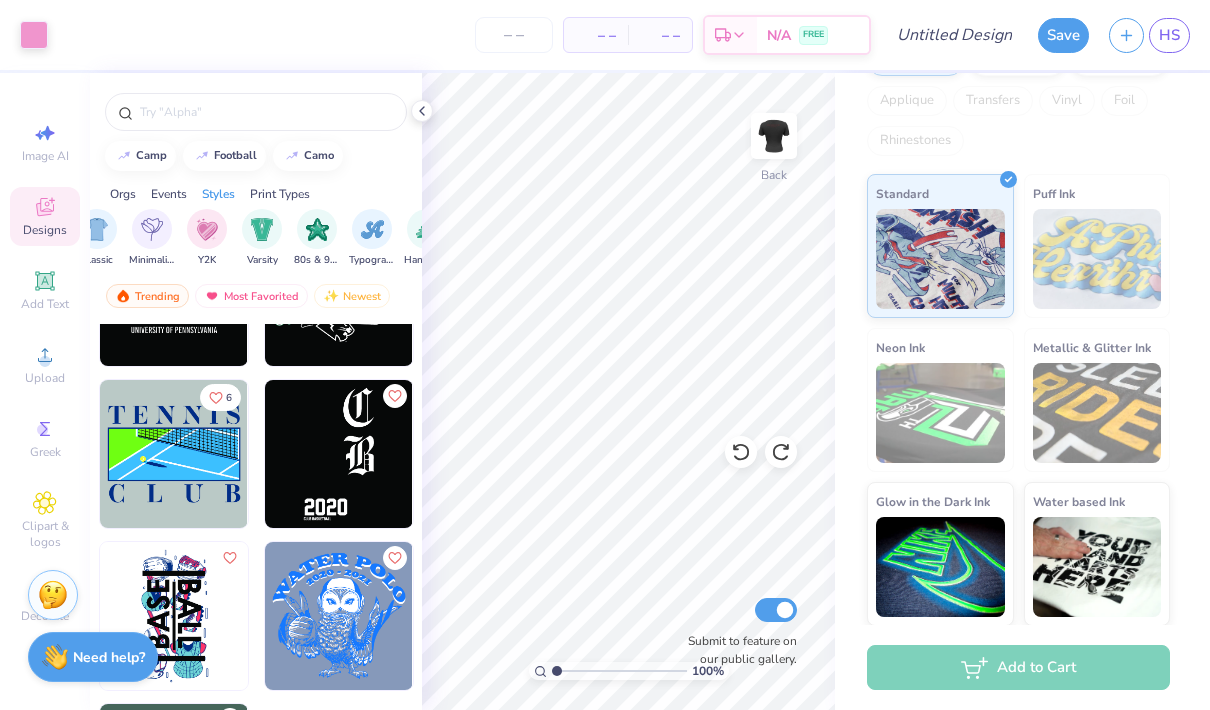 scroll, scrollTop: 0, scrollLeft: 1072, axis: horizontal 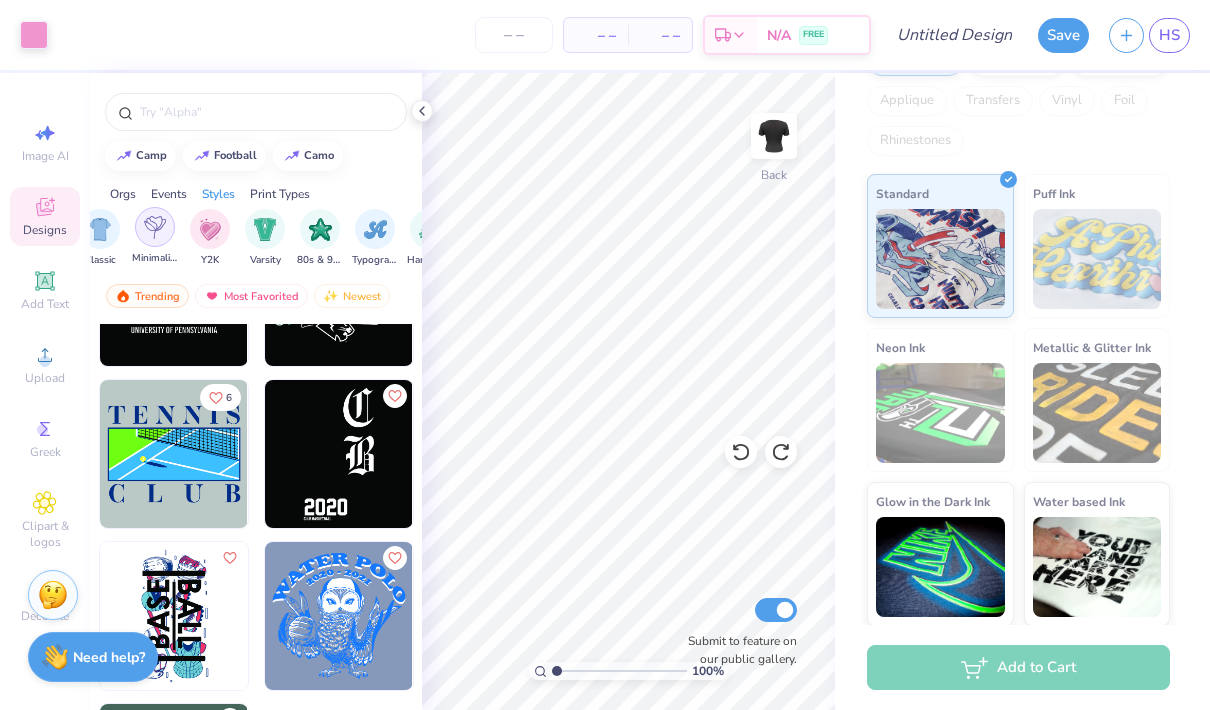 click at bounding box center [210, 229] 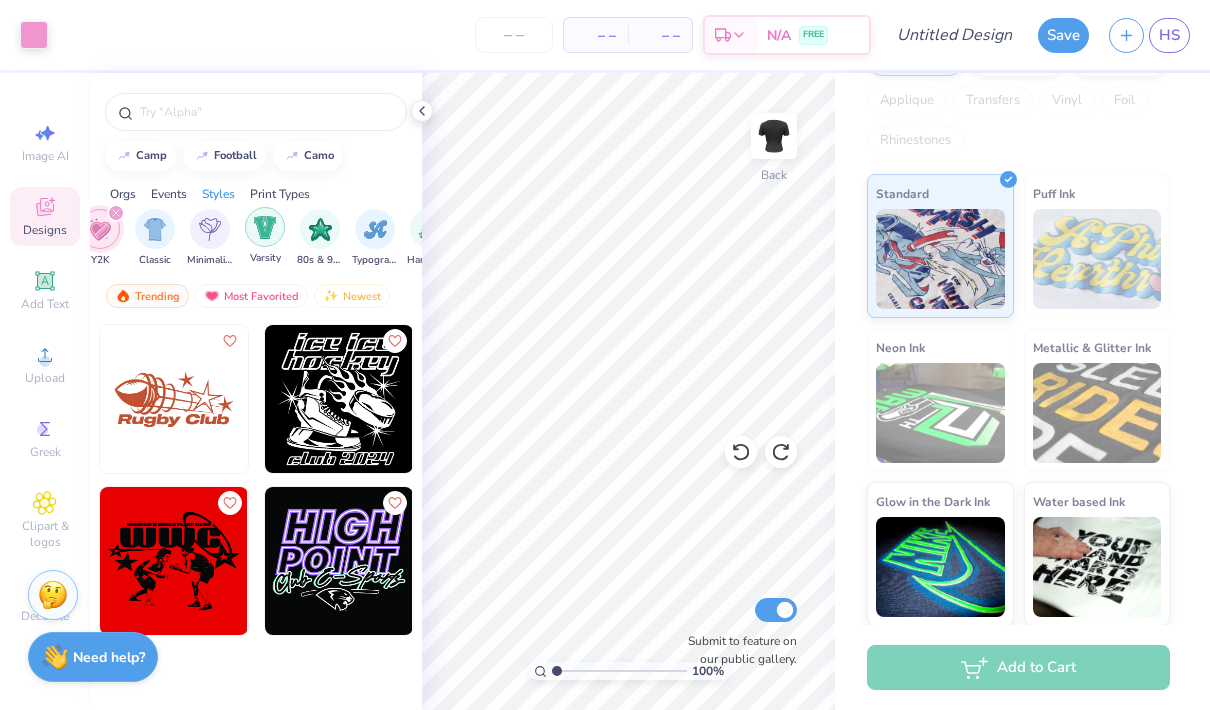 scroll, scrollTop: 0, scrollLeft: 1033, axis: horizontal 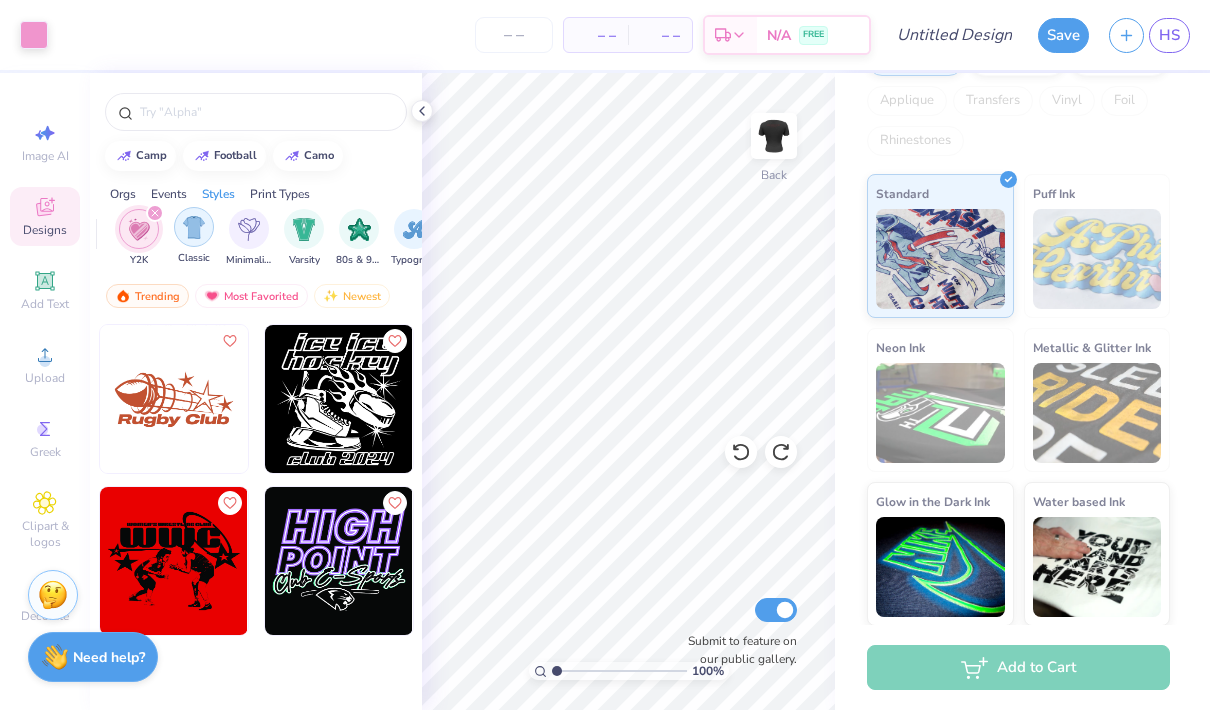click at bounding box center [139, 229] 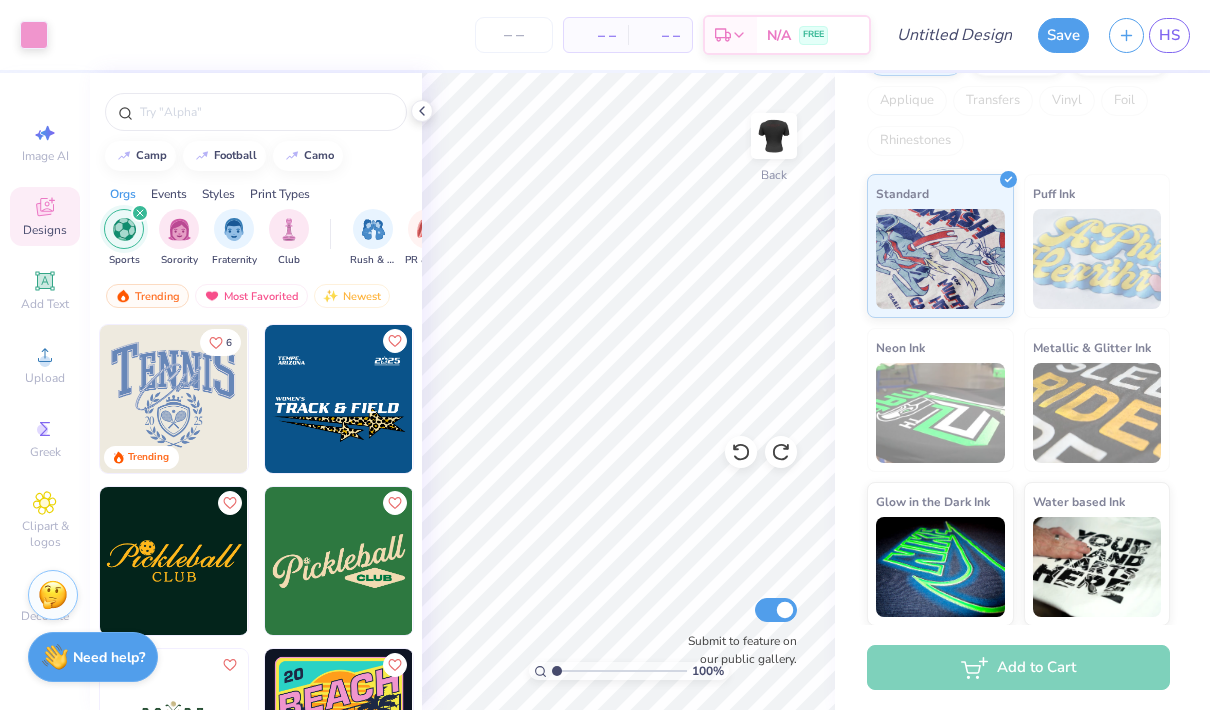 scroll, scrollTop: 0, scrollLeft: 0, axis: both 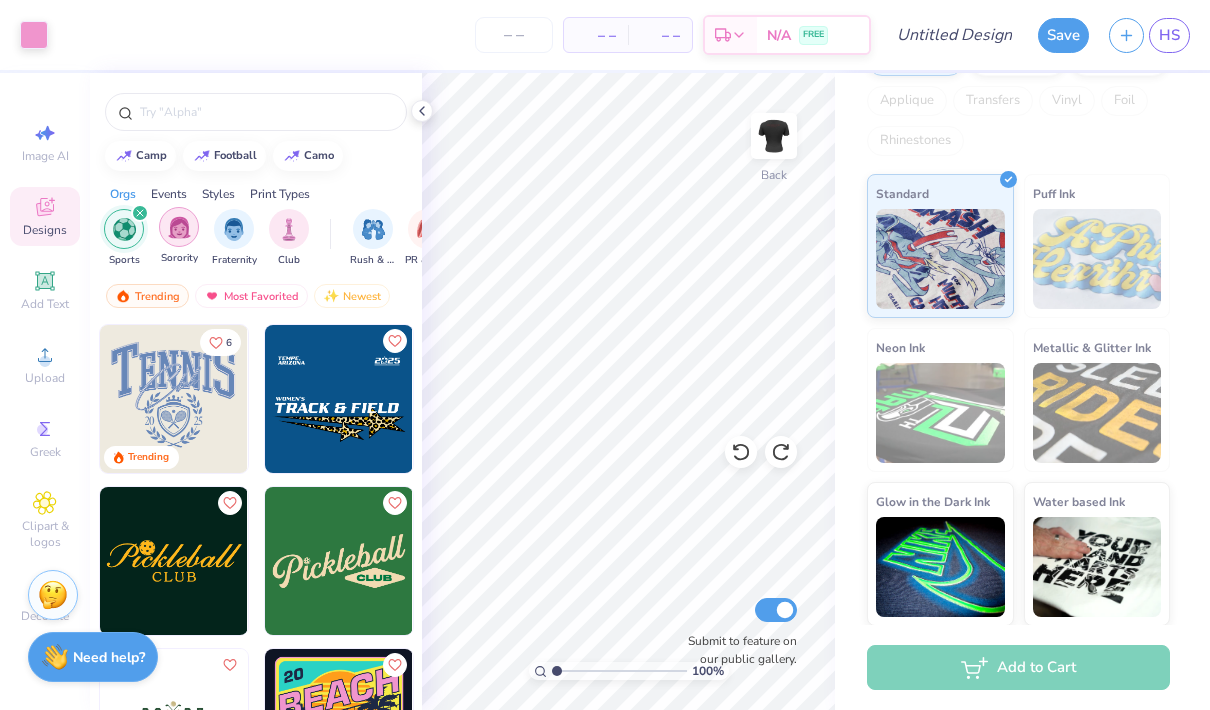 click at bounding box center [124, 229] 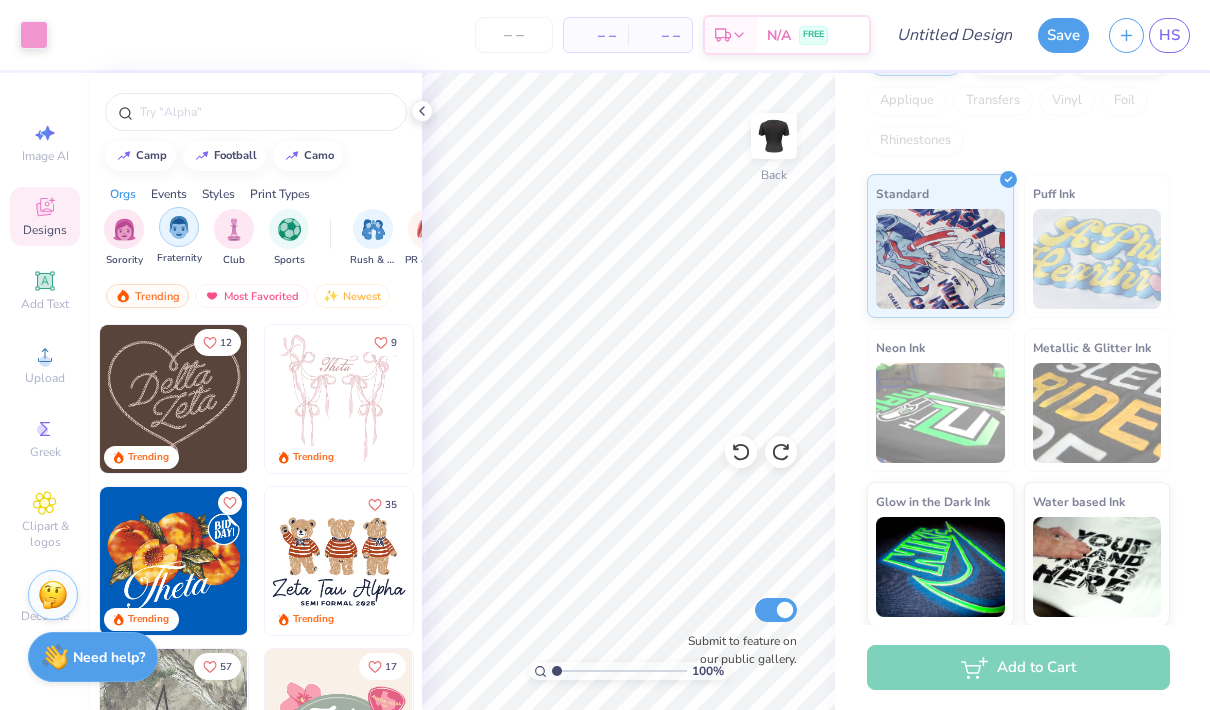 click at bounding box center [234, 229] 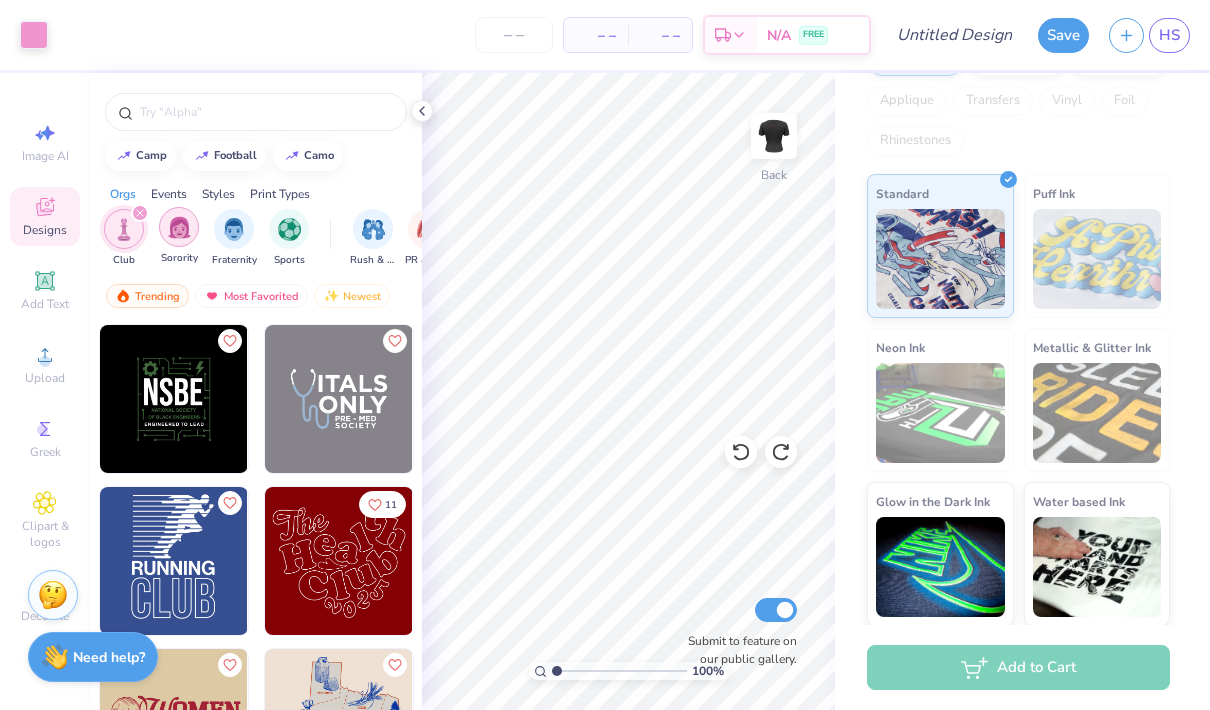 click at bounding box center (234, 229) 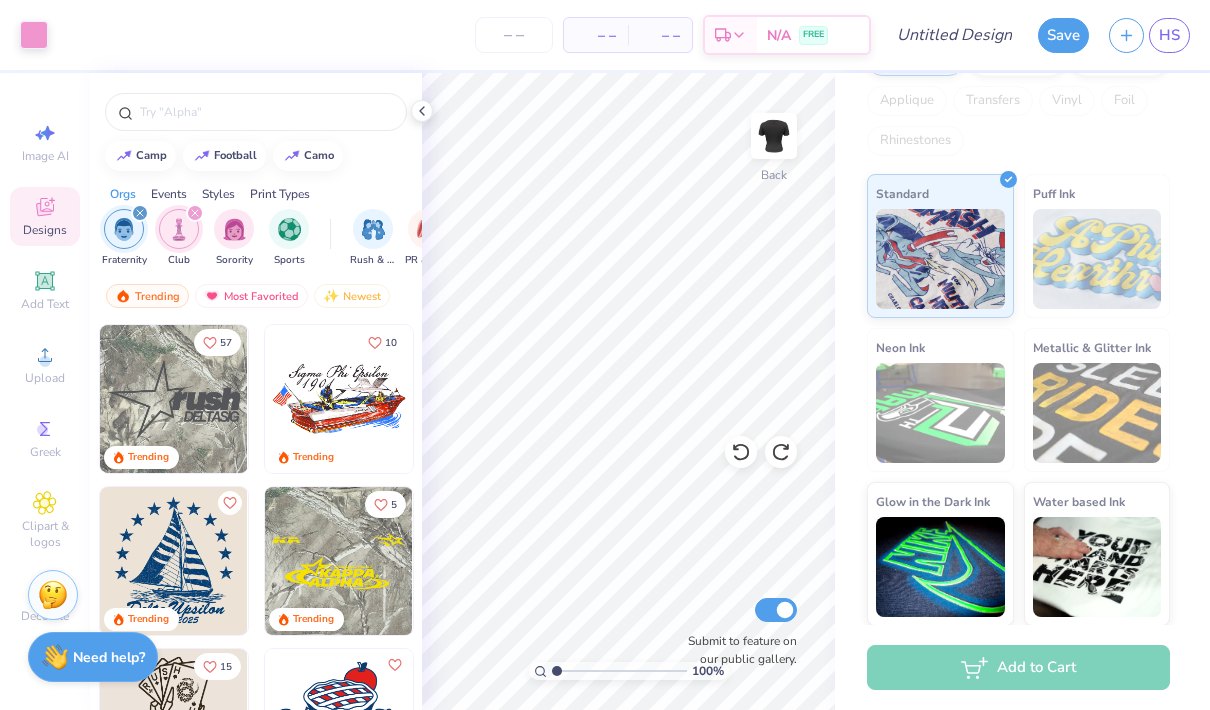 click 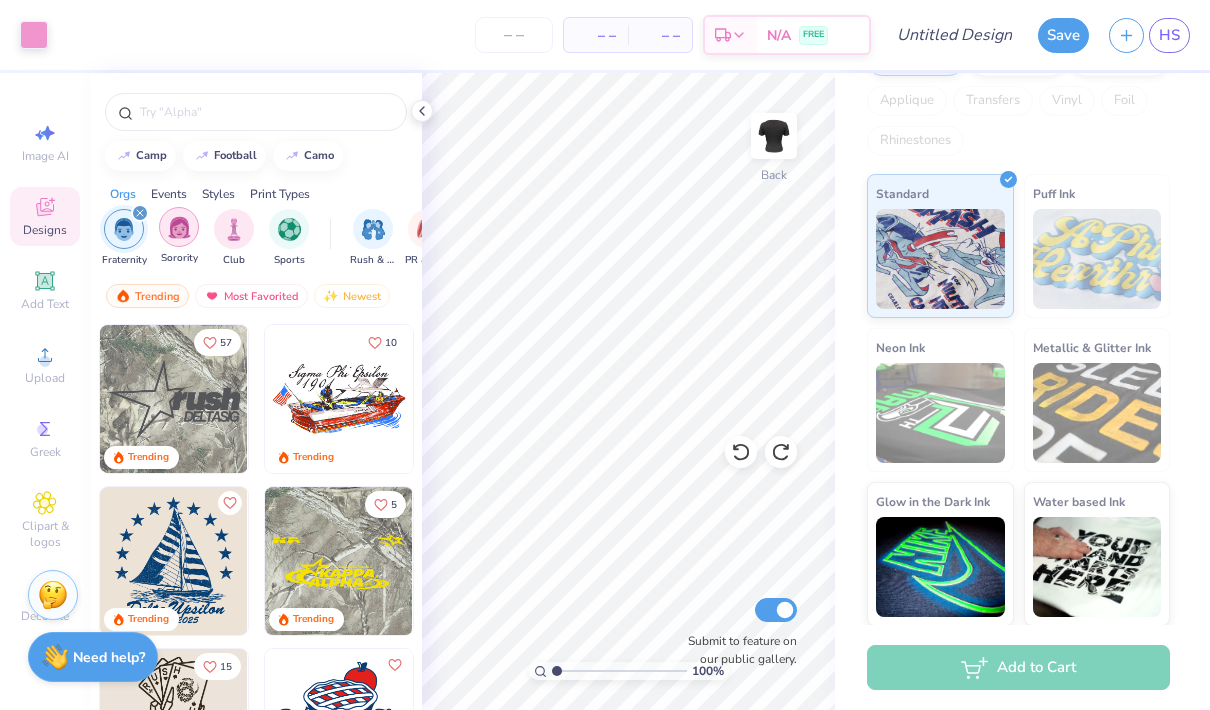 click at bounding box center [140, 213] 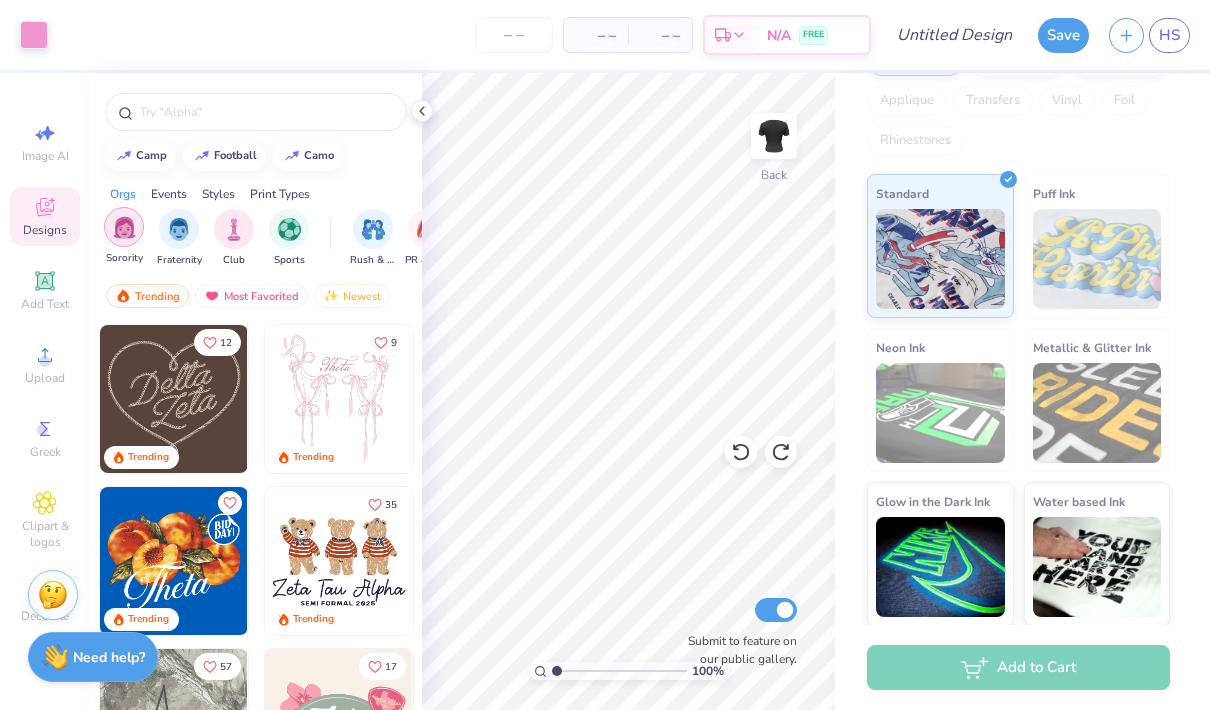 click at bounding box center (124, 227) 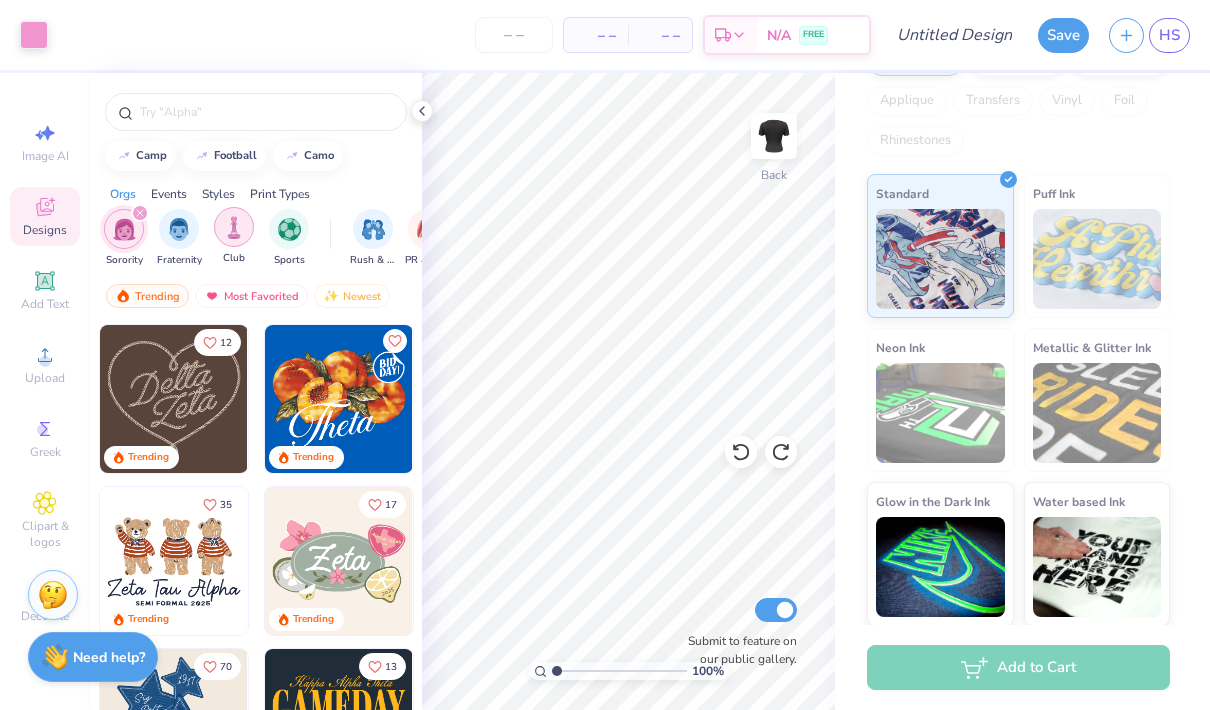 click on "Sports" at bounding box center (289, 238) 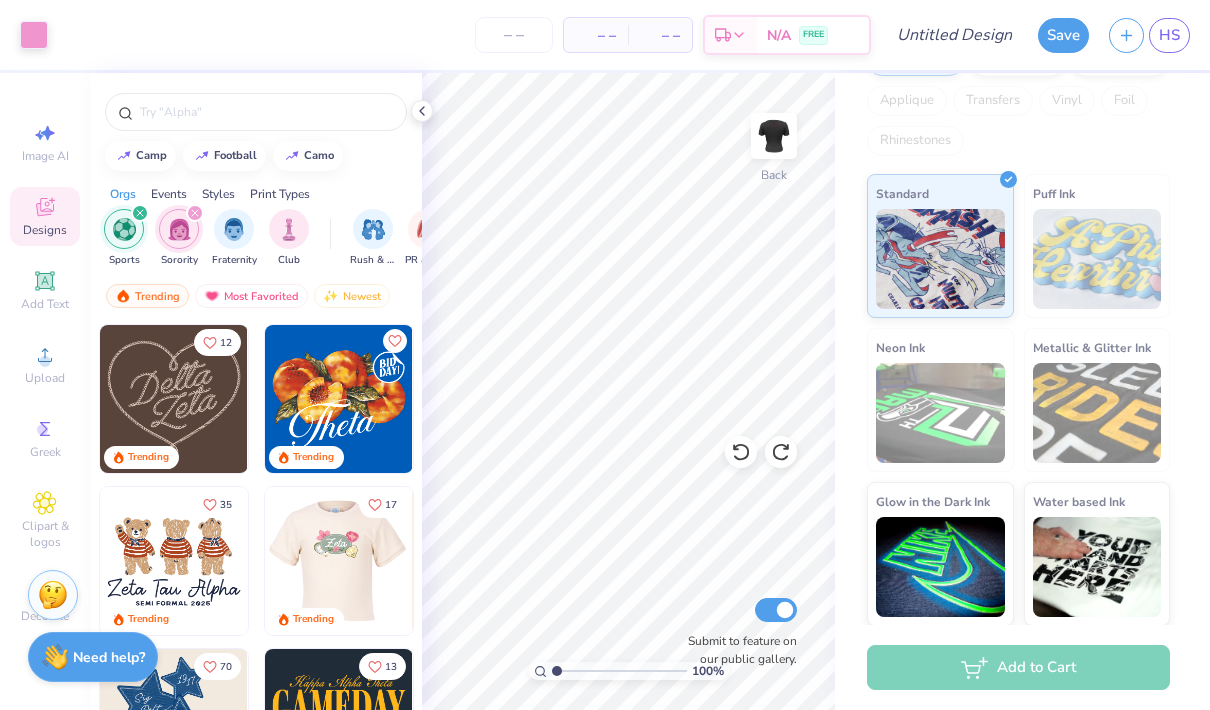 scroll, scrollTop: 0, scrollLeft: 0, axis: both 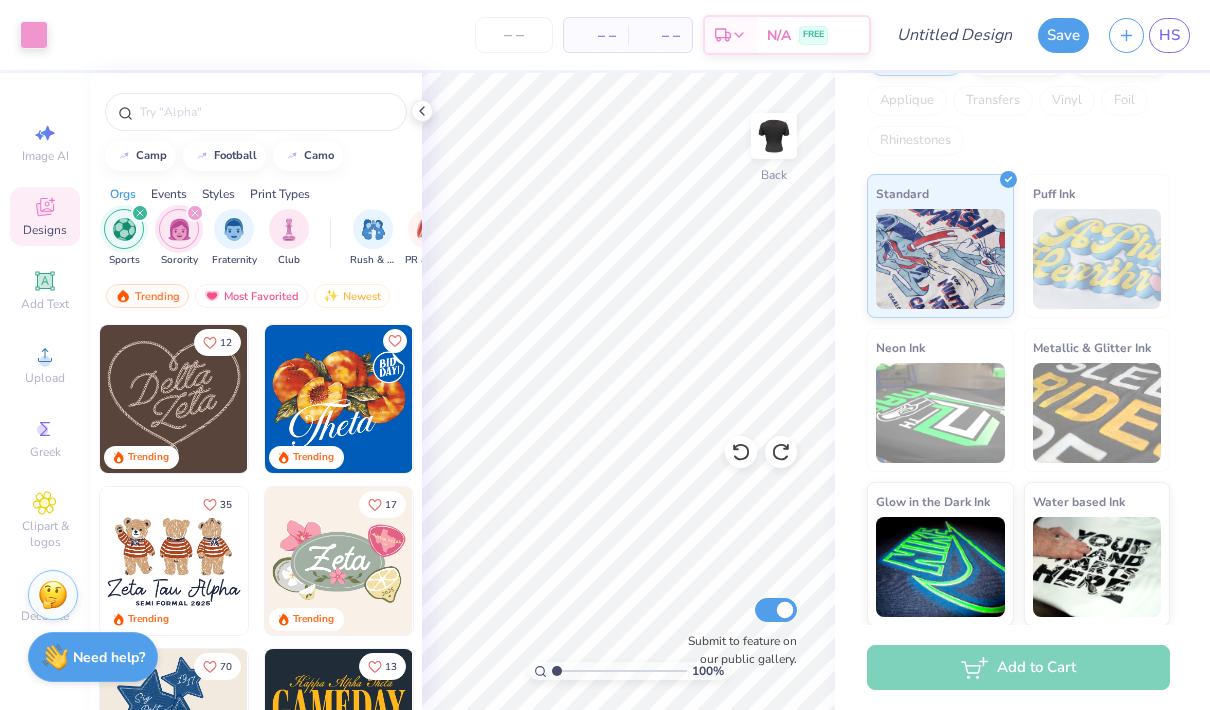 click at bounding box center [339, 399] 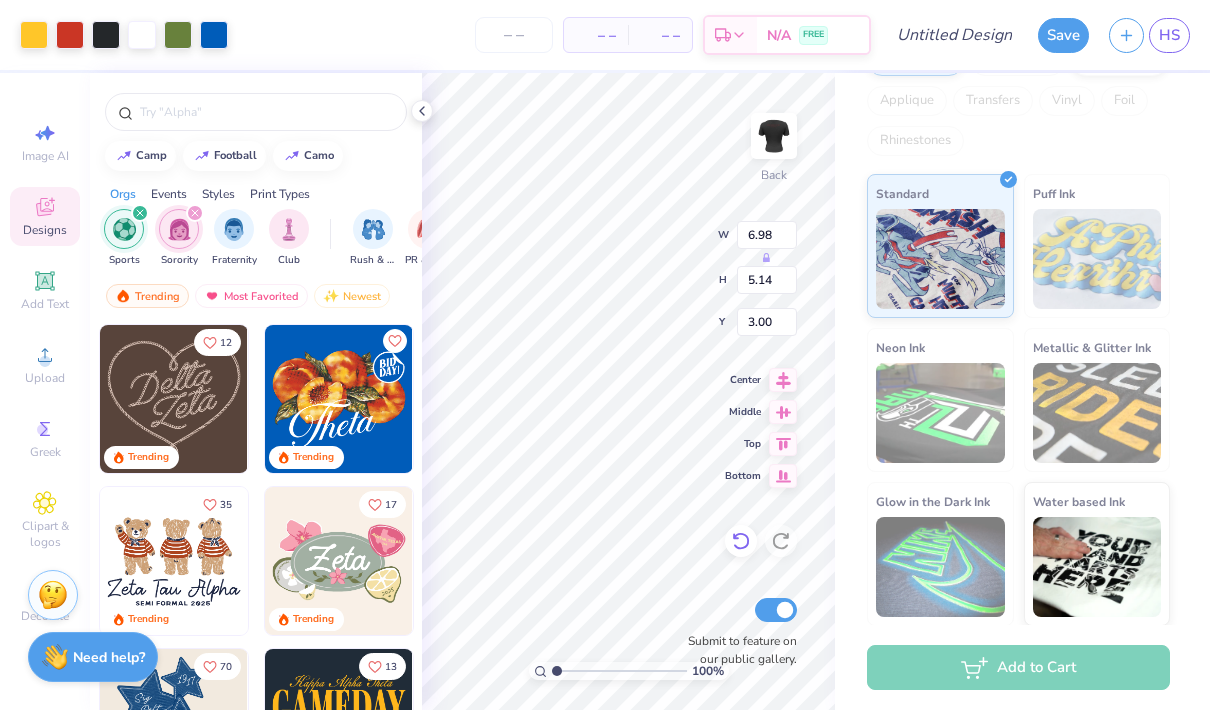 click 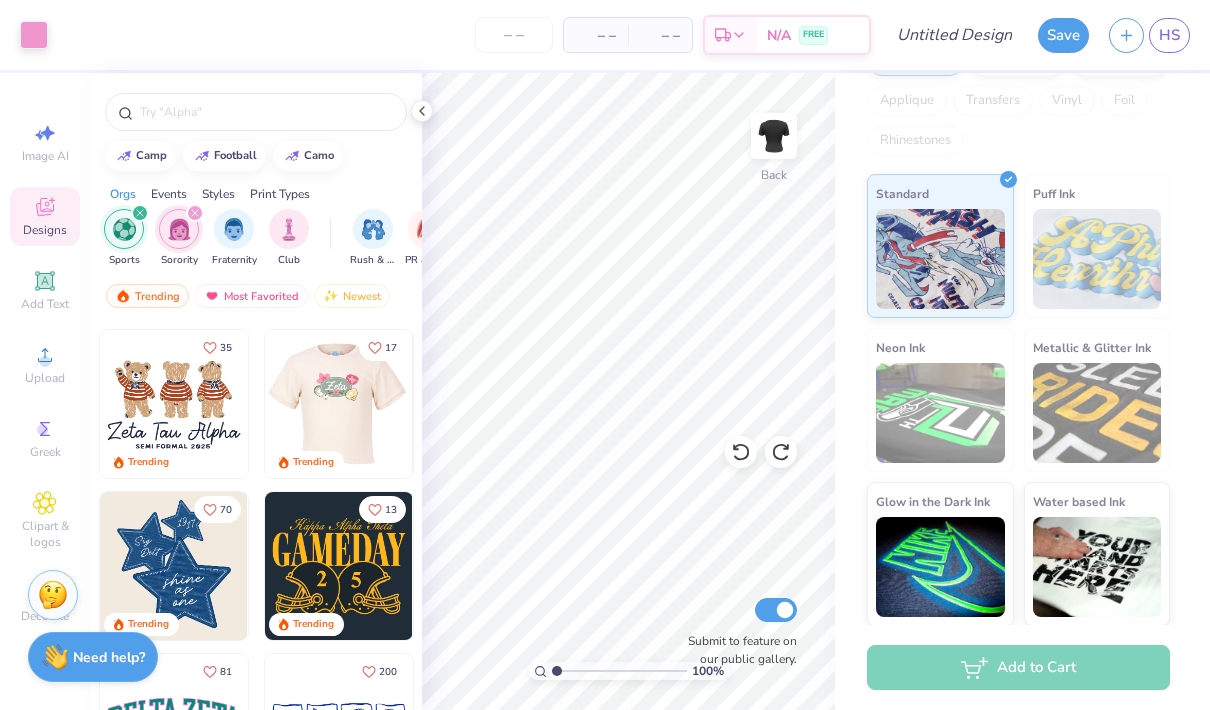 scroll, scrollTop: 139, scrollLeft: 0, axis: vertical 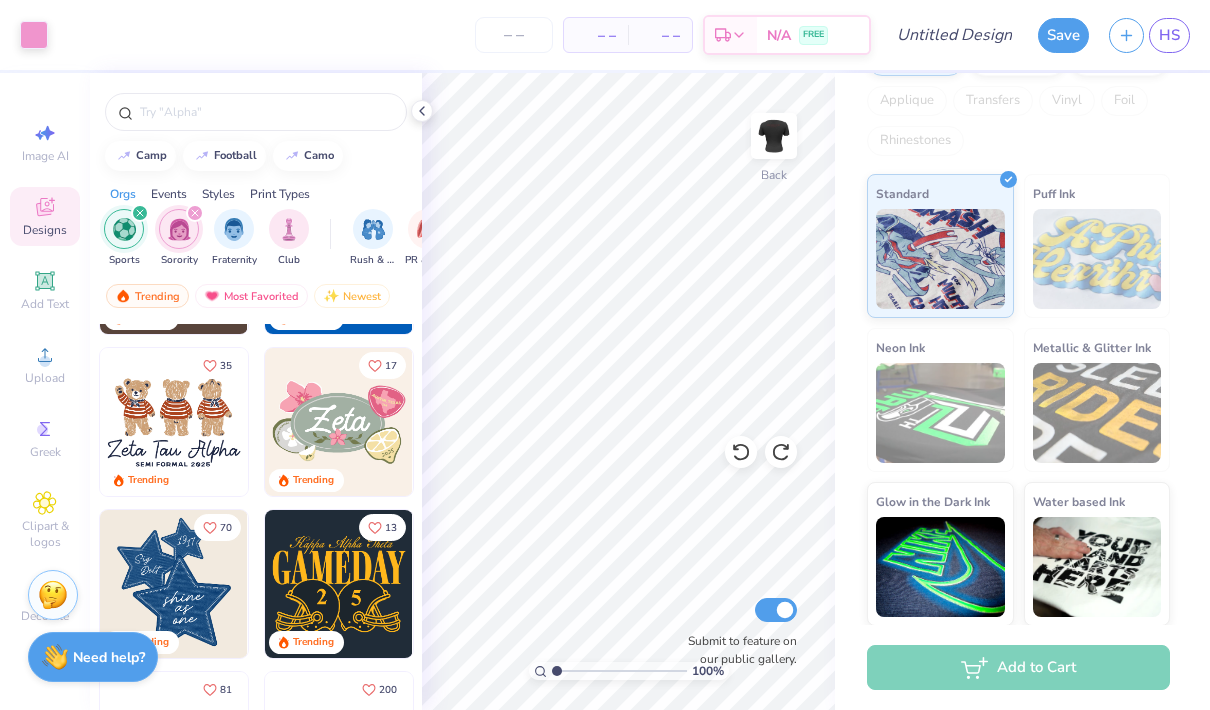click at bounding box center [339, 422] 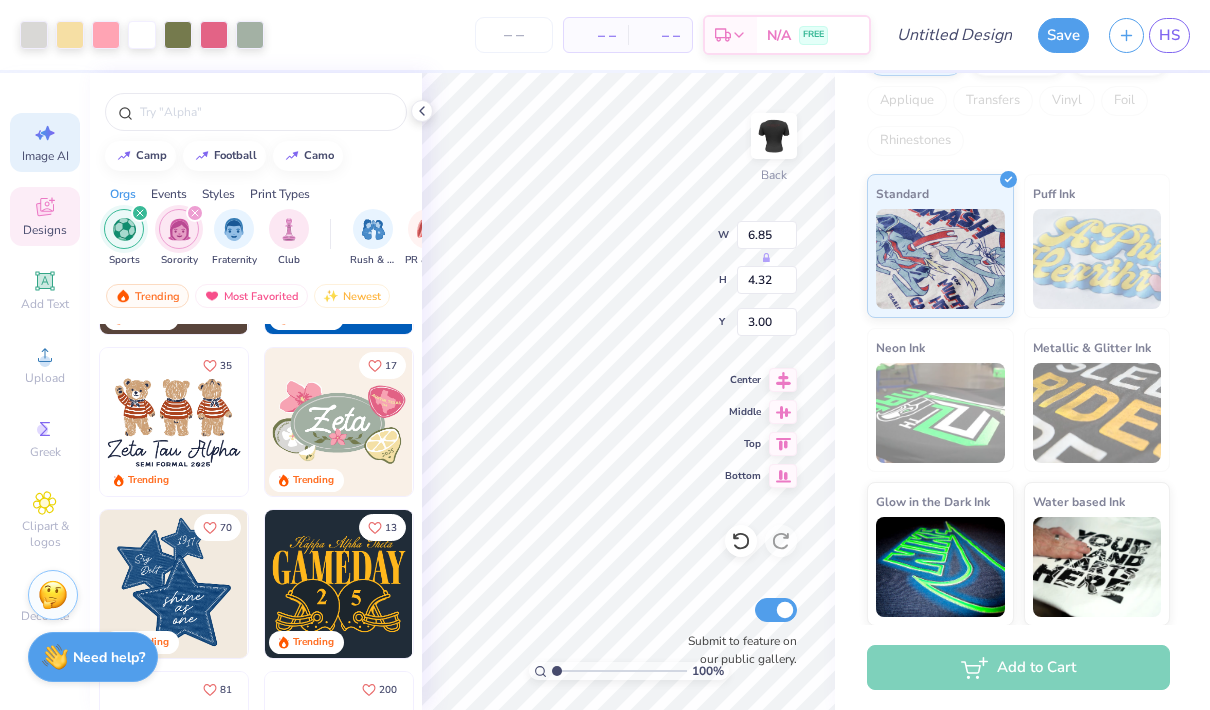 click 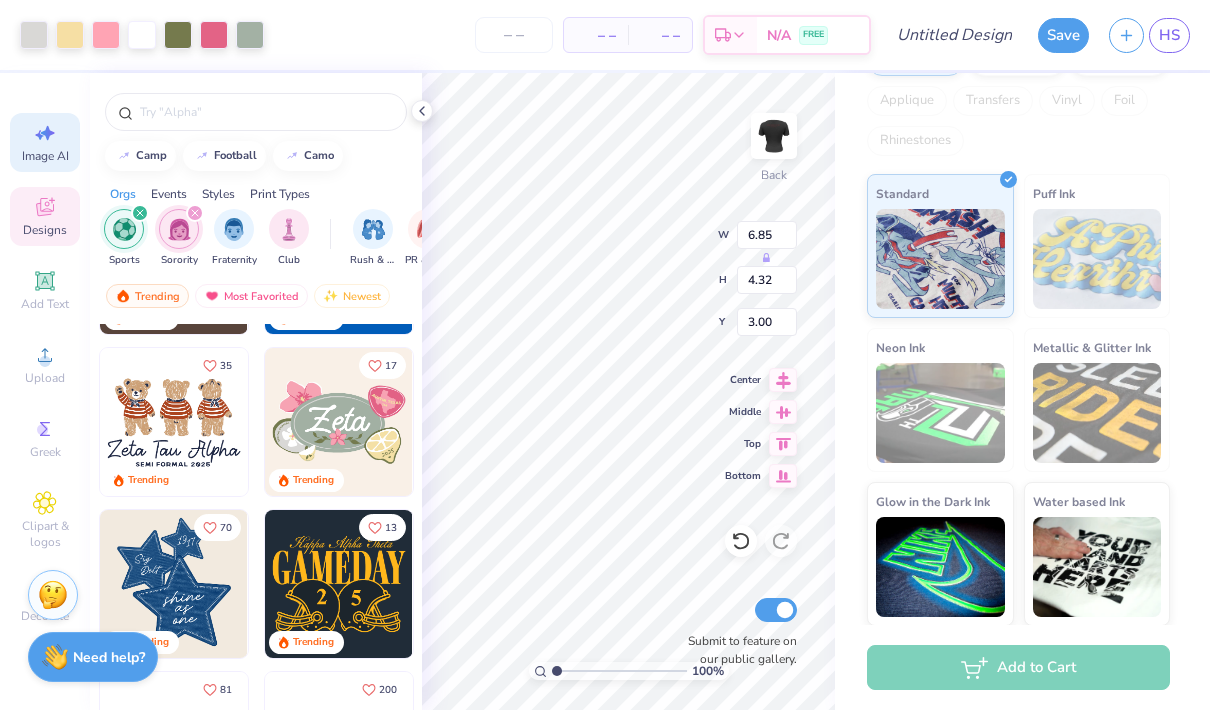 select on "4" 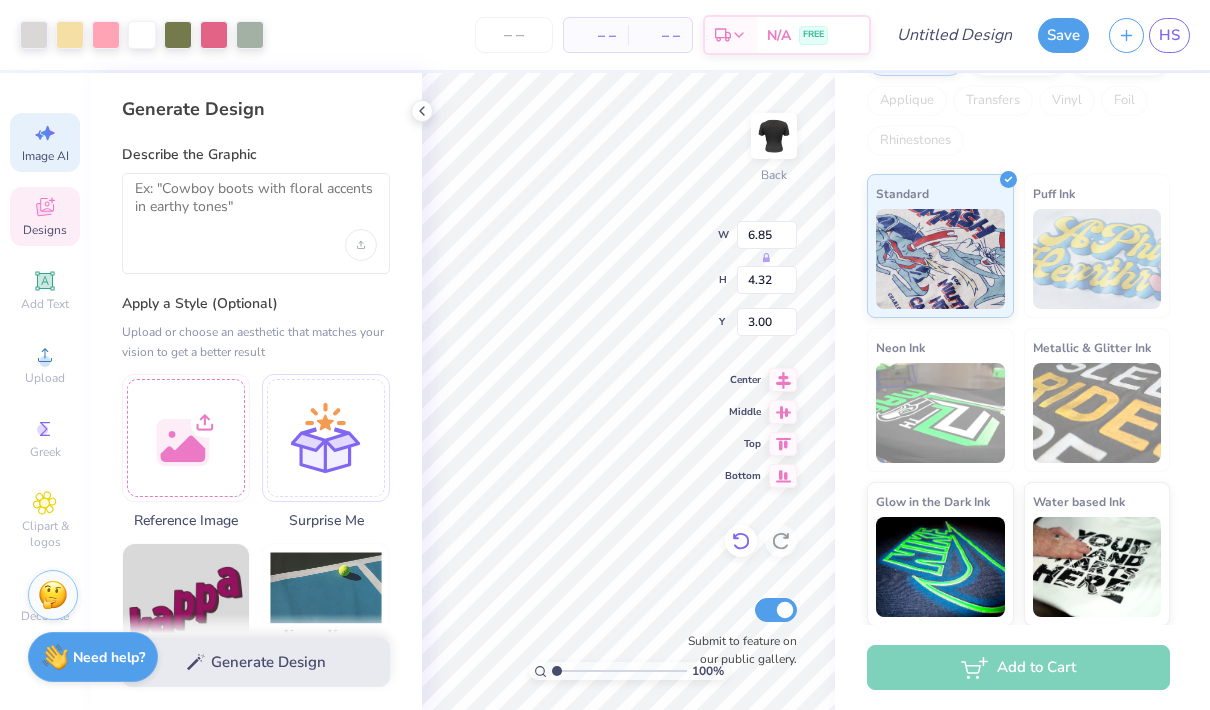 click 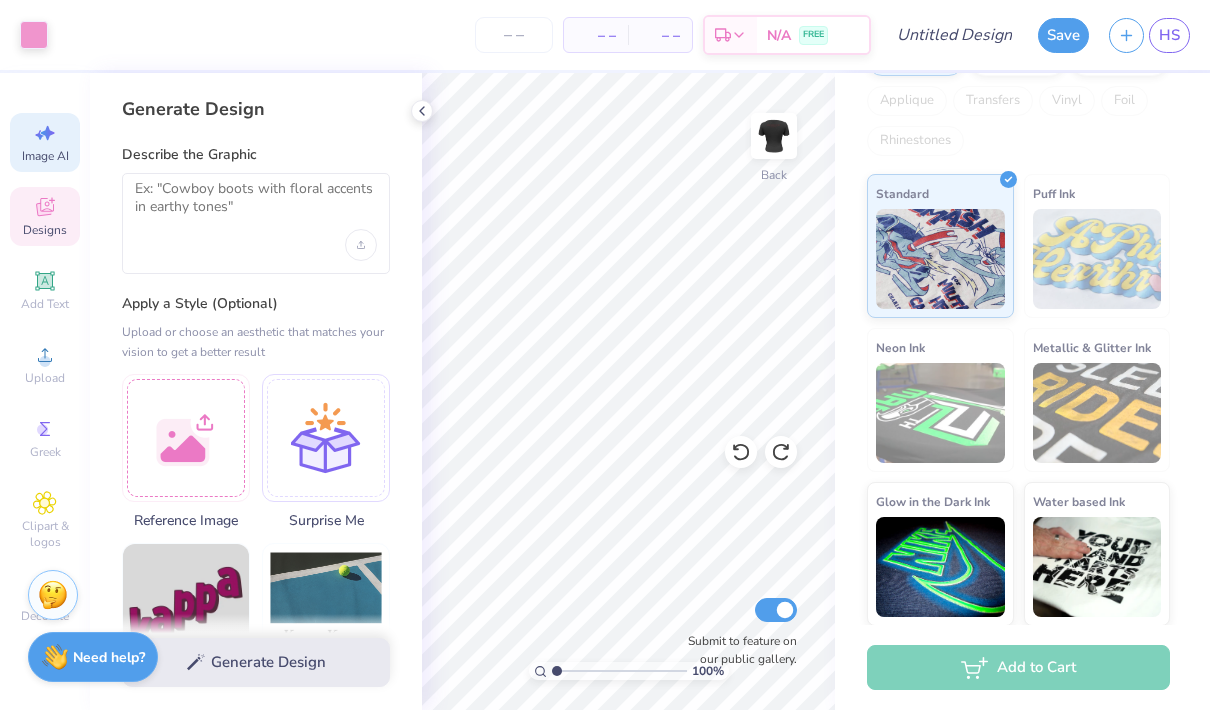 click 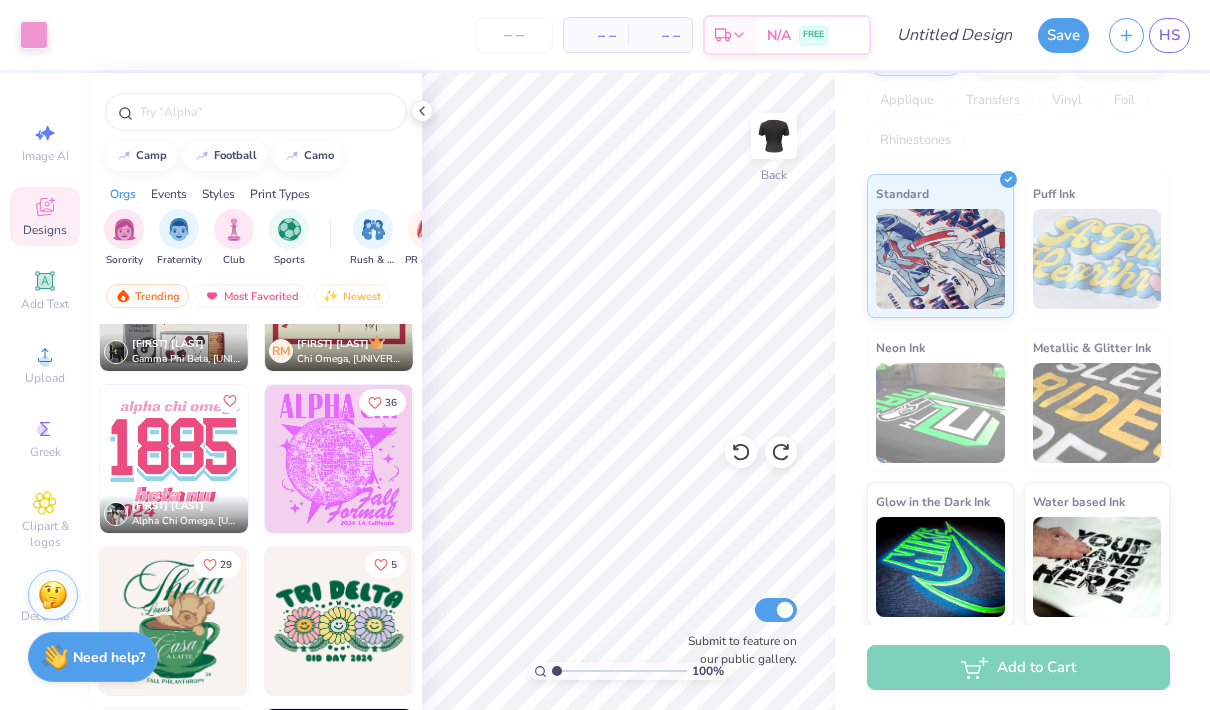 scroll, scrollTop: 10827, scrollLeft: 0, axis: vertical 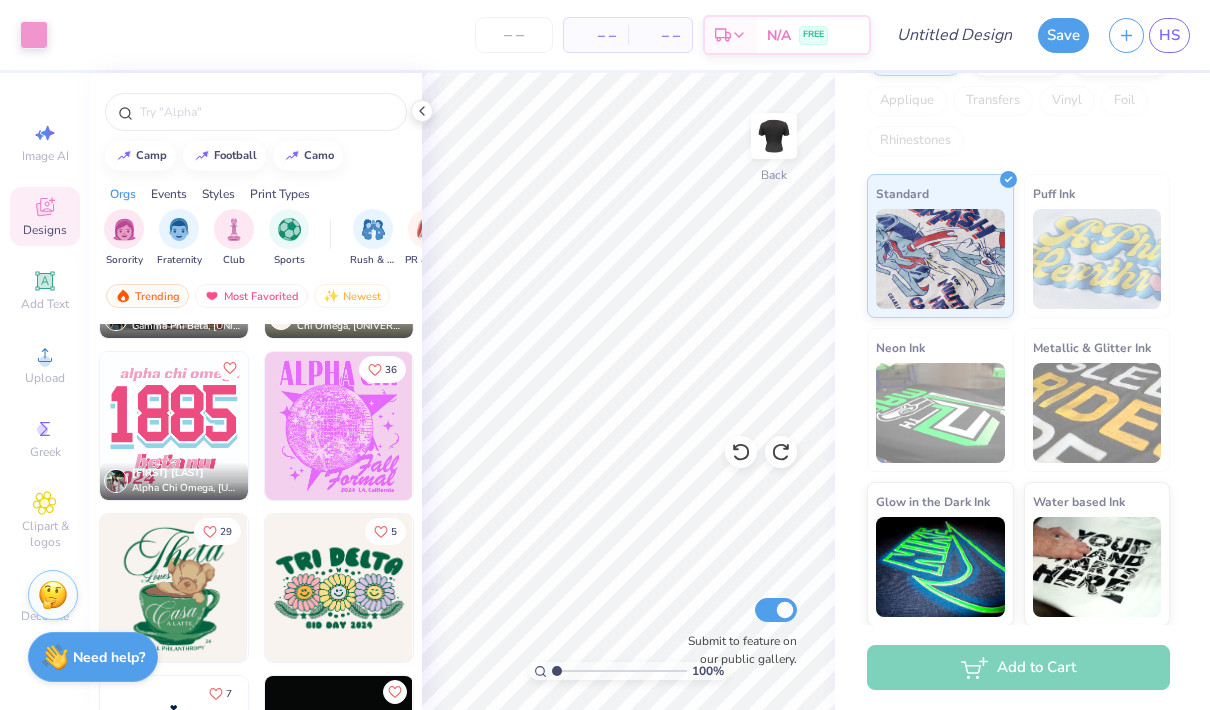 click at bounding box center (339, 426) 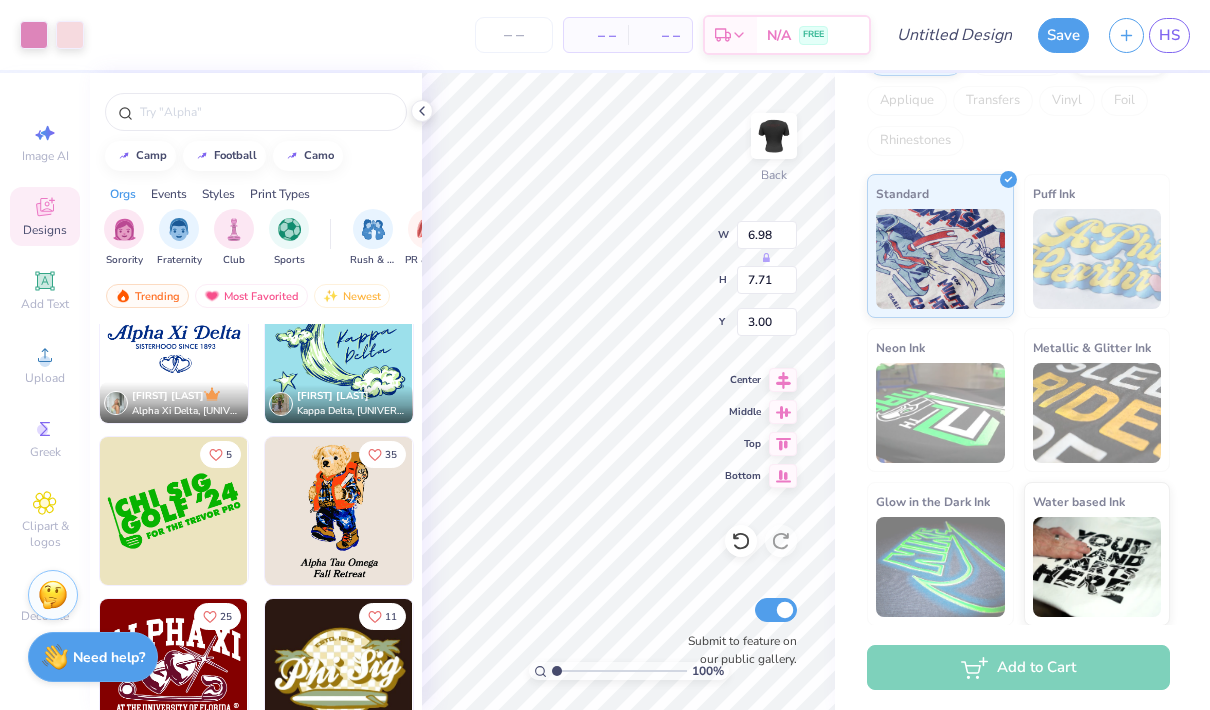 scroll, scrollTop: 11553, scrollLeft: 0, axis: vertical 